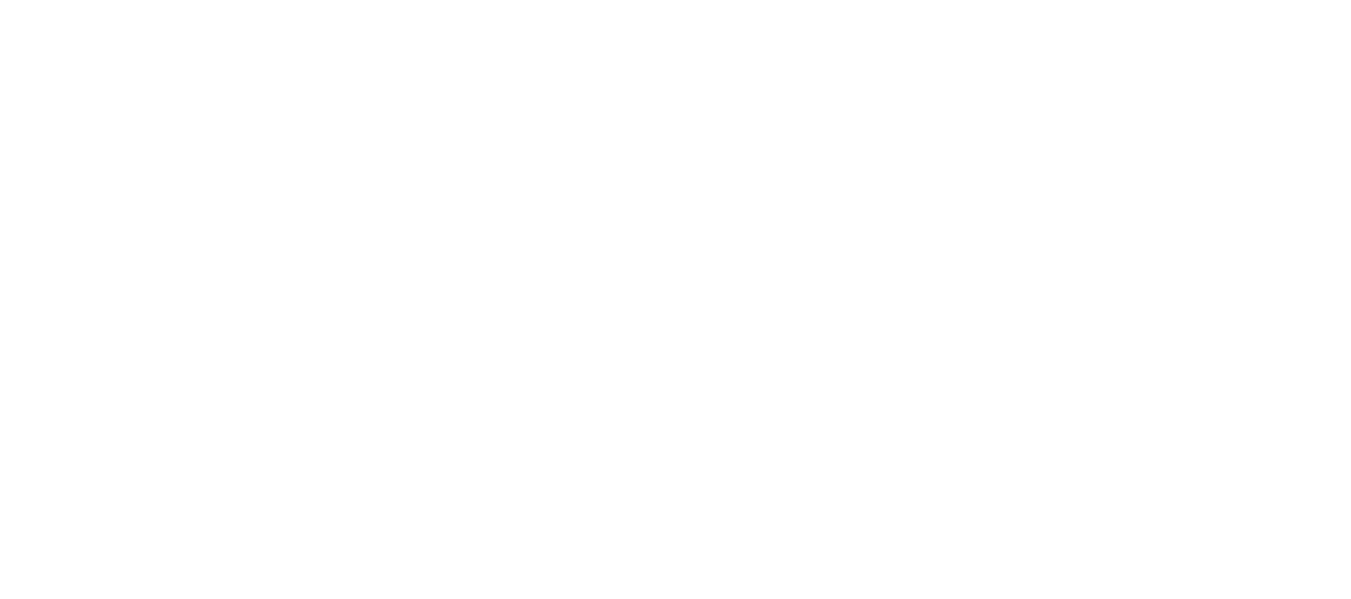 scroll, scrollTop: 0, scrollLeft: 0, axis: both 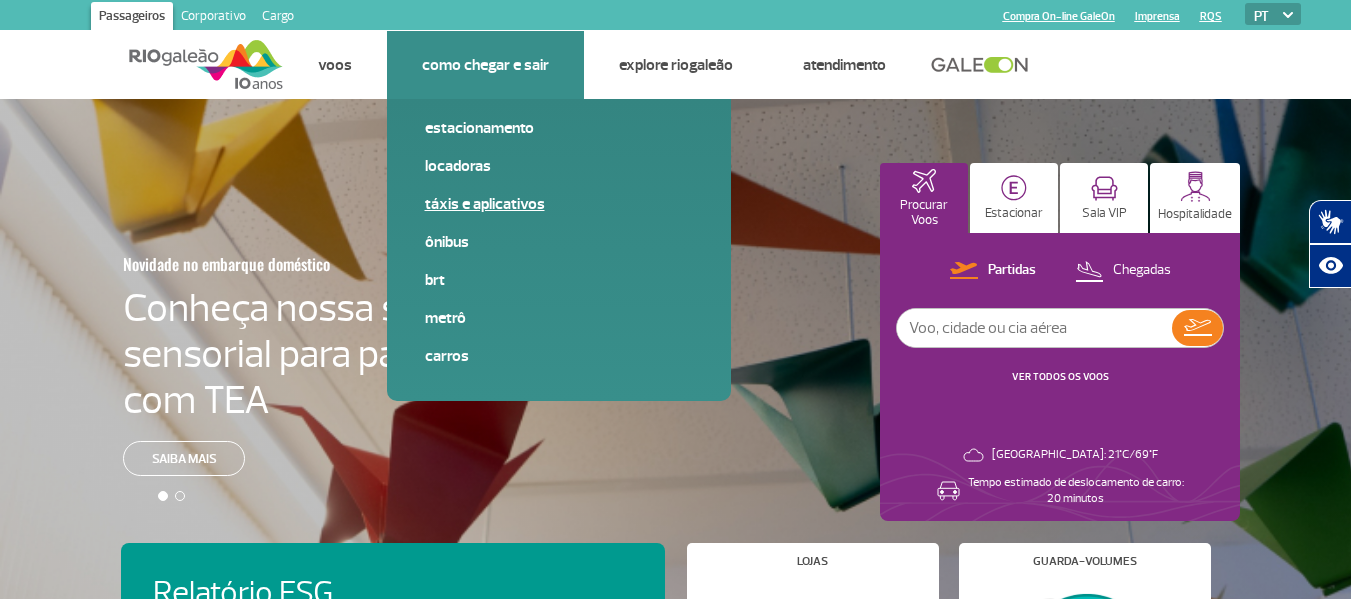 click on "Táxis e aplicativos" at bounding box center [559, 204] 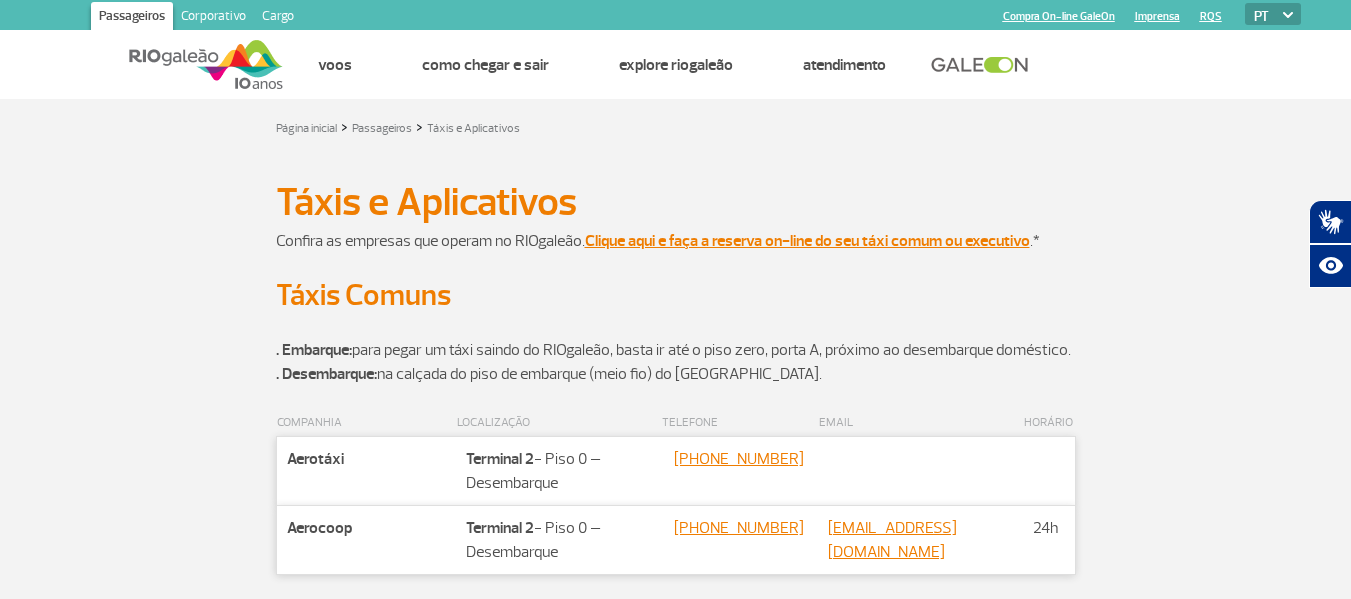 click on "Táxis e Aplicativos Táxis e Aplicativos" at bounding box center [676, 202] 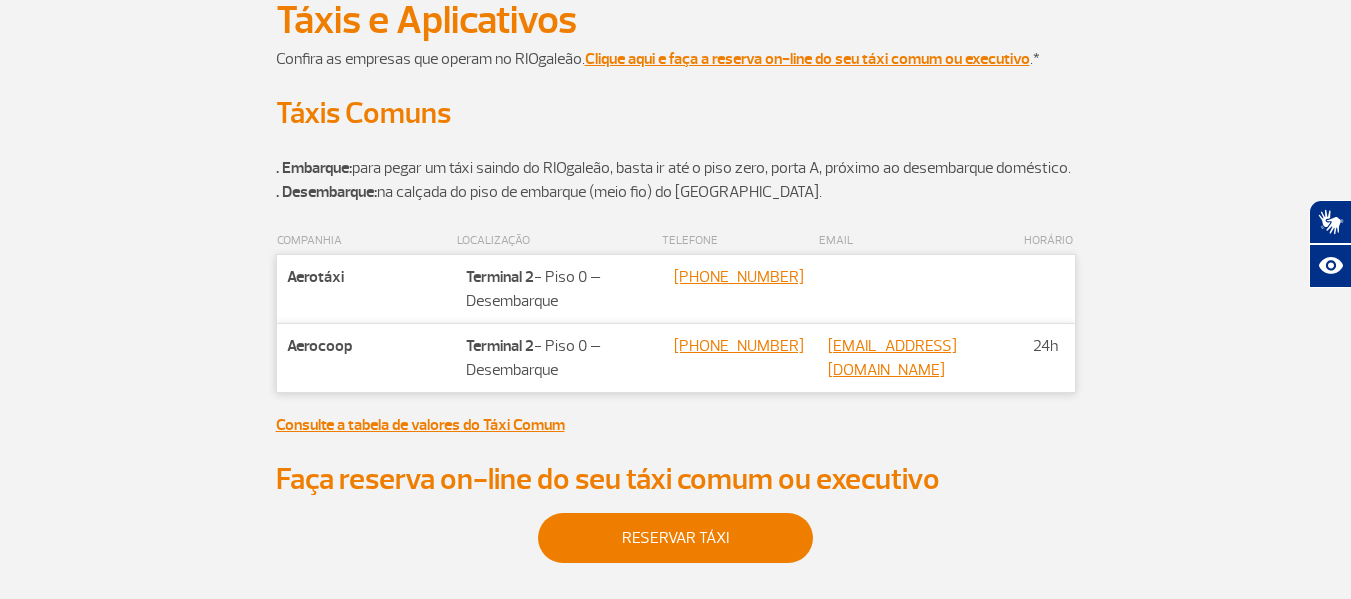 scroll, scrollTop: 200, scrollLeft: 0, axis: vertical 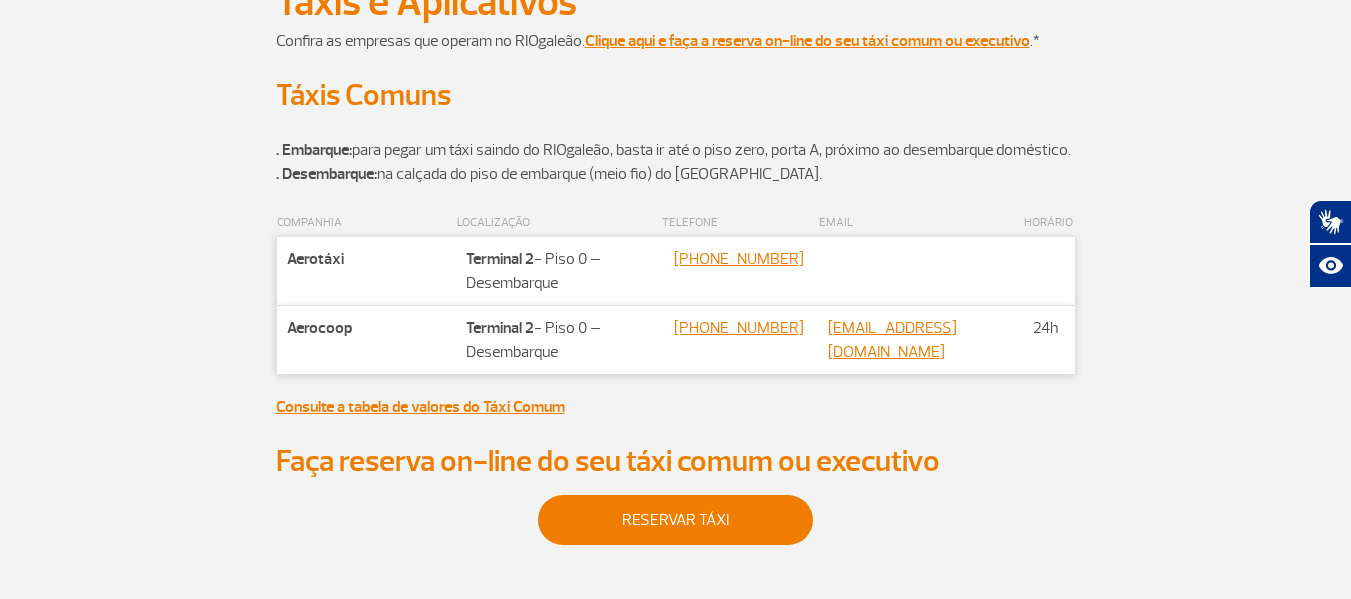 click on "COMPANHIA
LOCALIZAÇÃO
TELEFONE
EMAIL
HORÁRIO
Companhia Aerotáxi
Localização Terminal 2  - Piso 0 – Desembarque
Contato   +55 21 2467-1500
Contato
Contato
Companhia Aerocoop
Localização Terminal 2  - Piso 0 – Desembarque
Contato   +55 21 3078-5050
Contato correio@aerocoop.com.br
Contato 24h
Consulte a tabela de valores do Táxi Comum" at bounding box center (675, 326) 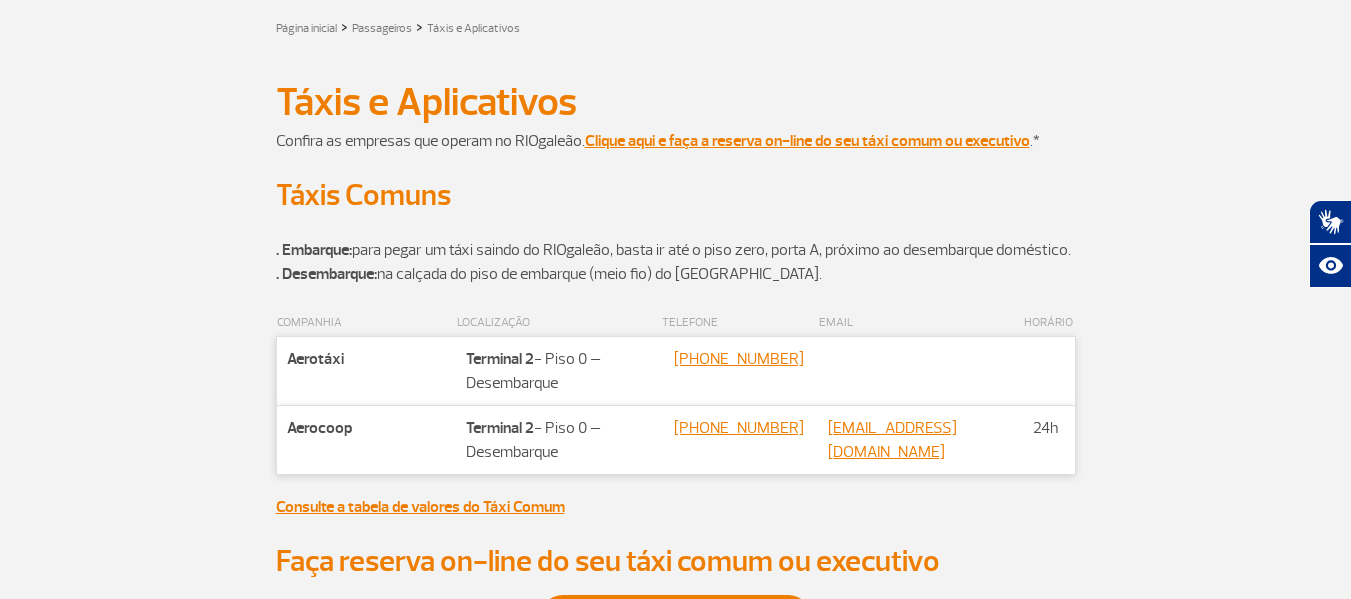 scroll, scrollTop: 0, scrollLeft: 0, axis: both 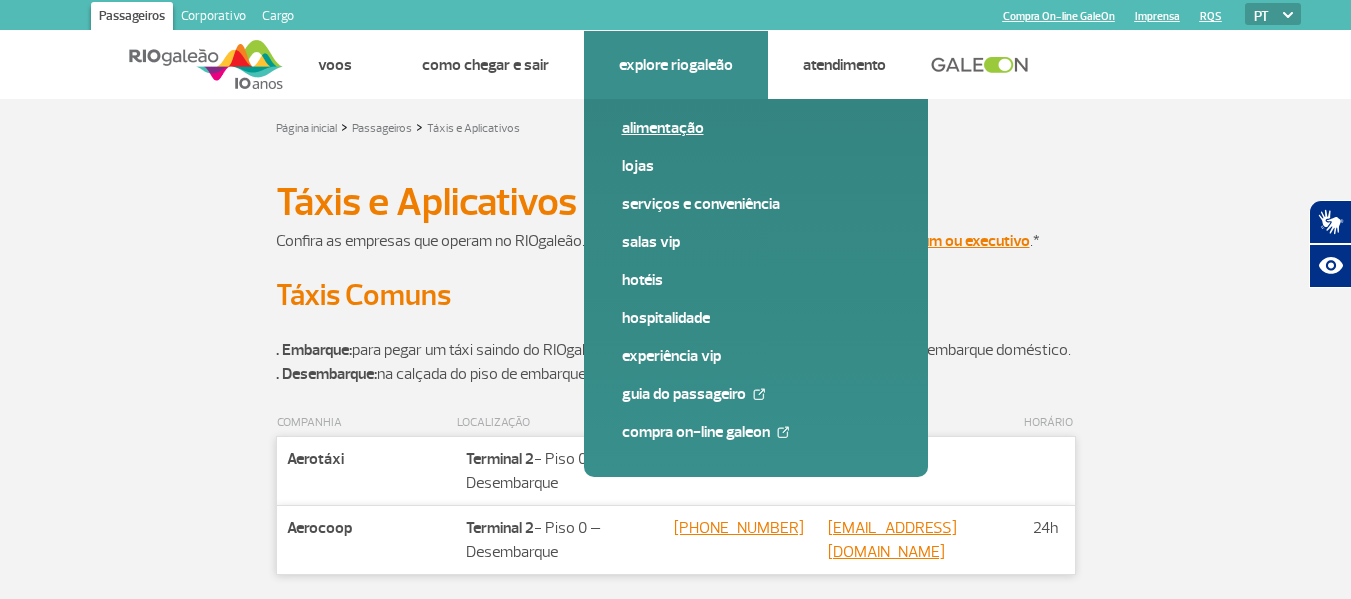 click on "Alimentação" at bounding box center (756, 128) 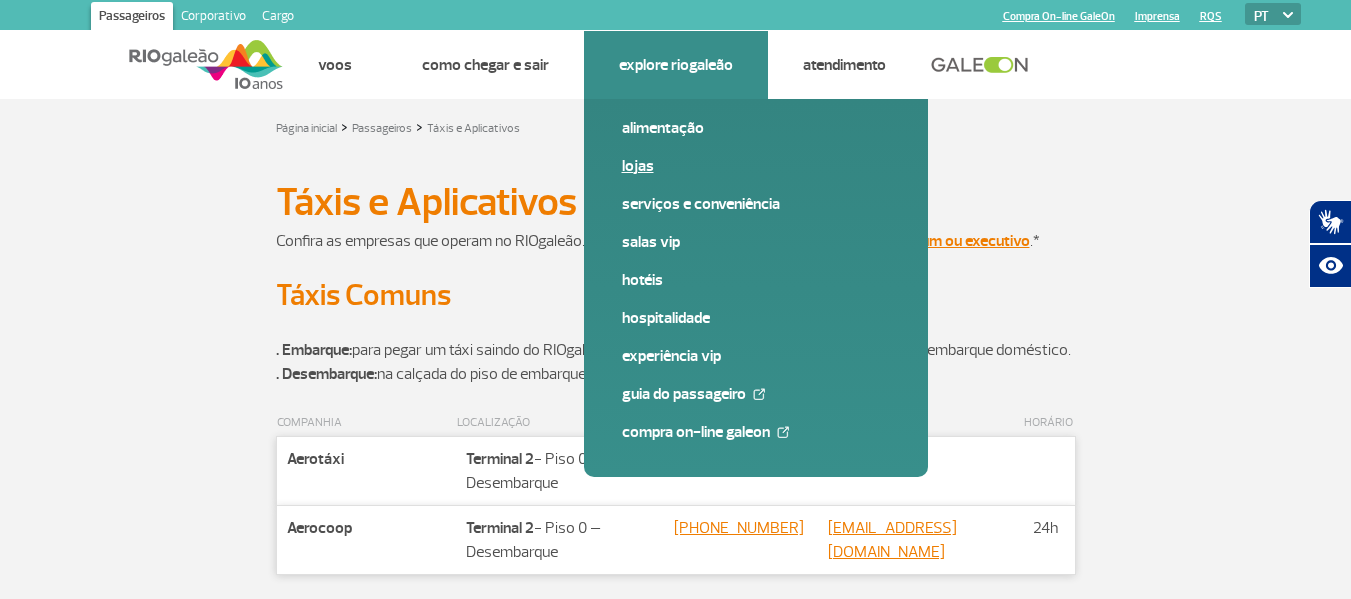 click on "Lojas" at bounding box center (756, 166) 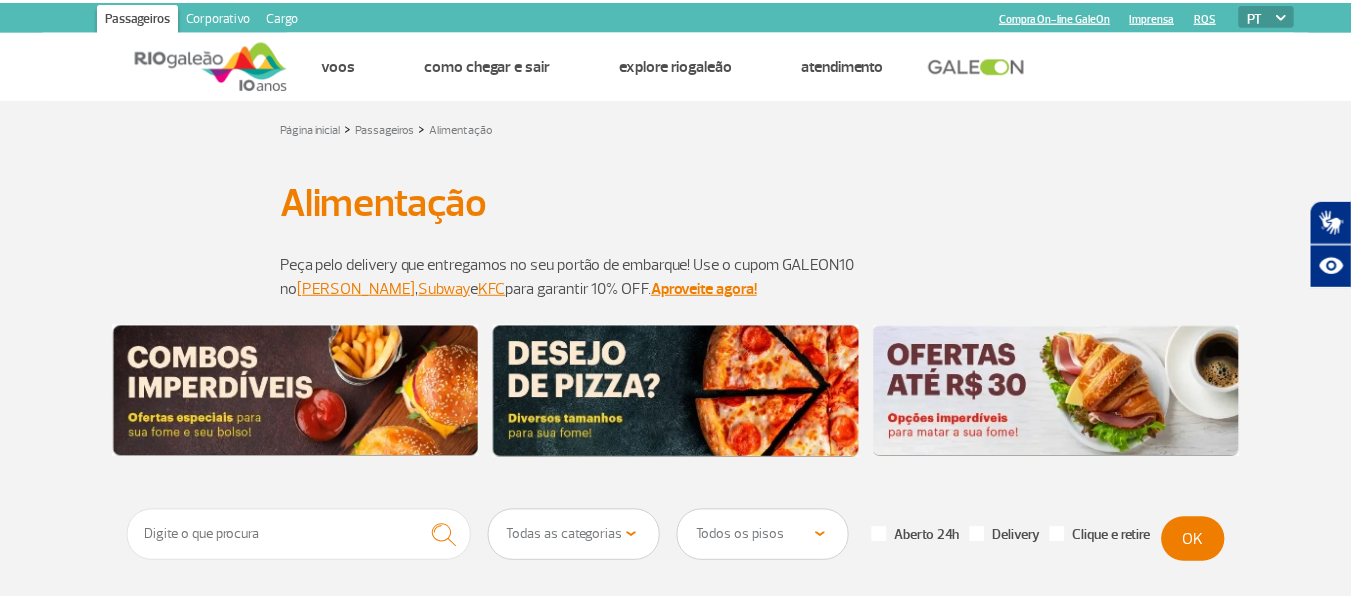 scroll, scrollTop: 0, scrollLeft: 0, axis: both 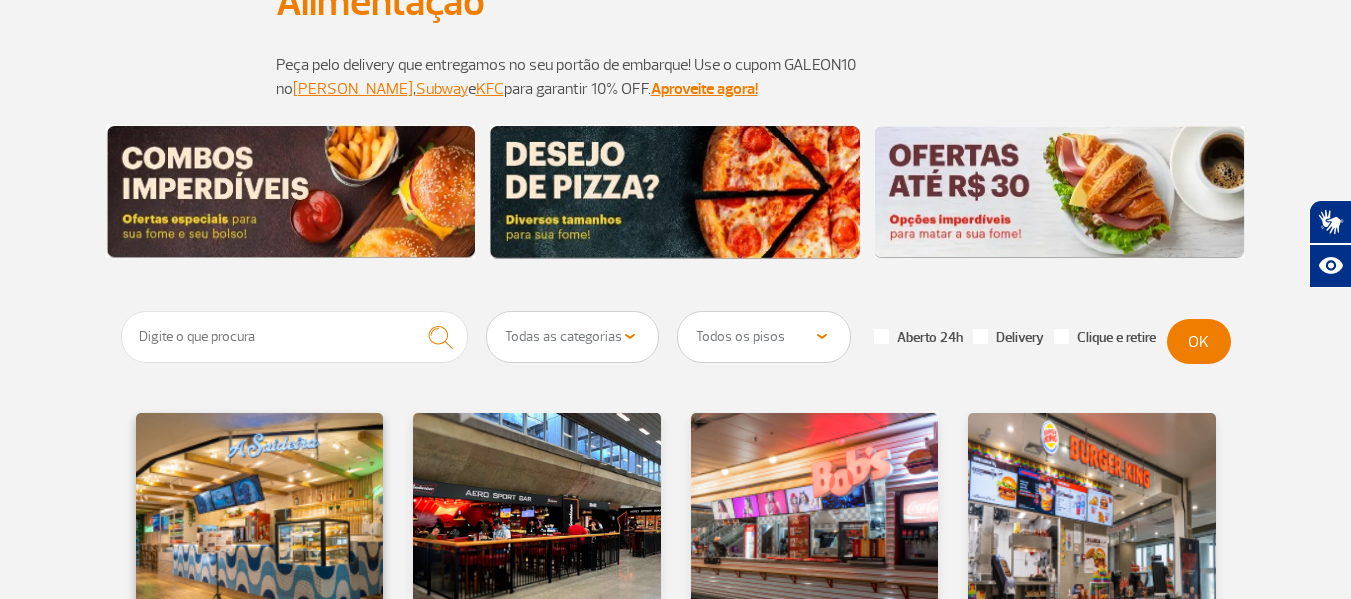 click at bounding box center [259, 527] 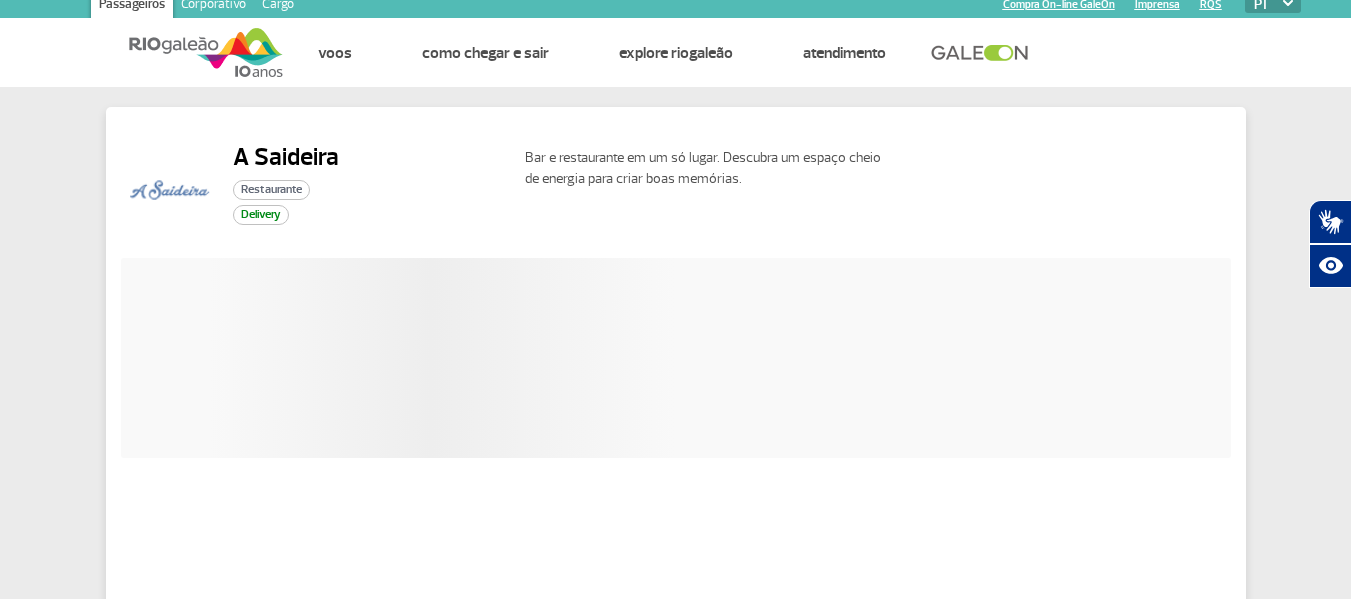 scroll, scrollTop: 0, scrollLeft: 0, axis: both 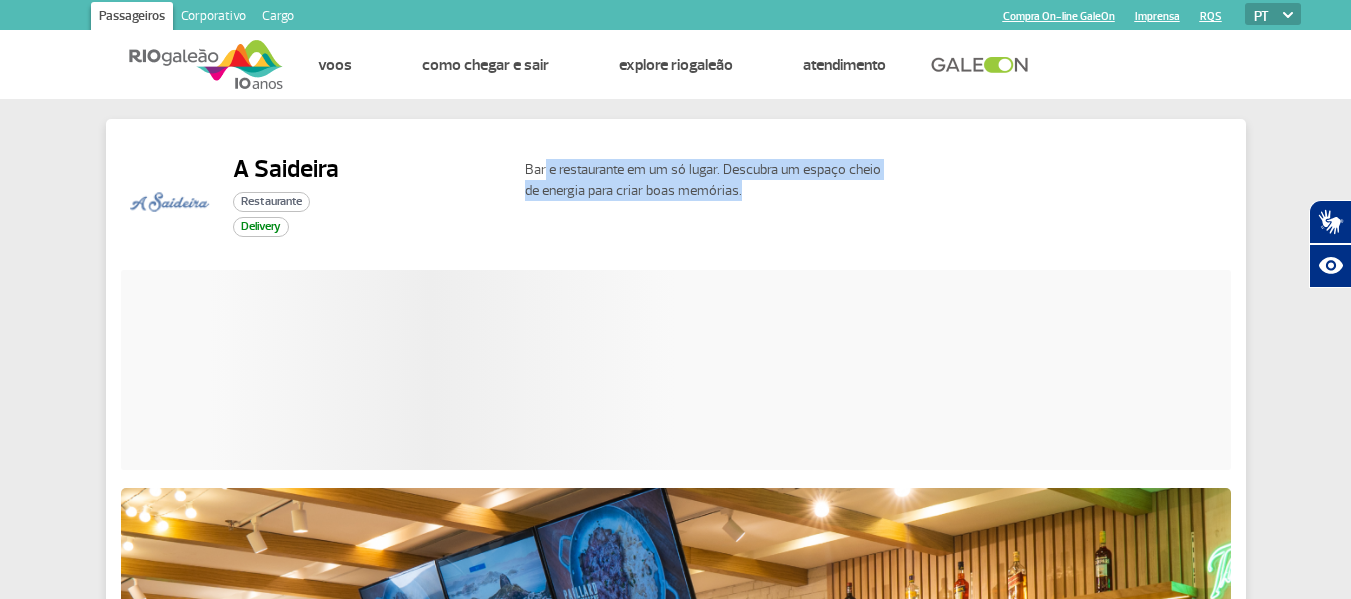 drag, startPoint x: 544, startPoint y: 177, endPoint x: 778, endPoint y: 193, distance: 234.54637 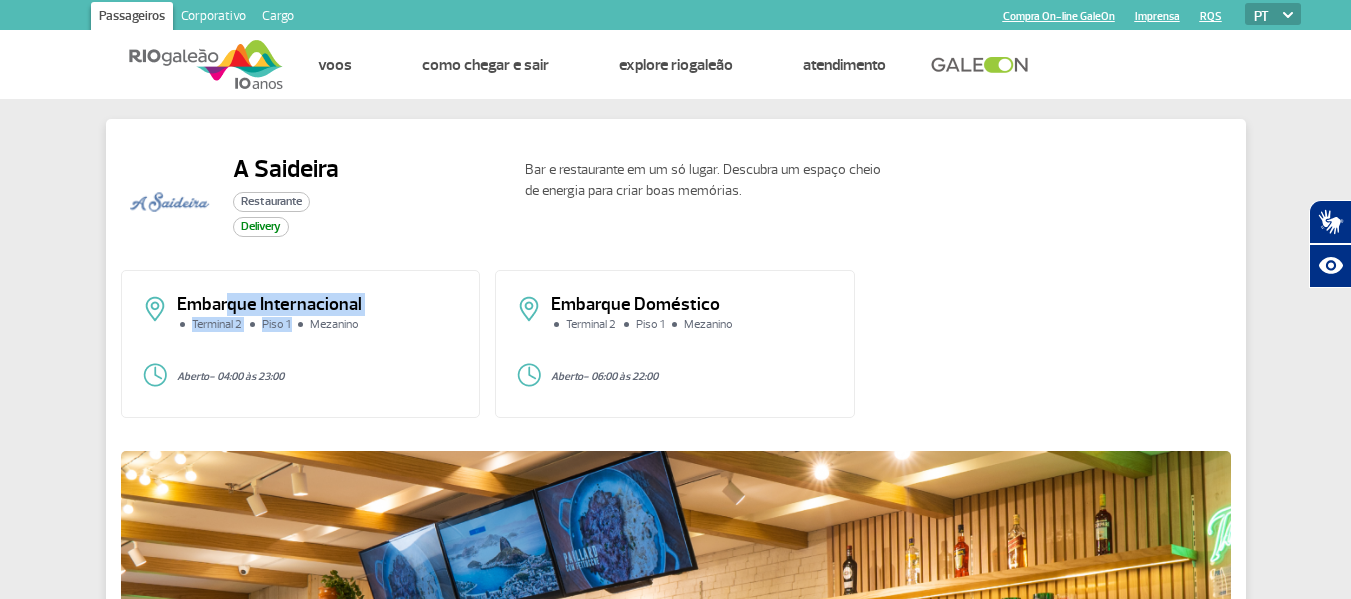 drag, startPoint x: 261, startPoint y: 316, endPoint x: 321, endPoint y: 317, distance: 60.00833 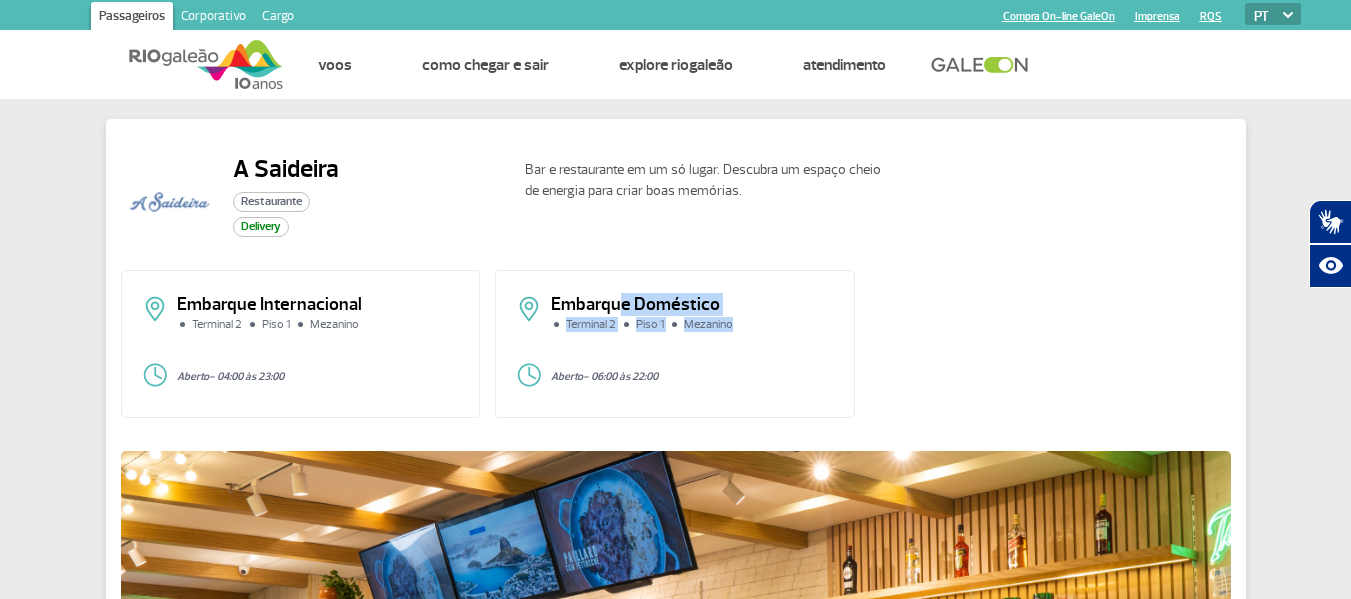 drag, startPoint x: 629, startPoint y: 303, endPoint x: 758, endPoint y: 321, distance: 130.24976 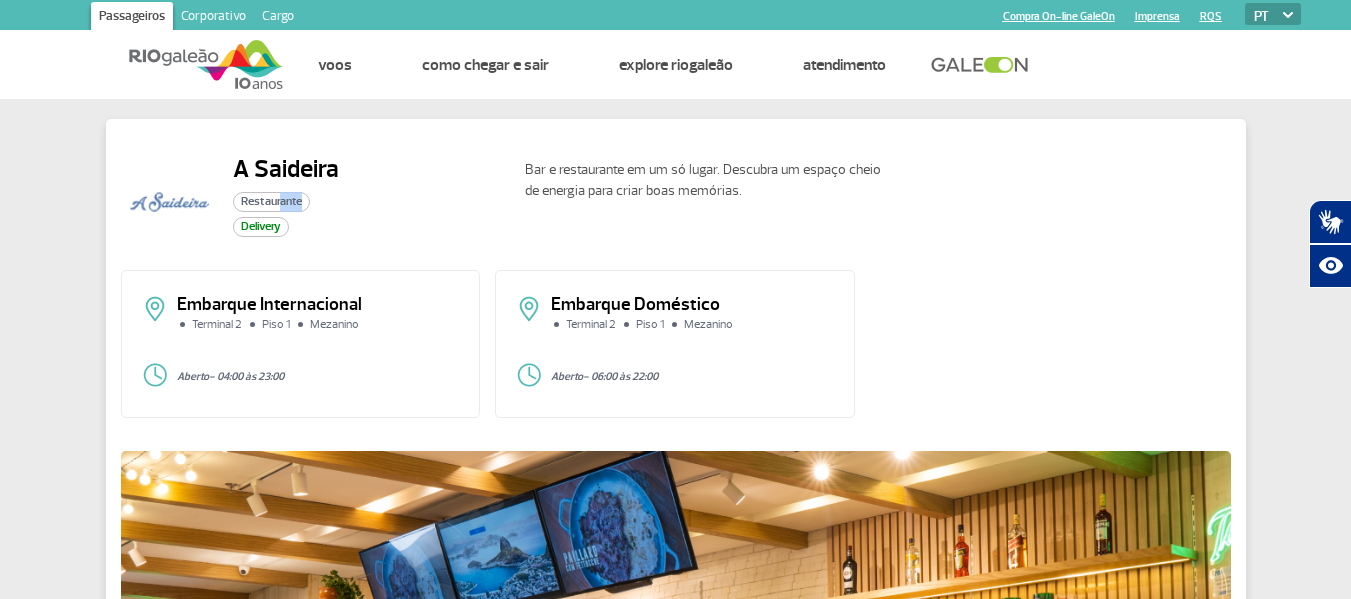 drag, startPoint x: 278, startPoint y: 201, endPoint x: 326, endPoint y: 203, distance: 48.04165 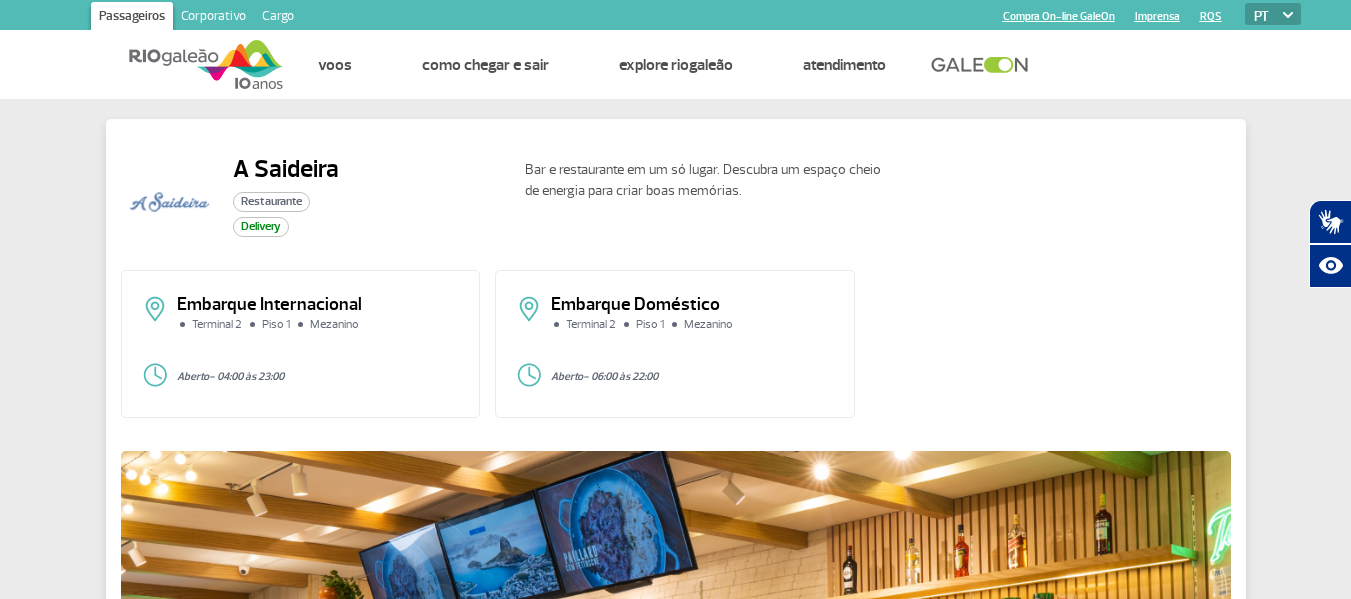 click on "A Saideira Restaurante Delivery" 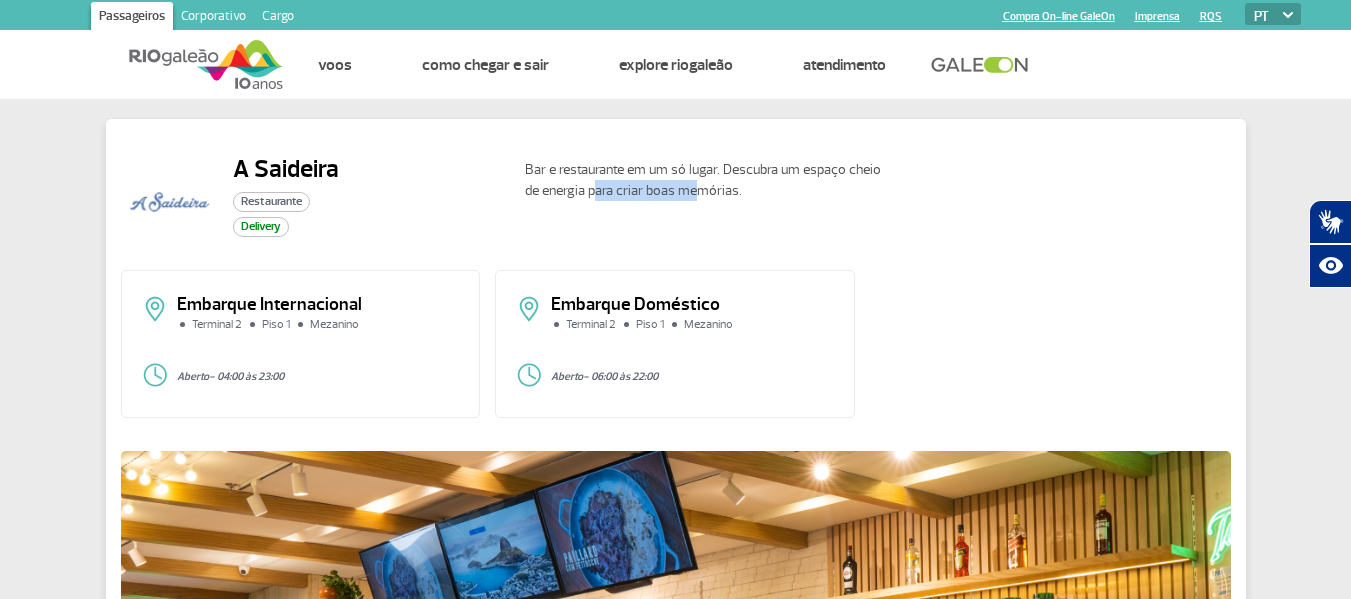 drag, startPoint x: 601, startPoint y: 186, endPoint x: 725, endPoint y: 217, distance: 127.81628 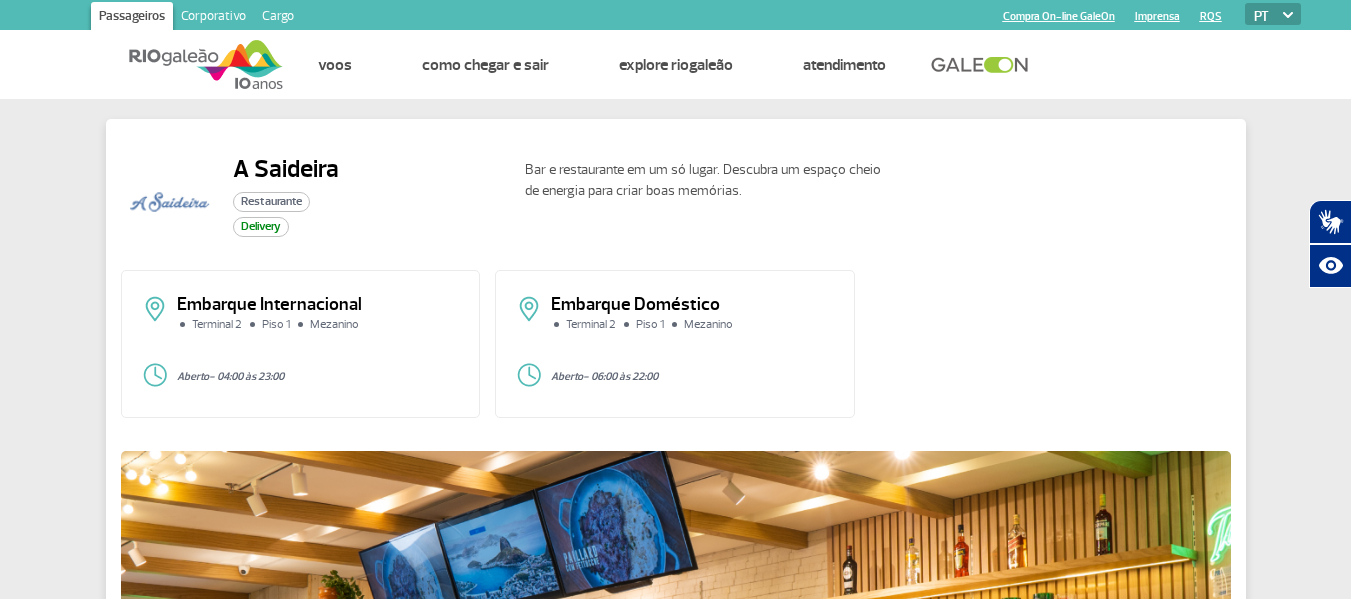 click on "Bar e restaurante em um só lugar. Descubra um espaço cheio de energia para criar boas memórias." 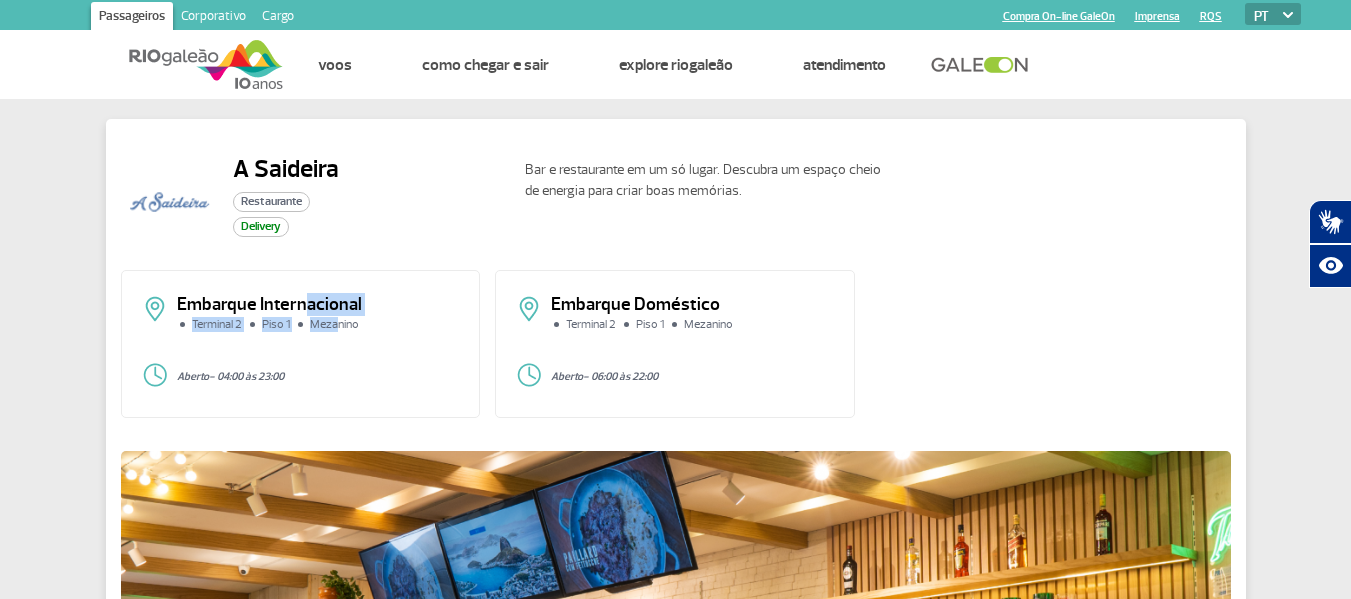 drag, startPoint x: 322, startPoint y: 314, endPoint x: 340, endPoint y: 328, distance: 22.803509 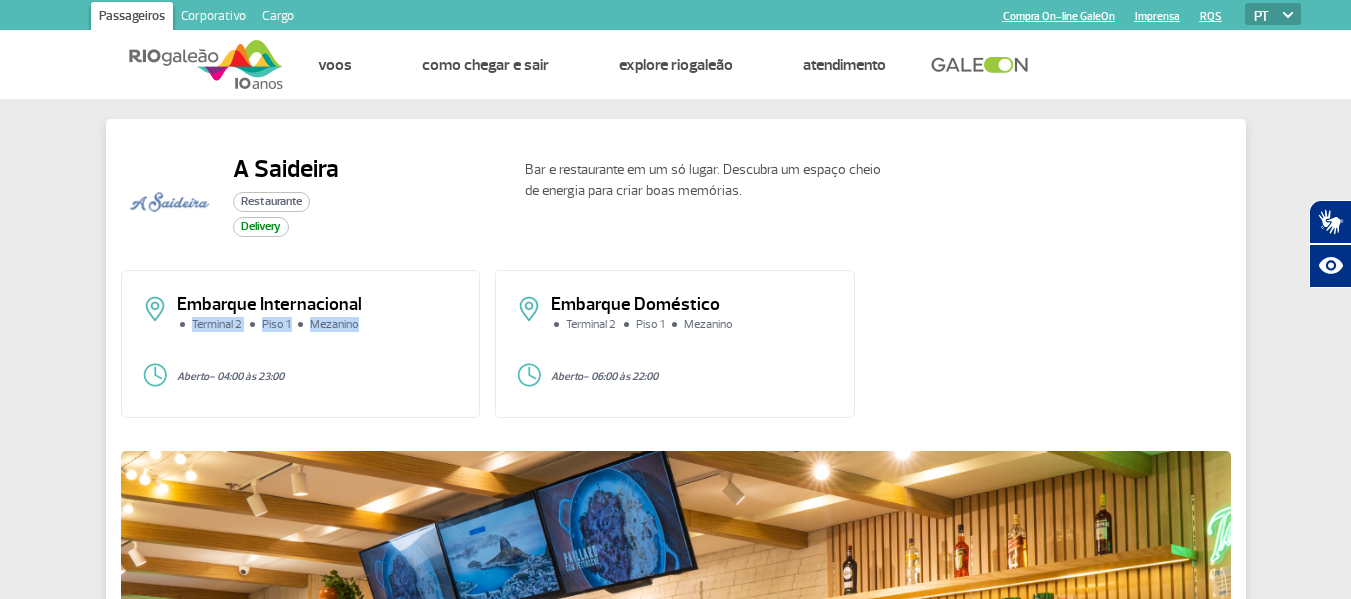 drag, startPoint x: 169, startPoint y: 334, endPoint x: 376, endPoint y: 334, distance: 207 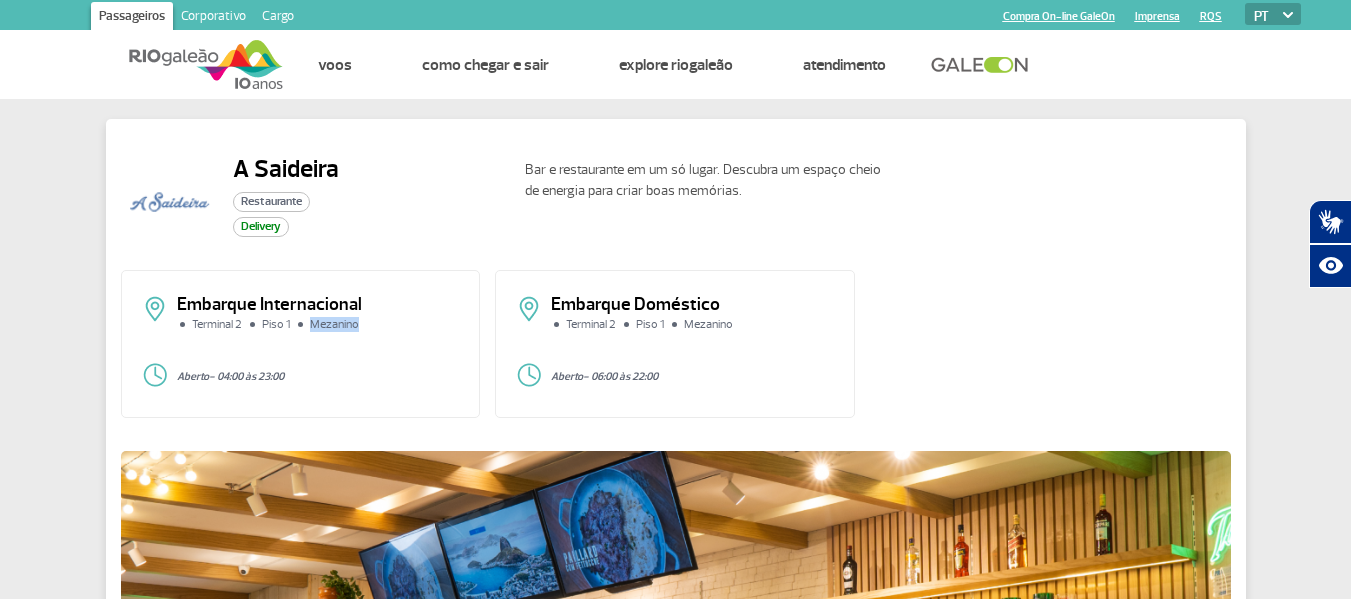 drag, startPoint x: 299, startPoint y: 334, endPoint x: 380, endPoint y: 333, distance: 81.00617 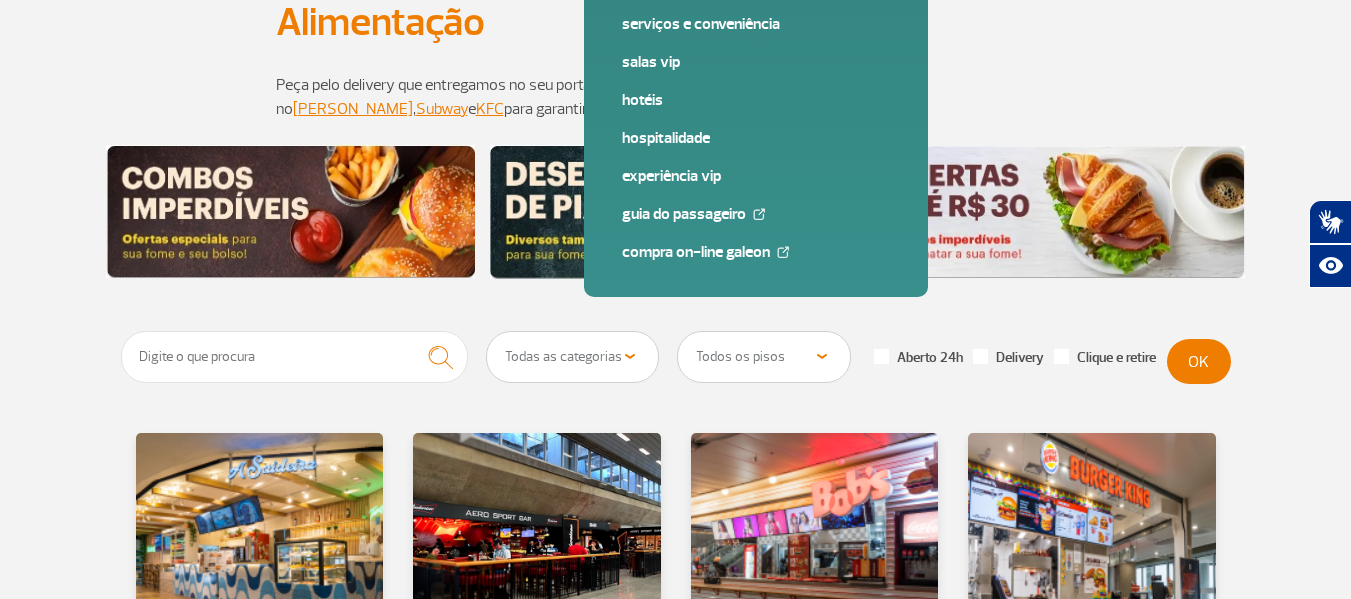 scroll, scrollTop: 200, scrollLeft: 0, axis: vertical 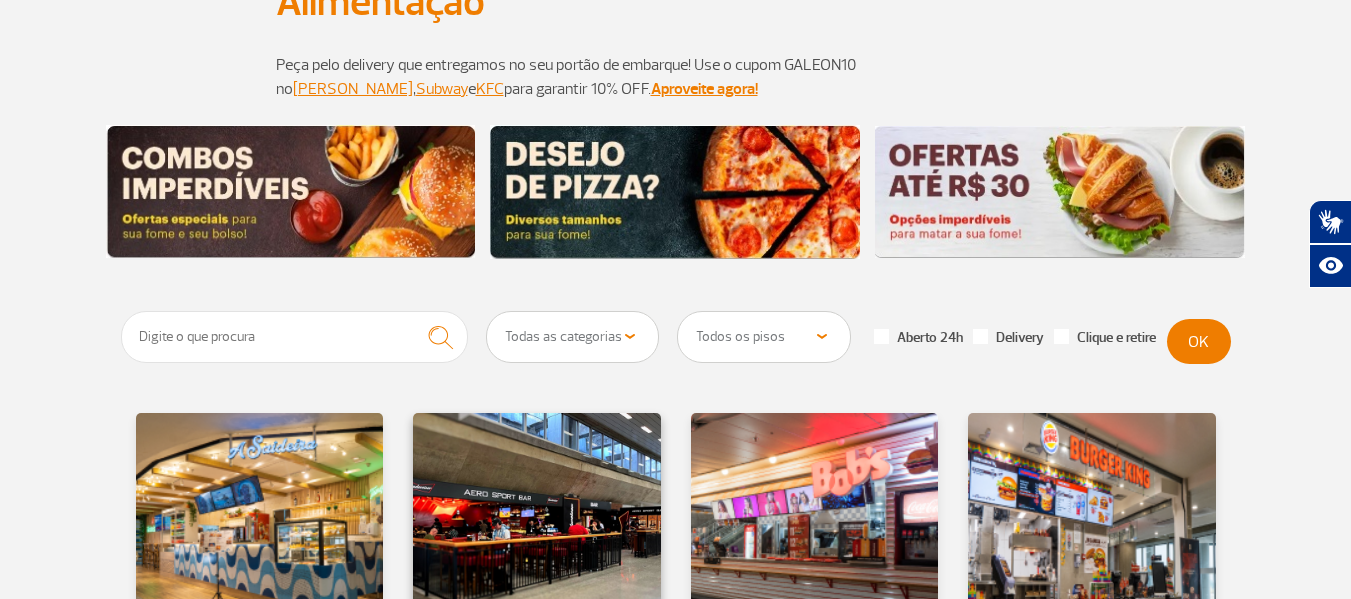 click at bounding box center (537, 527) 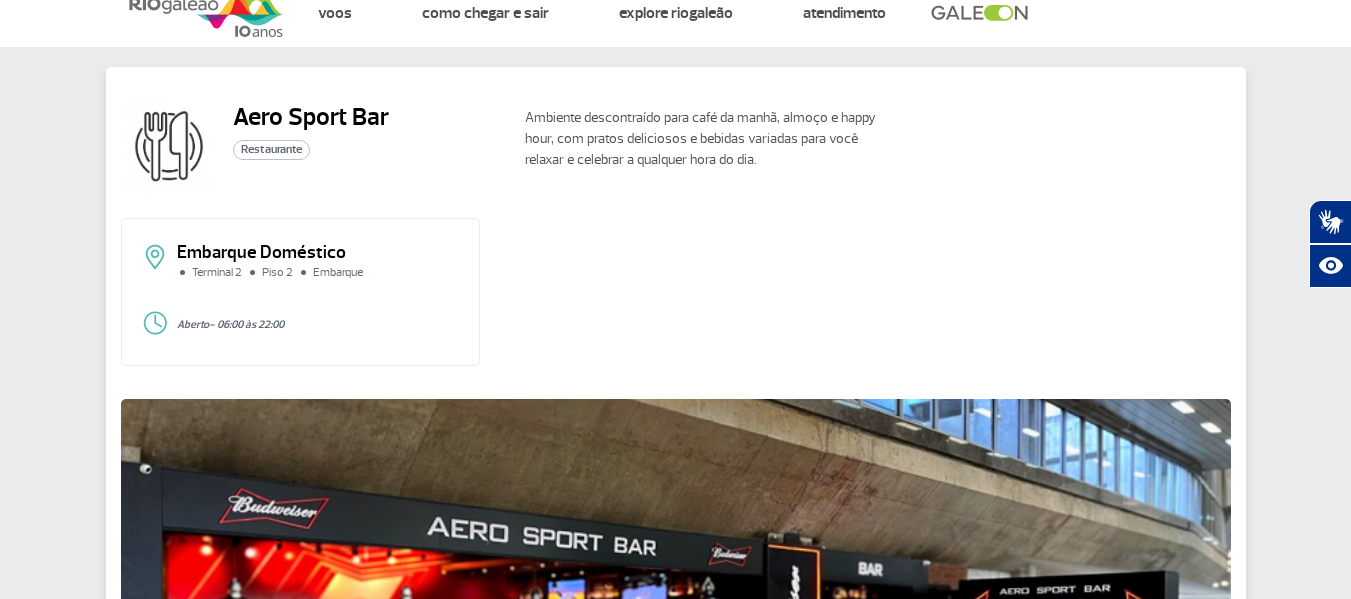 scroll, scrollTop: 0, scrollLeft: 0, axis: both 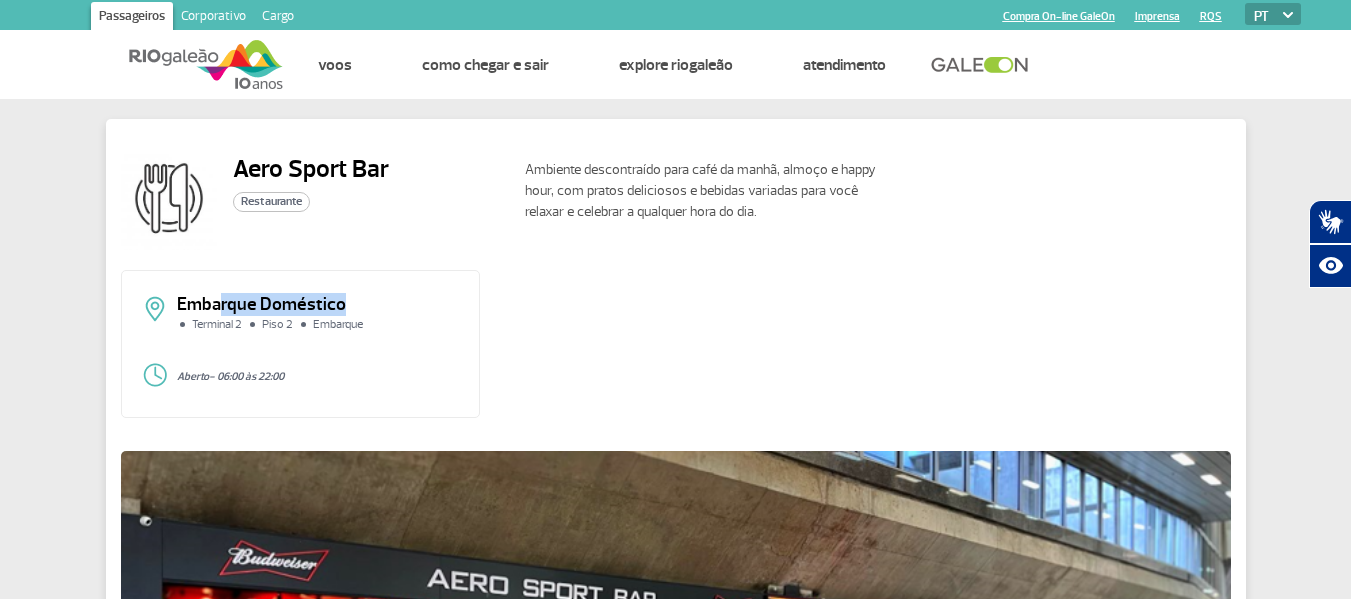 drag, startPoint x: 298, startPoint y: 307, endPoint x: 392, endPoint y: 307, distance: 94 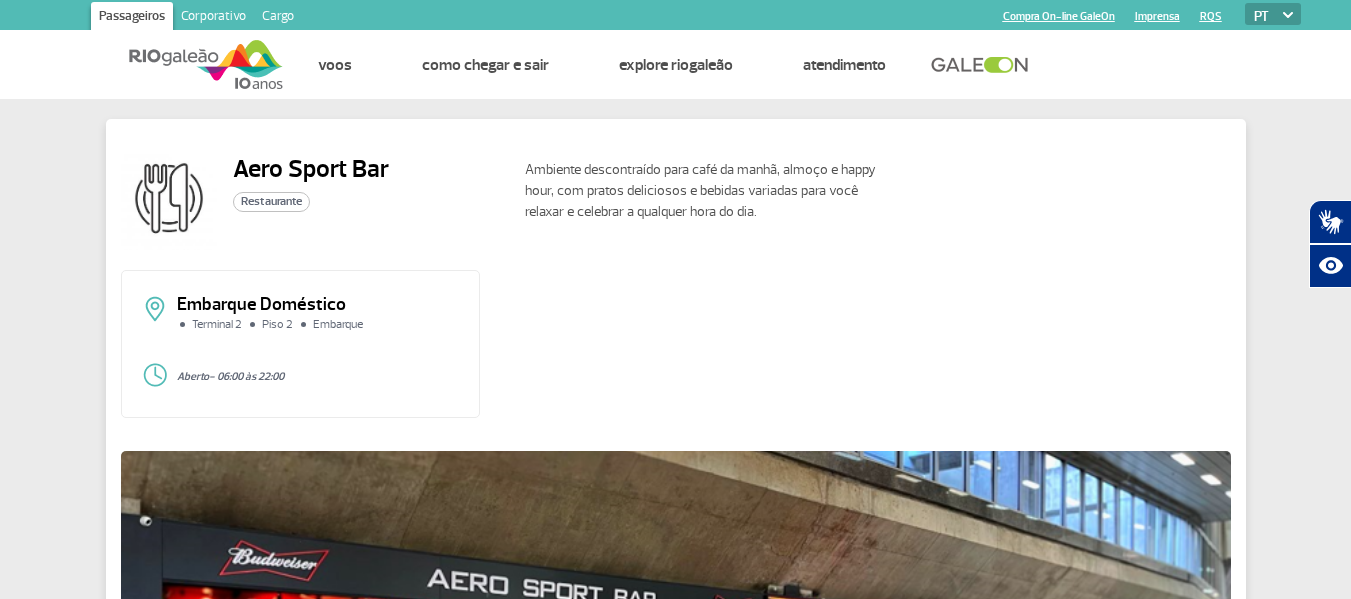 click on "Terminal 2" 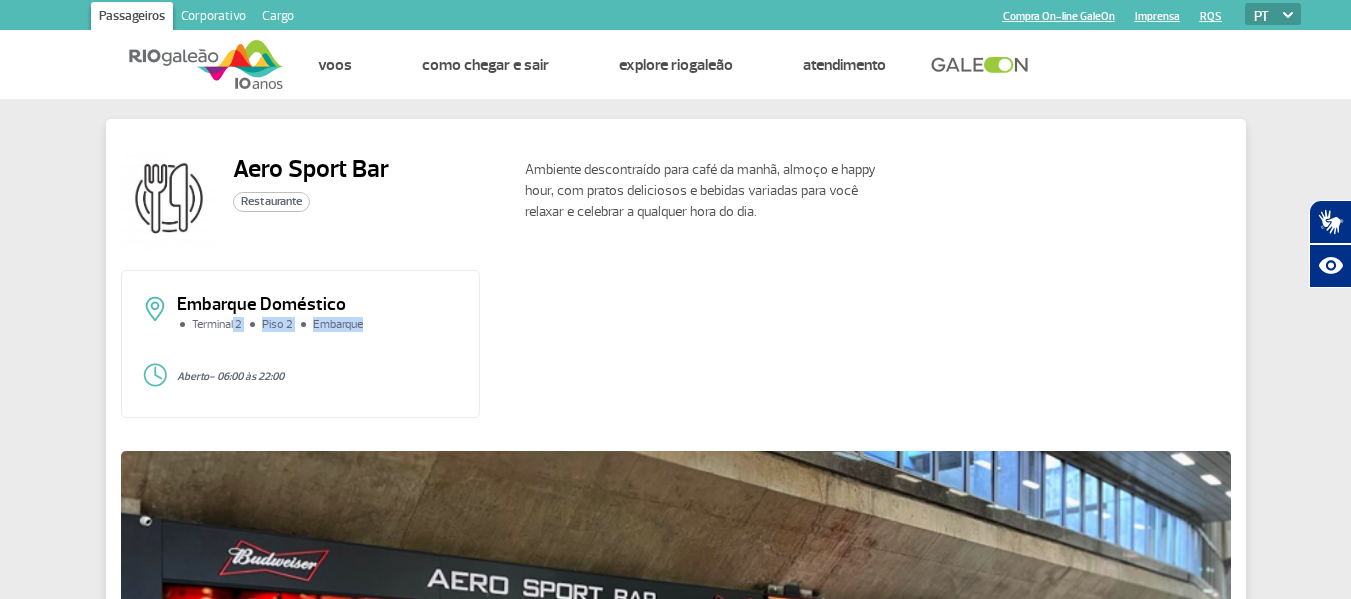 drag, startPoint x: 234, startPoint y: 330, endPoint x: 408, endPoint y: 324, distance: 174.10342 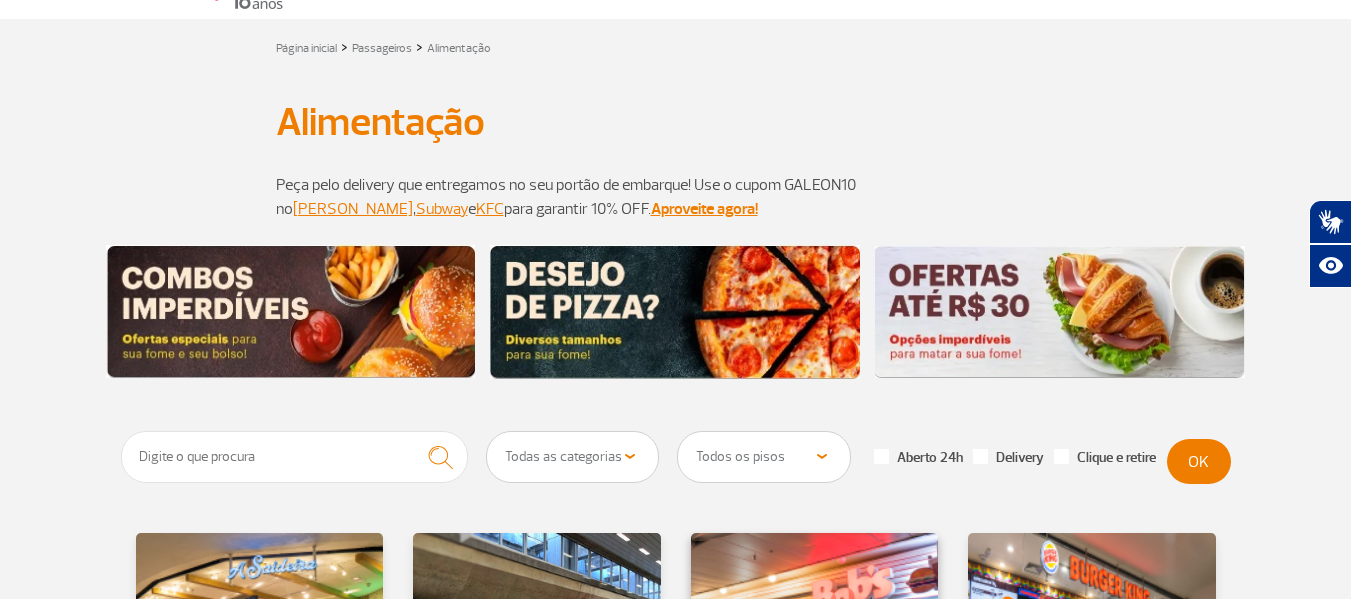scroll, scrollTop: 300, scrollLeft: 0, axis: vertical 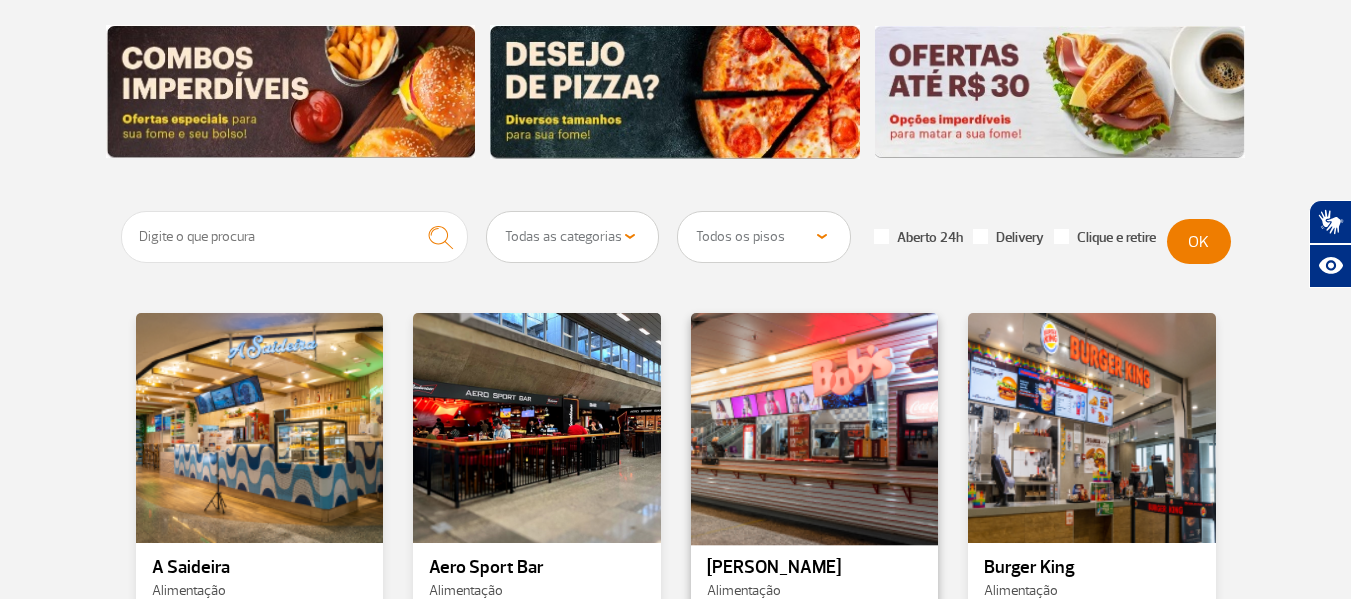 click at bounding box center (814, 427) 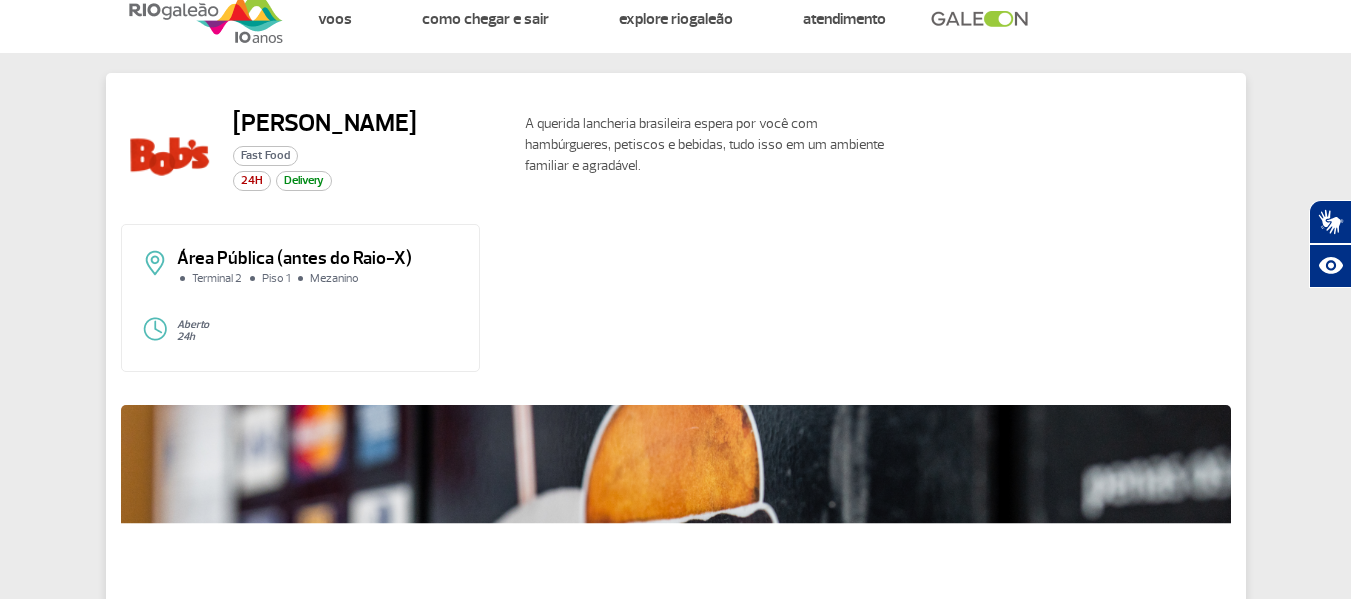 scroll, scrollTop: 45, scrollLeft: 0, axis: vertical 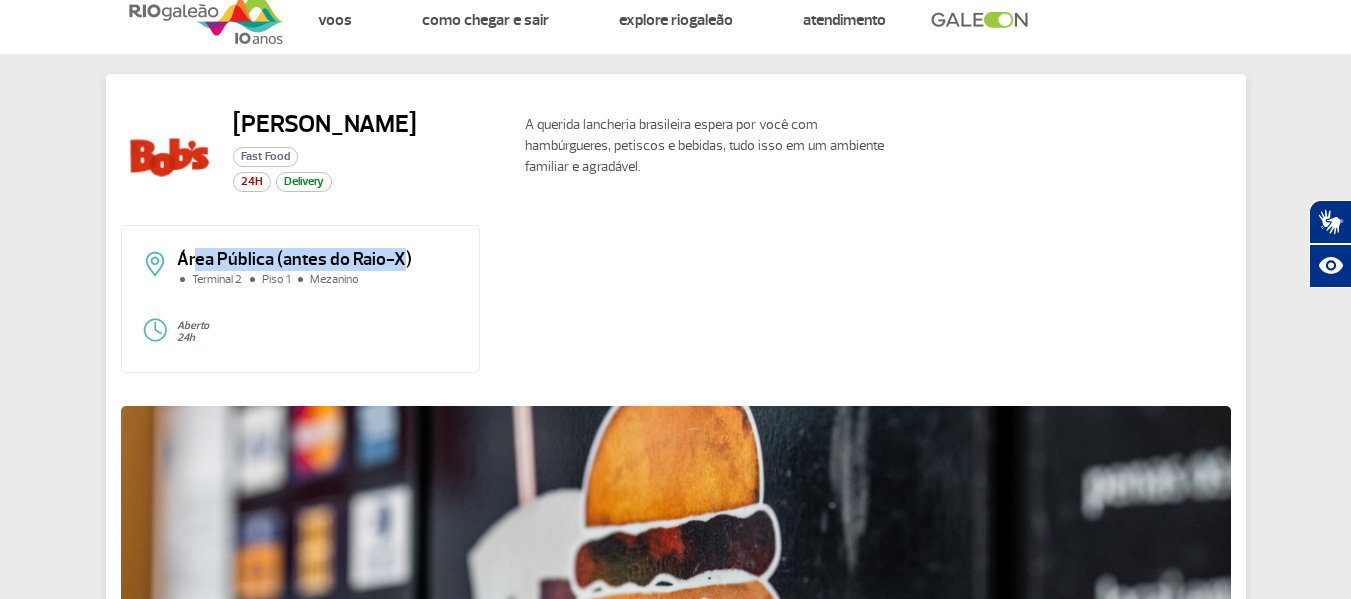 drag, startPoint x: 215, startPoint y: 253, endPoint x: 427, endPoint y: 259, distance: 212.08488 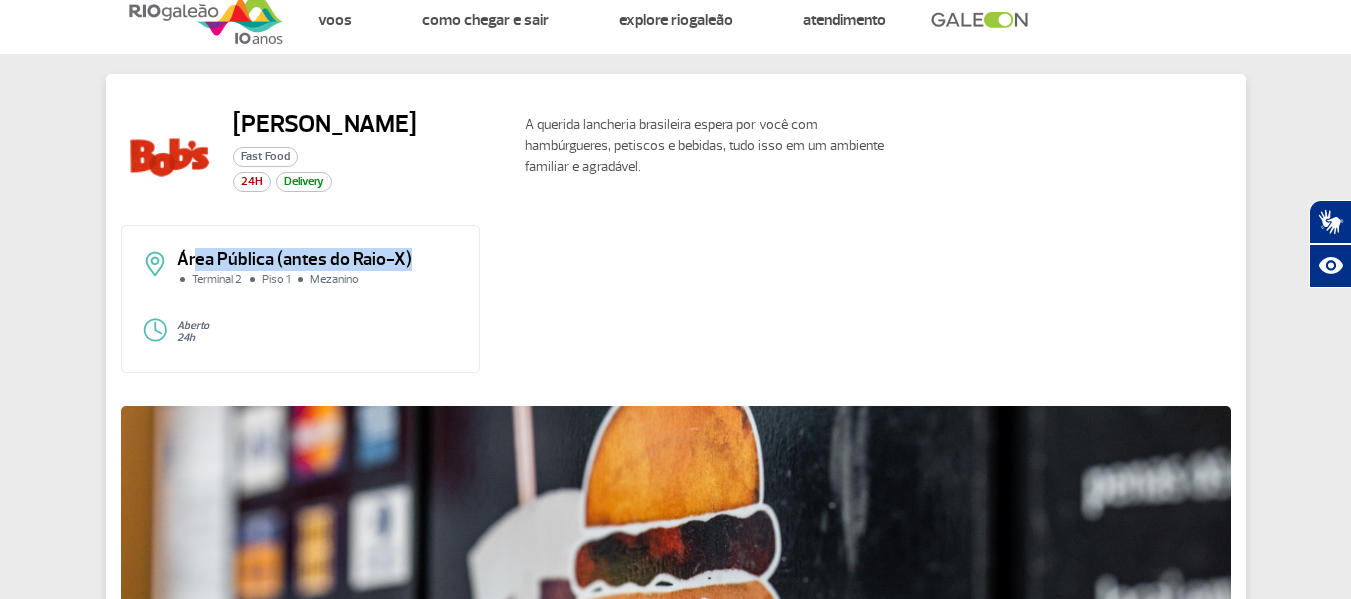 click on "Área Pública (antes do Raio-X)" 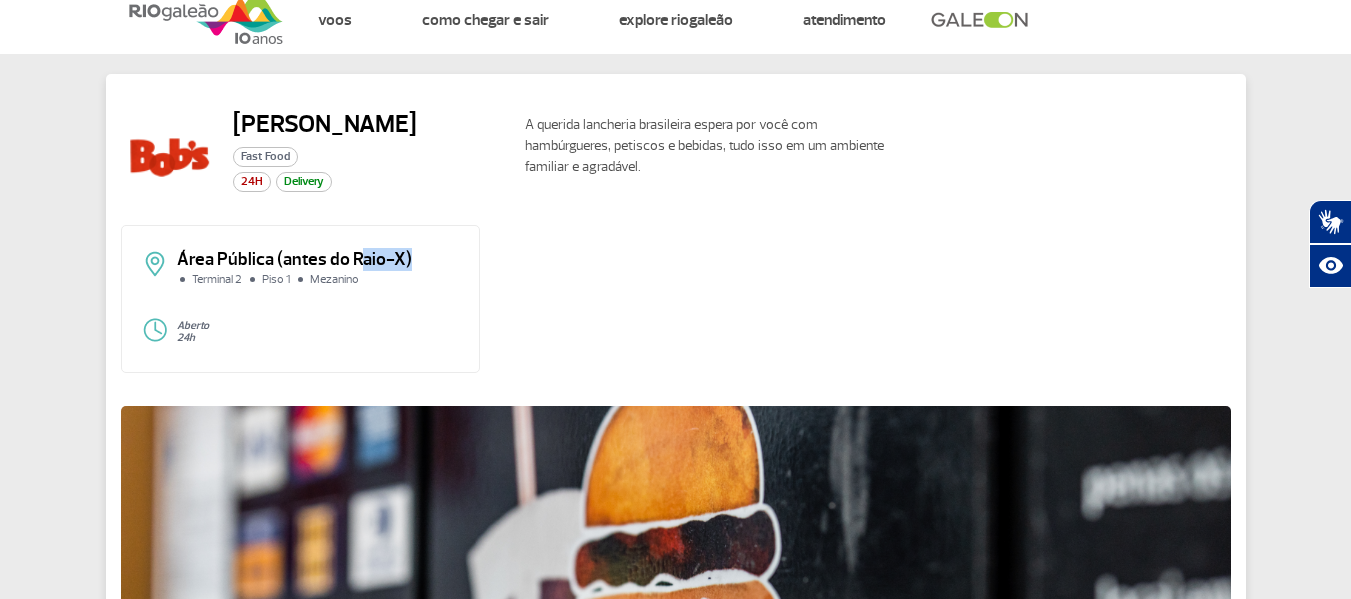 drag, startPoint x: 355, startPoint y: 259, endPoint x: 458, endPoint y: 255, distance: 103.077644 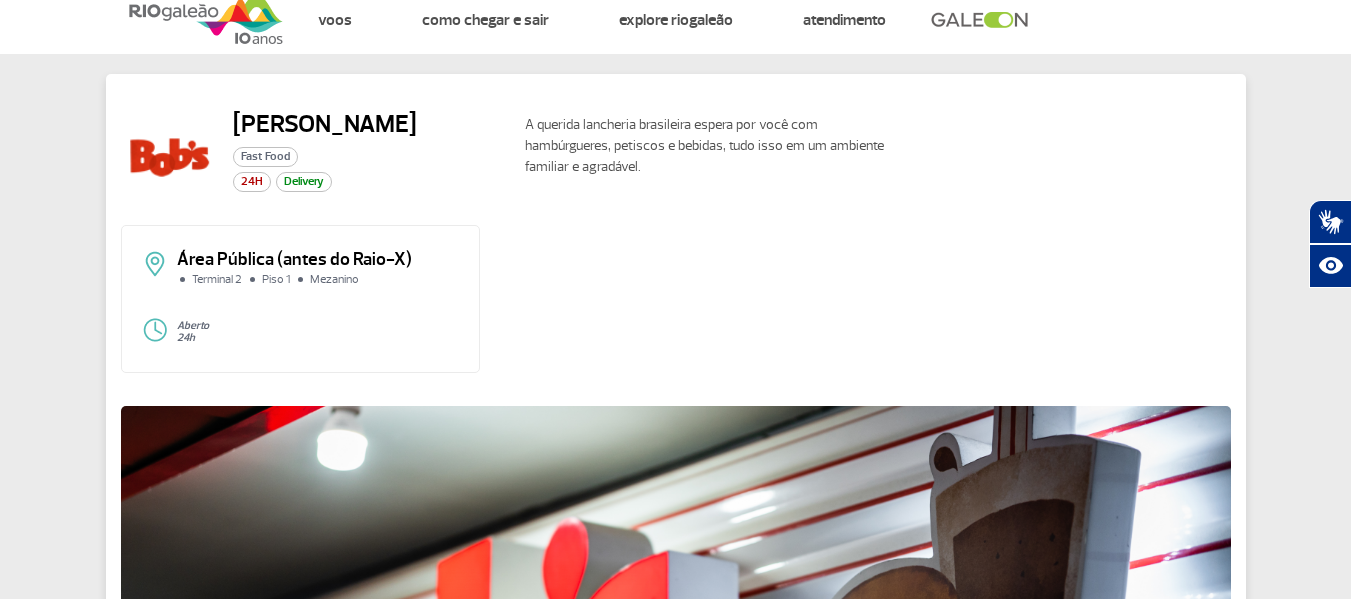 click on "Área Pública (antes do Raio-X)" 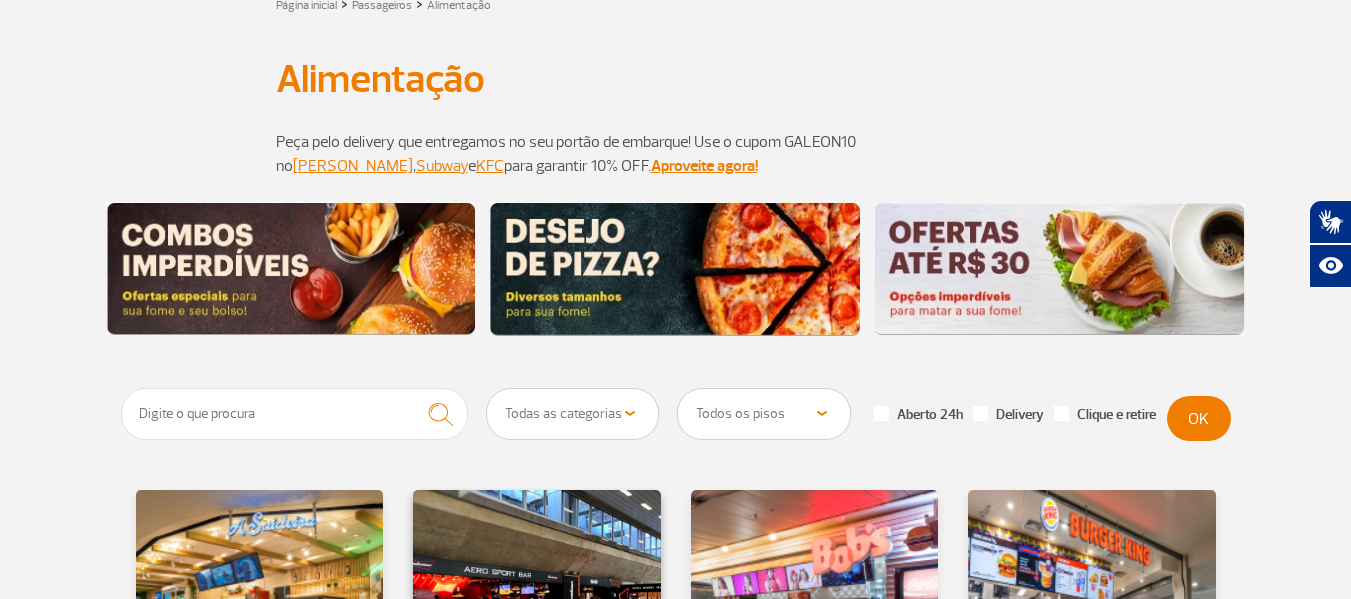 scroll, scrollTop: 300, scrollLeft: 0, axis: vertical 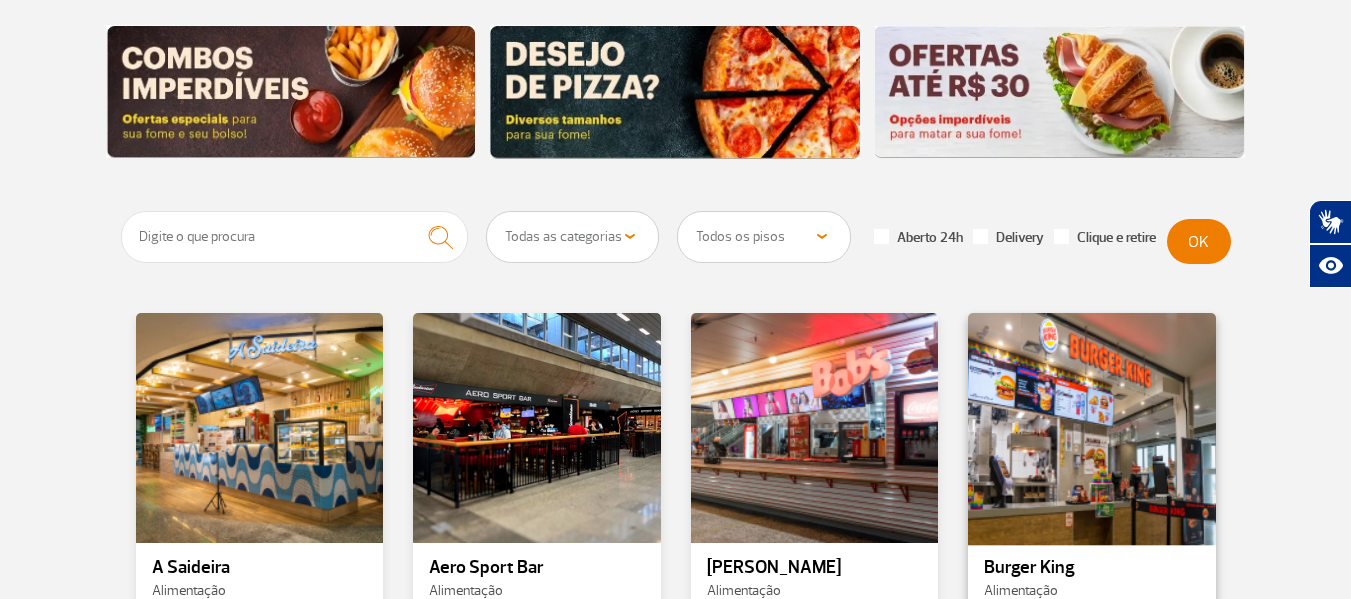 click at bounding box center (1092, 427) 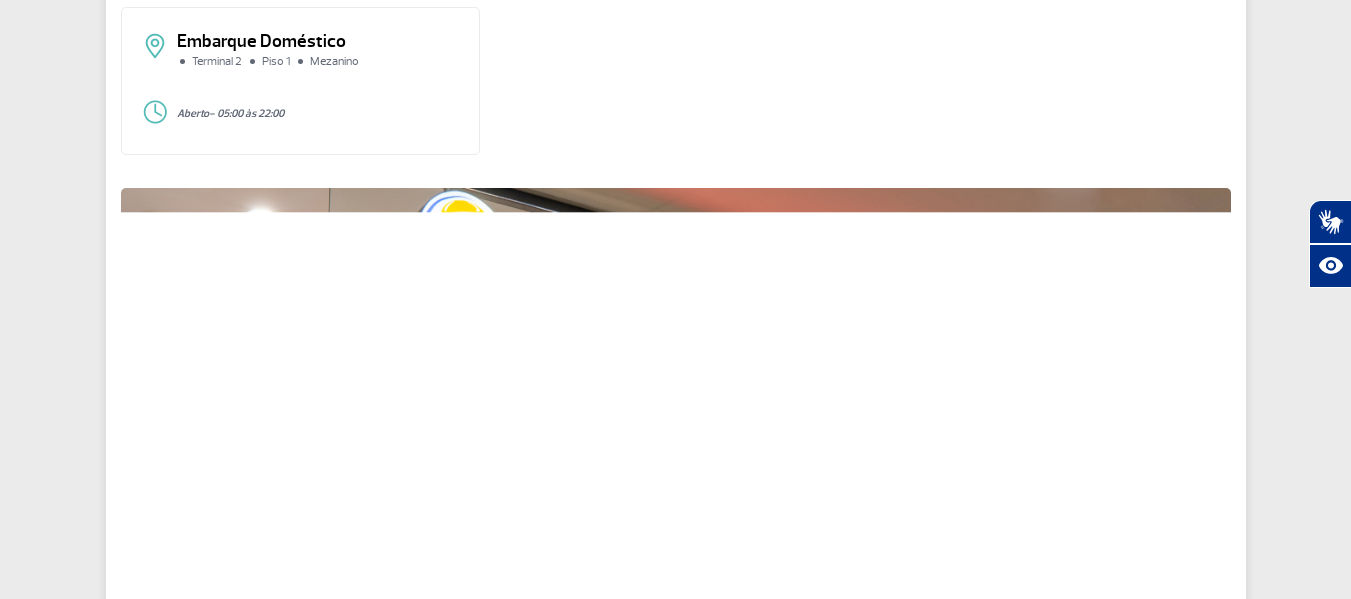 scroll, scrollTop: 0, scrollLeft: 0, axis: both 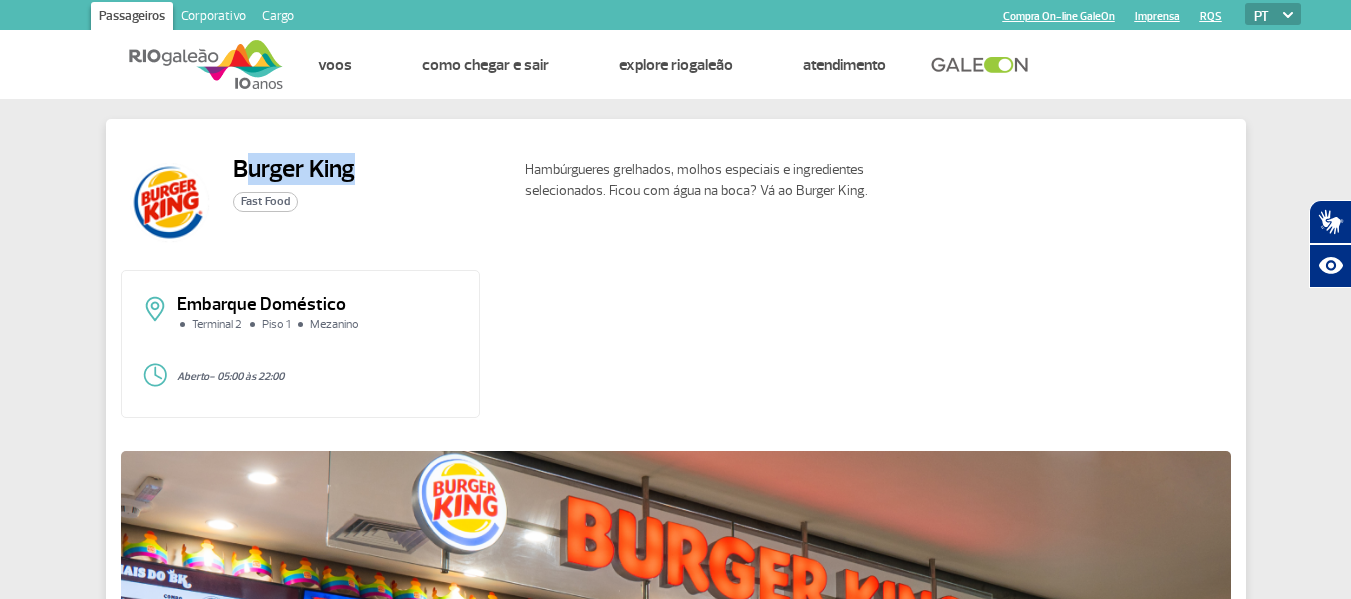 drag, startPoint x: 263, startPoint y: 138, endPoint x: 383, endPoint y: 153, distance: 120.93387 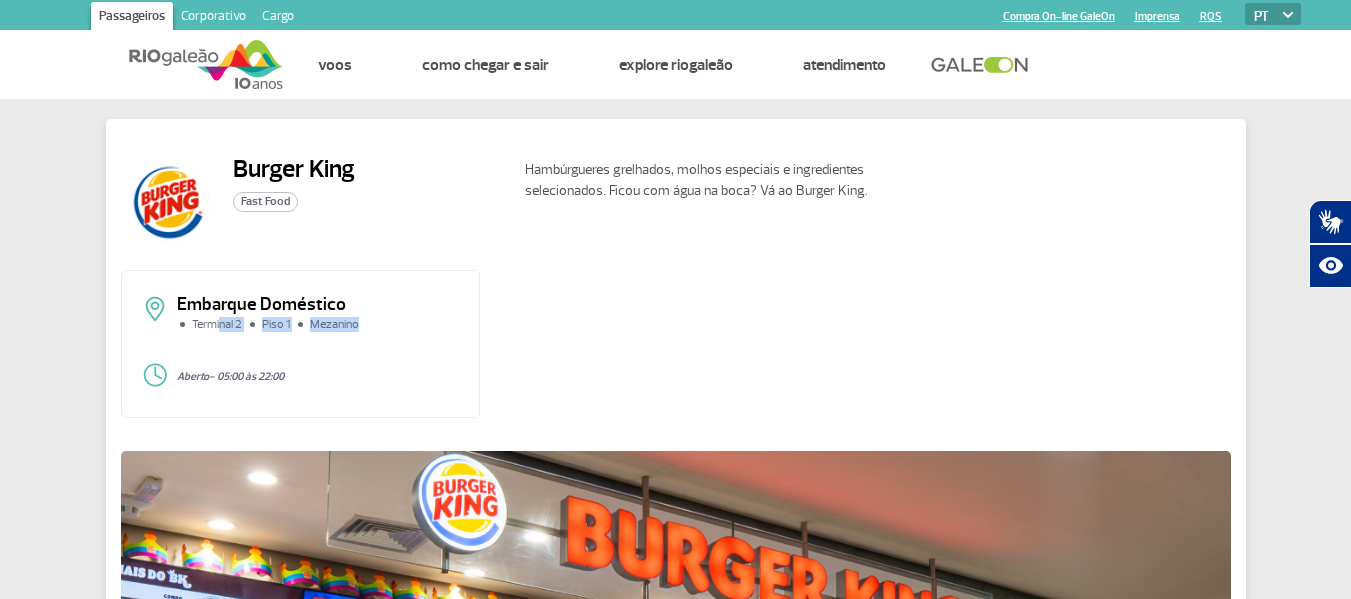 click on "Embarque Doméstico Terminal 2 Piso 1 Mezanino" 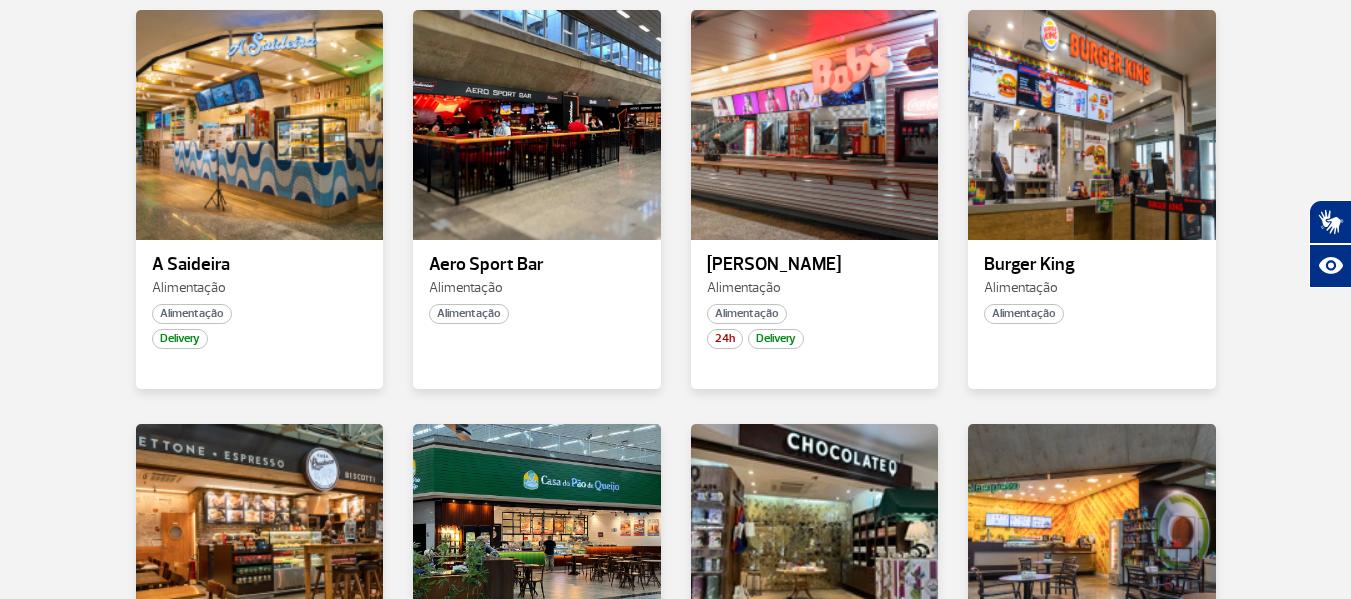 scroll, scrollTop: 700, scrollLeft: 0, axis: vertical 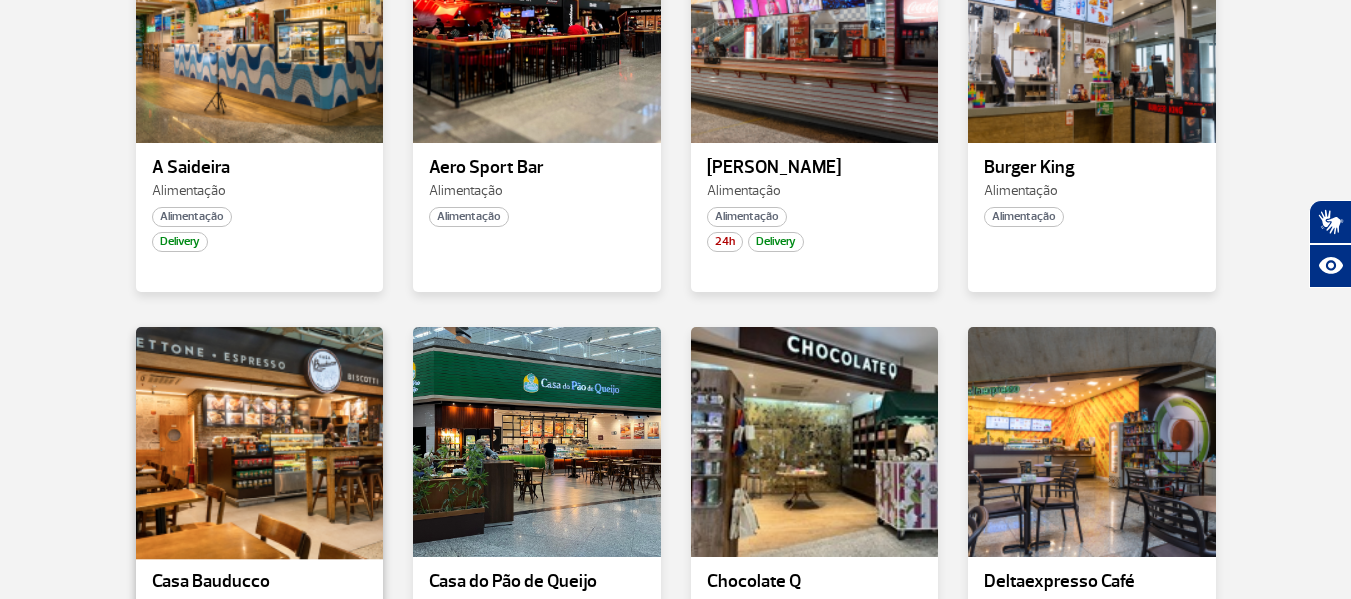 click at bounding box center (259, 441) 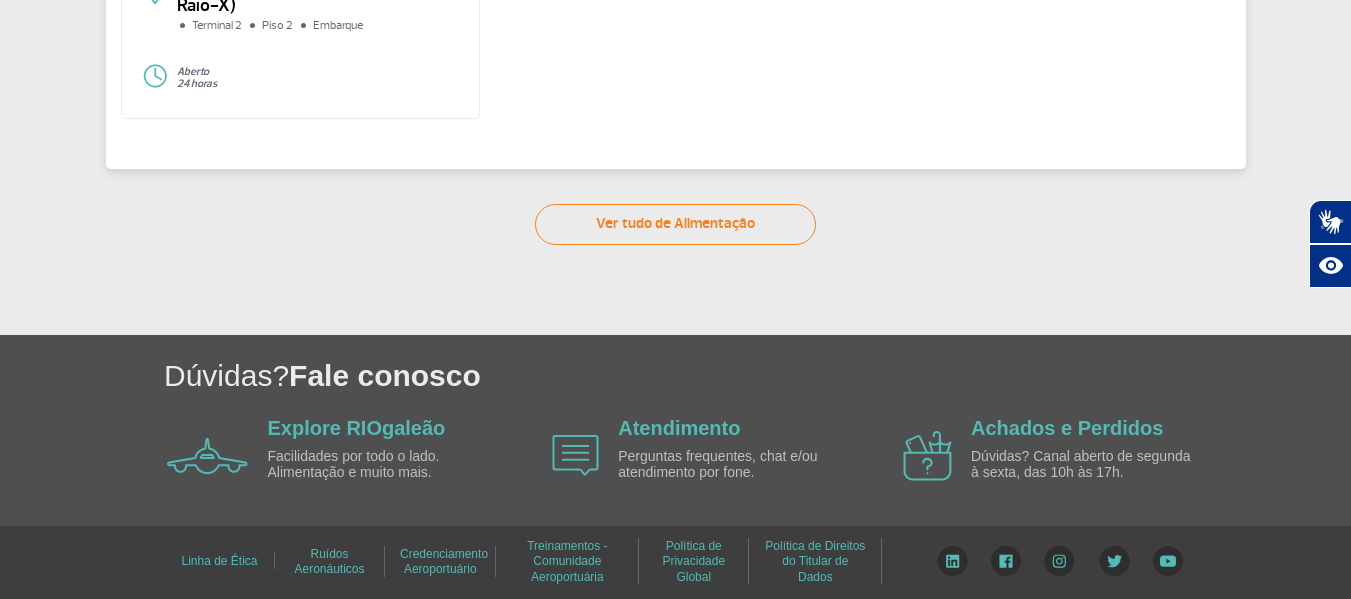 scroll, scrollTop: 117, scrollLeft: 0, axis: vertical 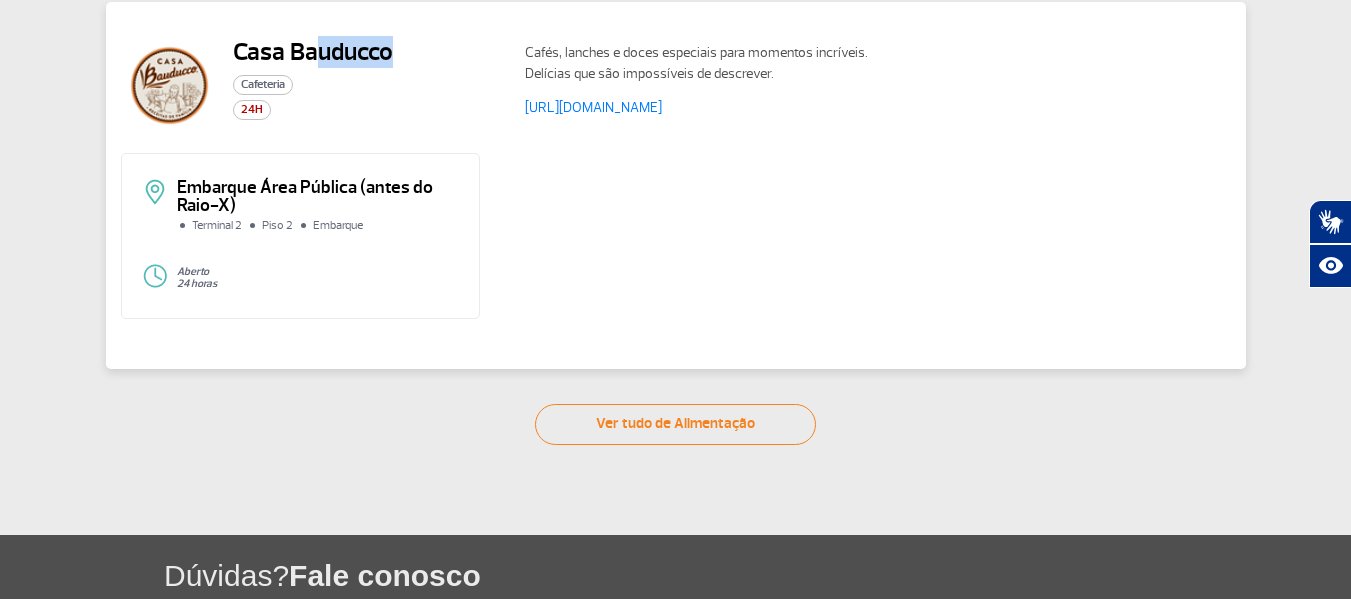 drag, startPoint x: 310, startPoint y: 47, endPoint x: 491, endPoint y: 20, distance: 183.00273 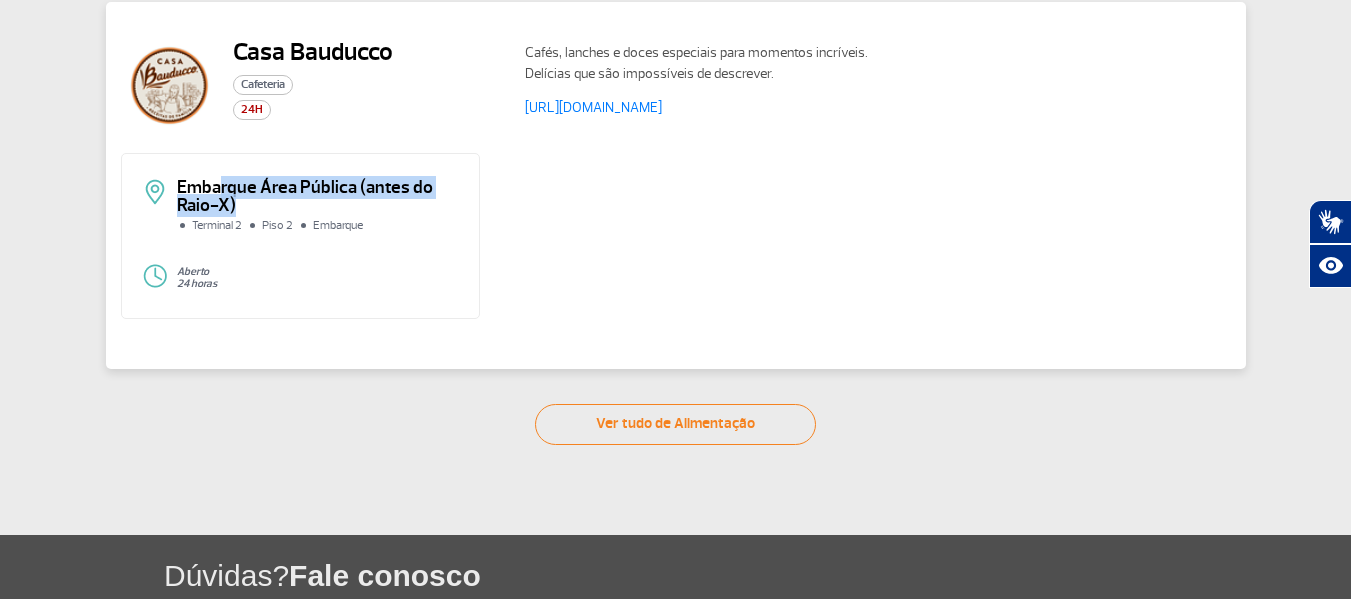 drag, startPoint x: 220, startPoint y: 191, endPoint x: 334, endPoint y: 199, distance: 114.28036 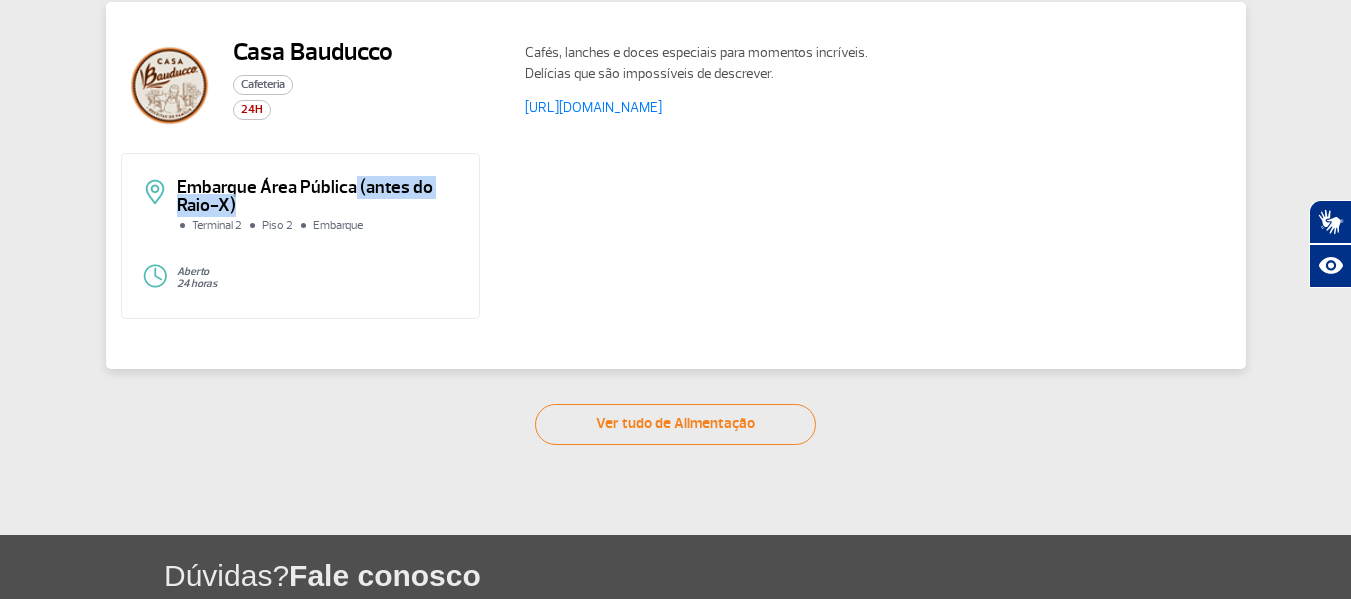 drag, startPoint x: 347, startPoint y: 179, endPoint x: 379, endPoint y: 204, distance: 40.60788 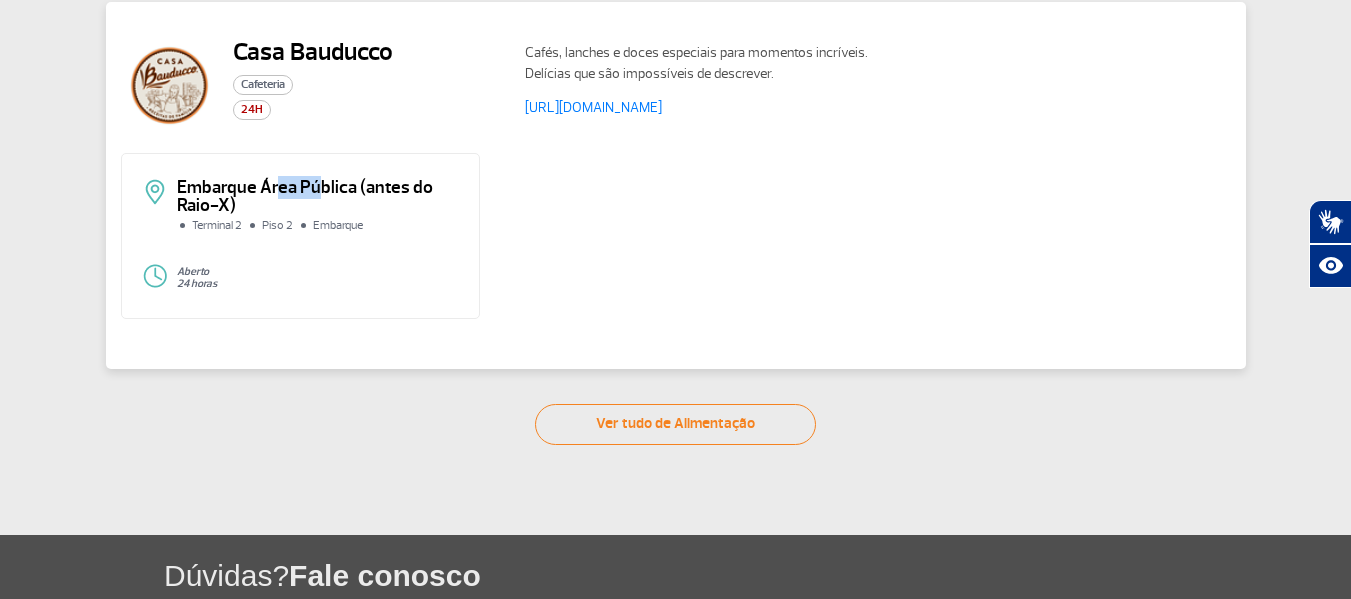 drag, startPoint x: 295, startPoint y: 178, endPoint x: 323, endPoint y: 198, distance: 34.4093 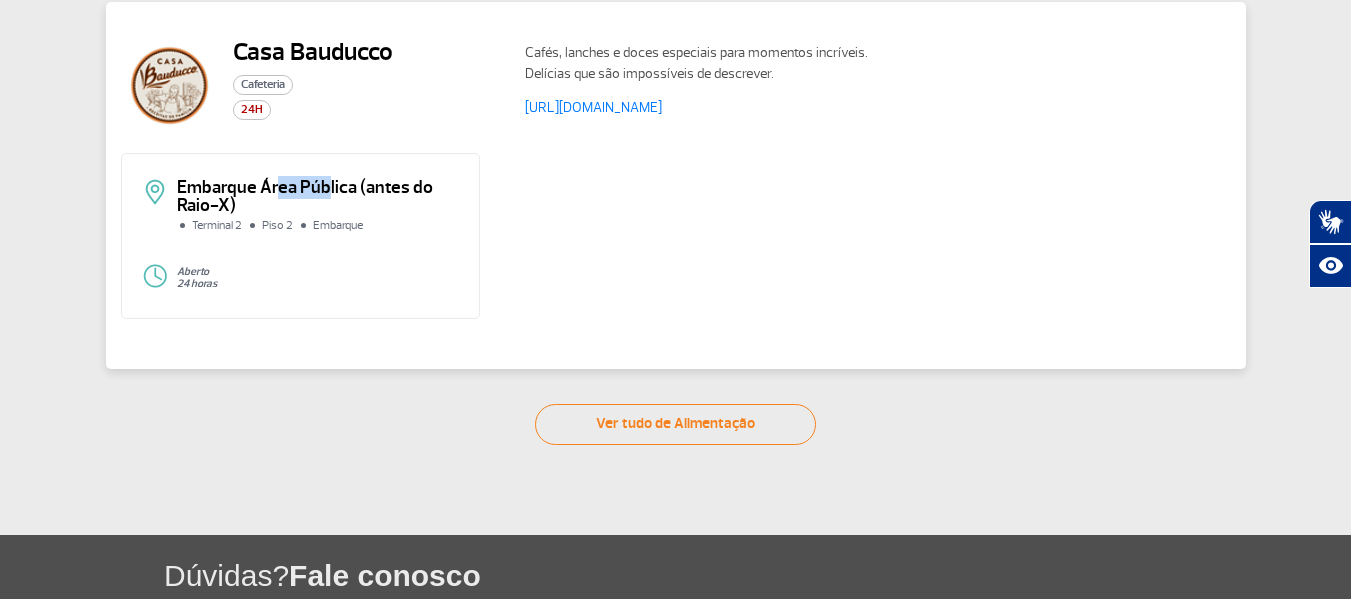 click on "Embarque Área Pública (antes do Raio-X)" 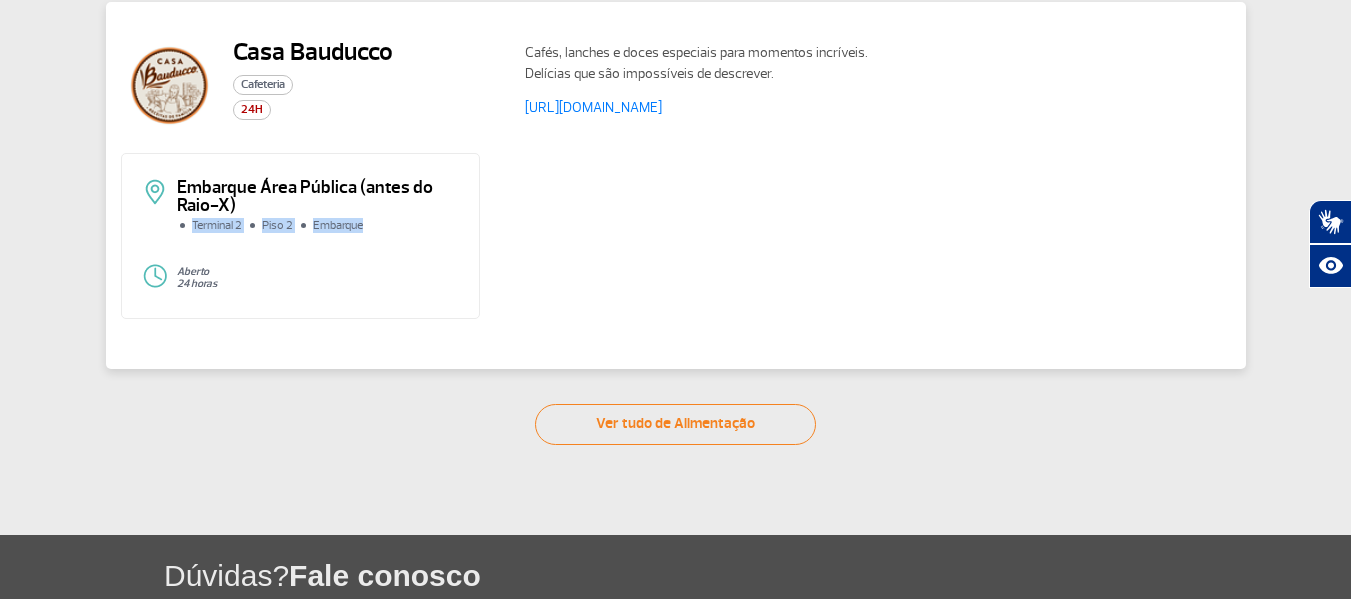drag, startPoint x: 269, startPoint y: 220, endPoint x: 365, endPoint y: 227, distance: 96.25487 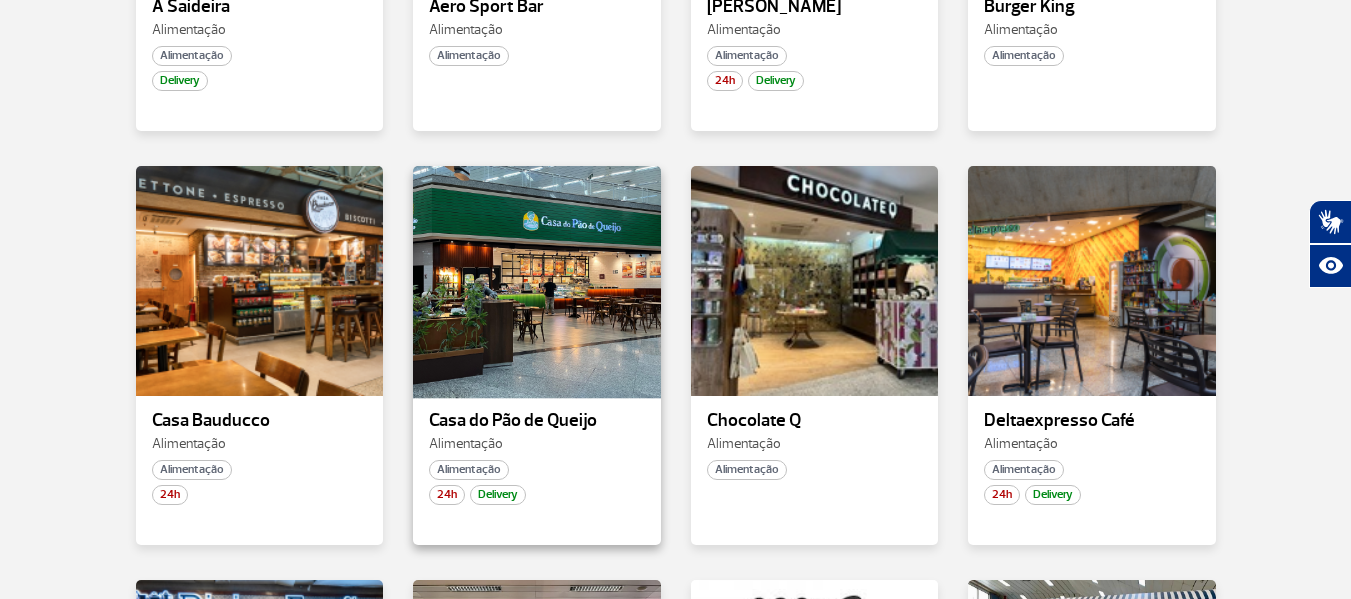 scroll, scrollTop: 900, scrollLeft: 0, axis: vertical 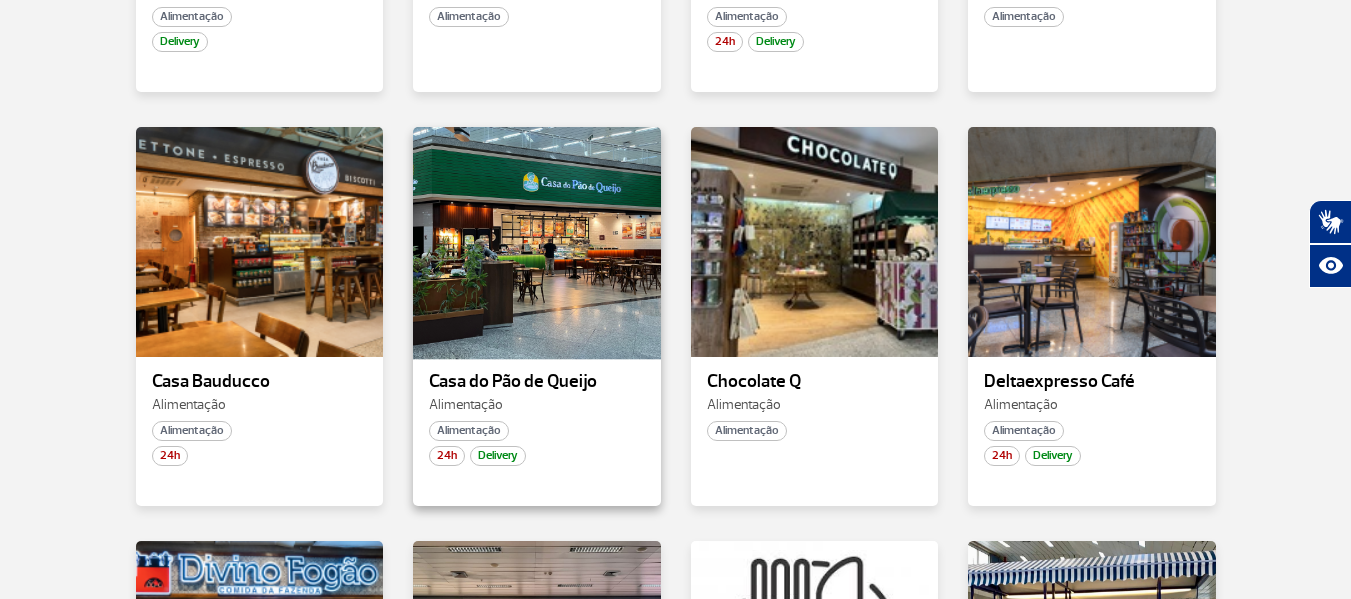 click at bounding box center [537, 241] 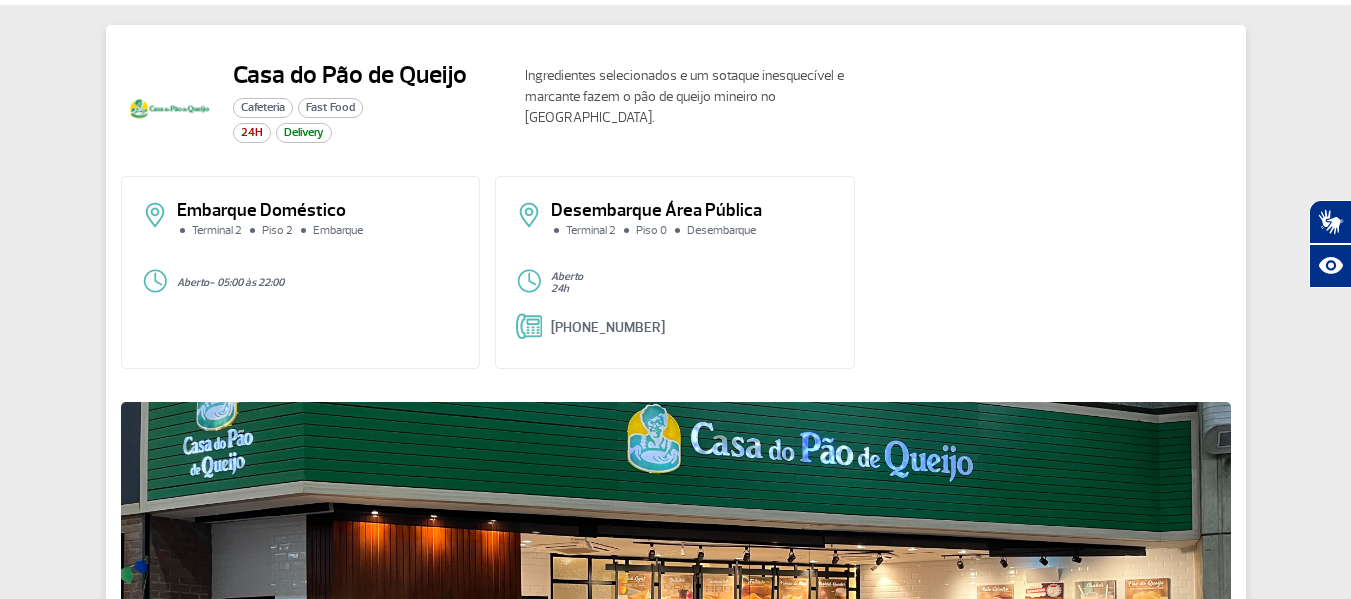 scroll, scrollTop: 0, scrollLeft: 0, axis: both 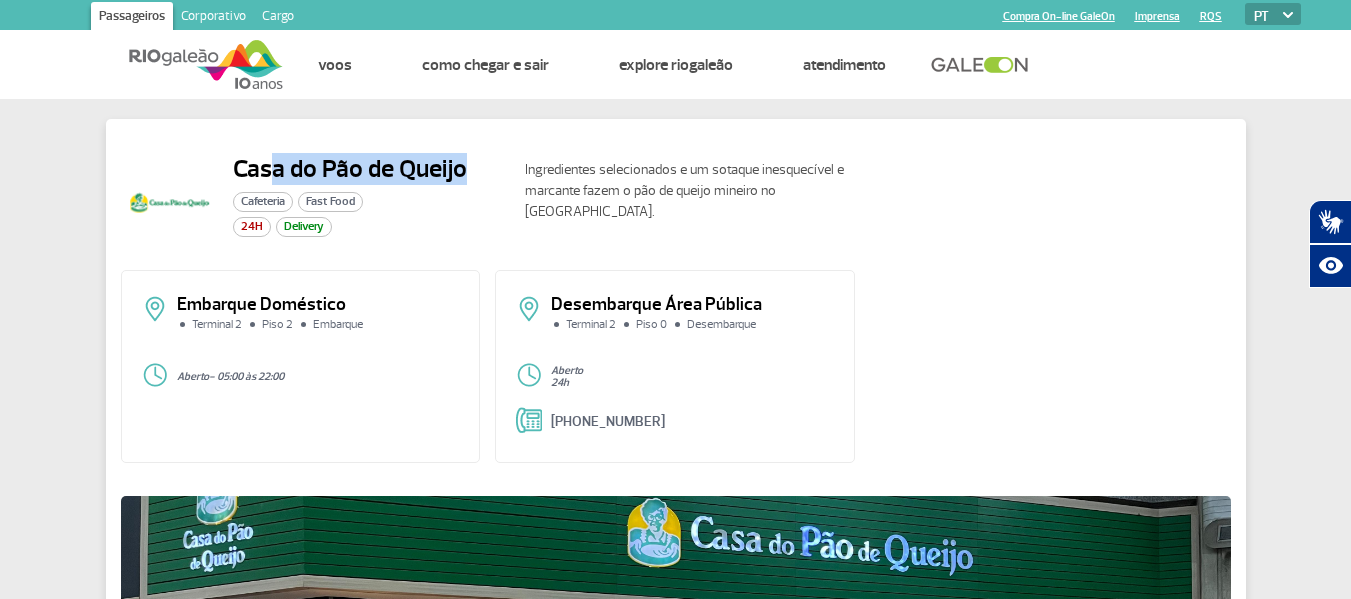 drag, startPoint x: 338, startPoint y: 159, endPoint x: 506, endPoint y: 161, distance: 168.0119 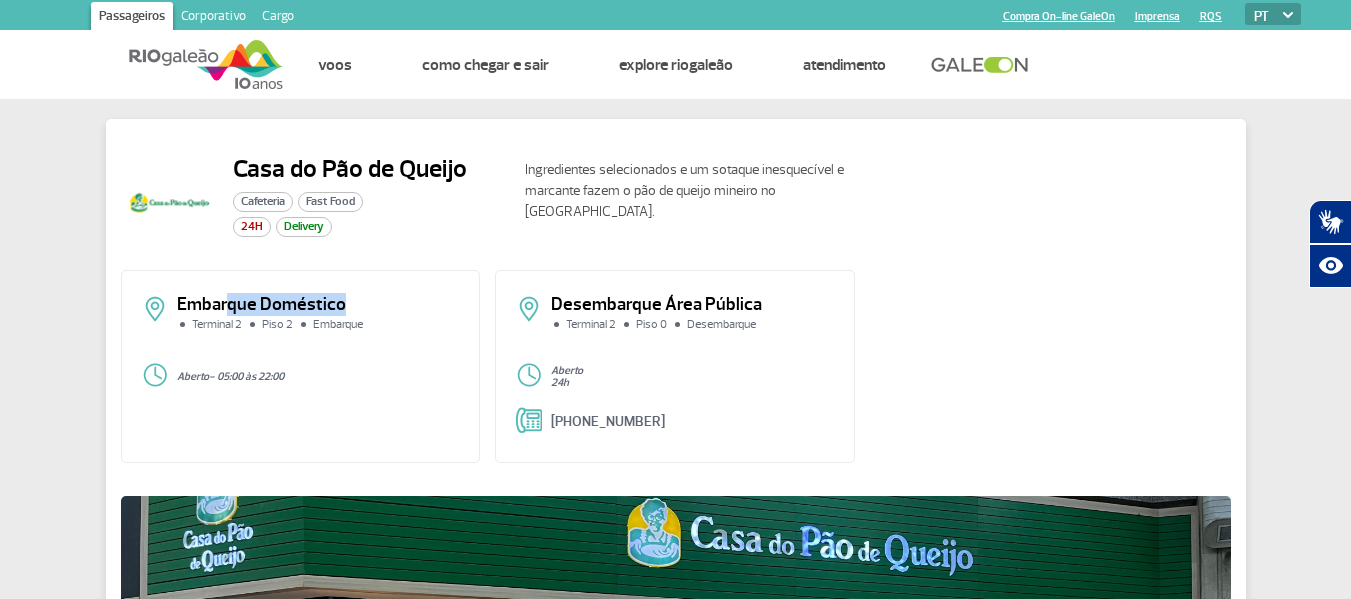 drag, startPoint x: 230, startPoint y: 307, endPoint x: 338, endPoint y: 308, distance: 108.00463 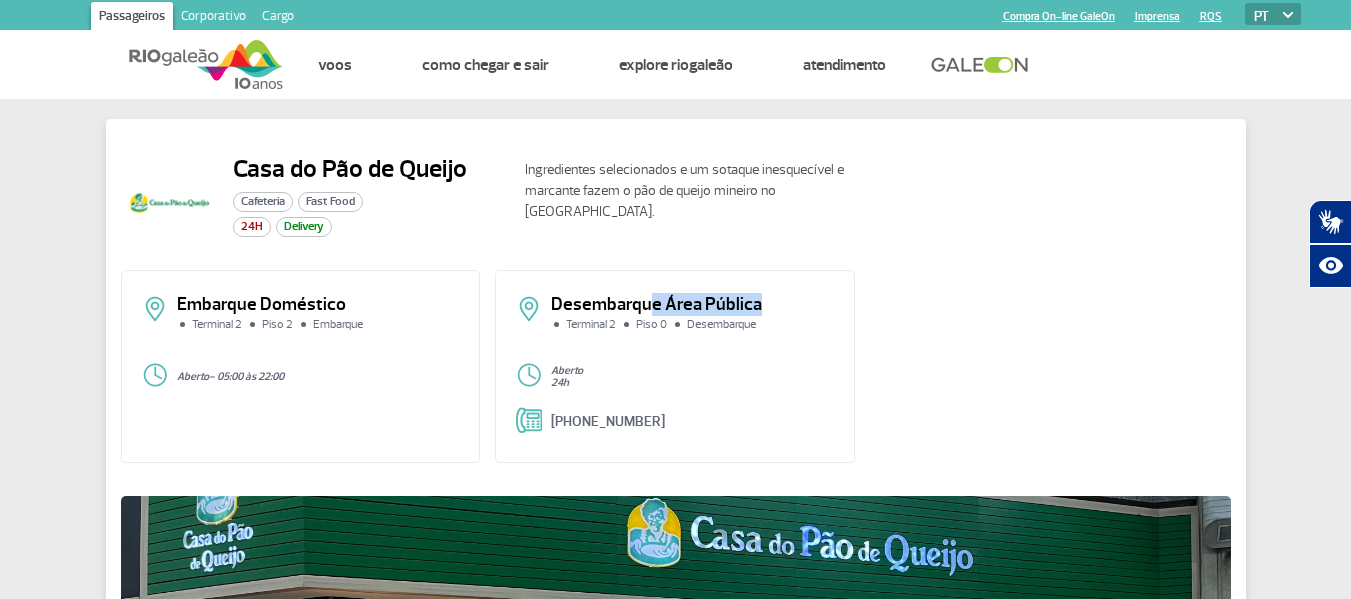 drag, startPoint x: 648, startPoint y: 310, endPoint x: 766, endPoint y: 312, distance: 118.016945 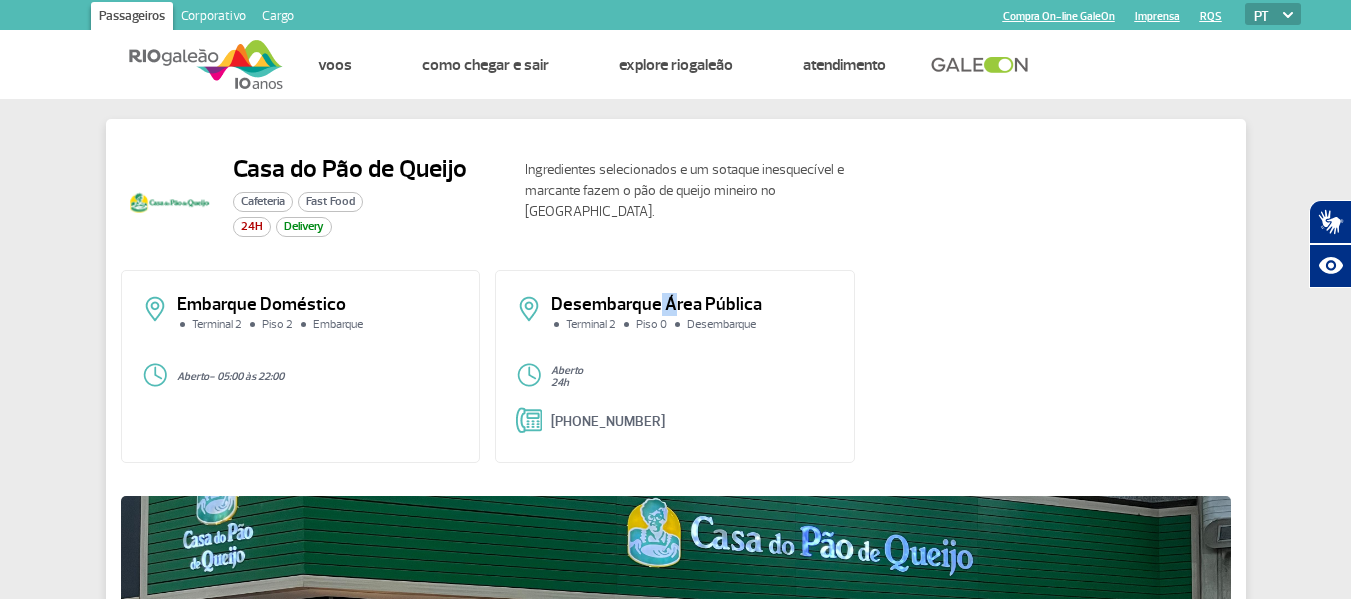 drag, startPoint x: 657, startPoint y: 310, endPoint x: 766, endPoint y: 310, distance: 109 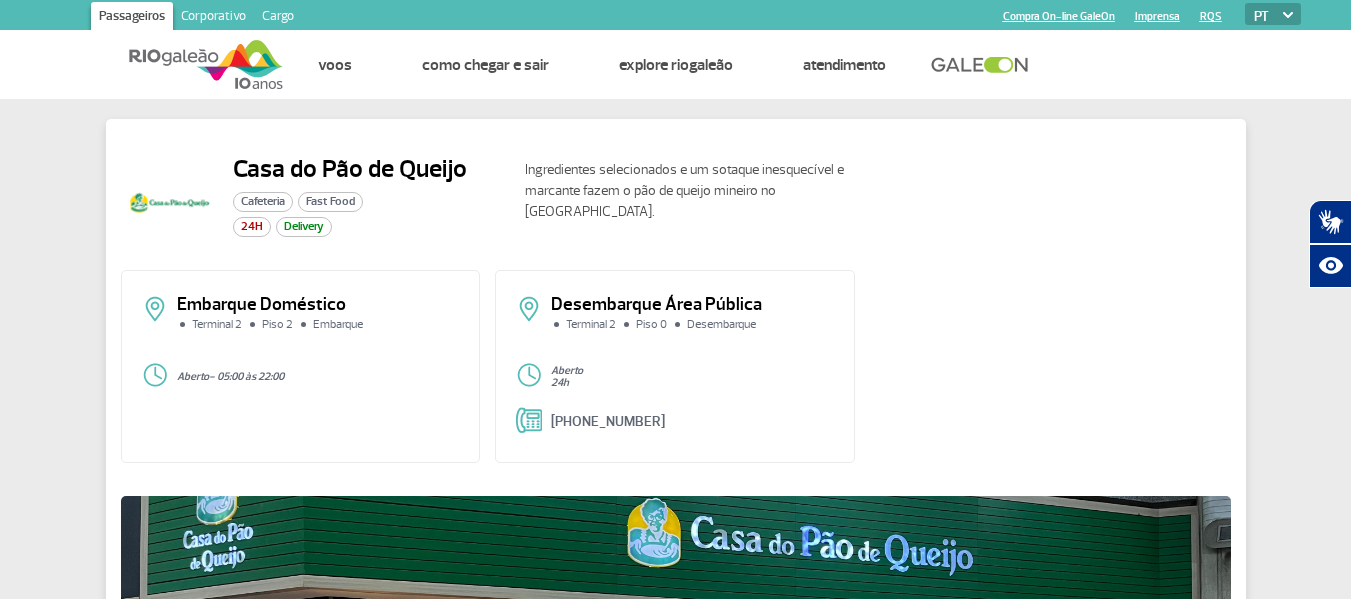 click on "Desembarque Área Pública" 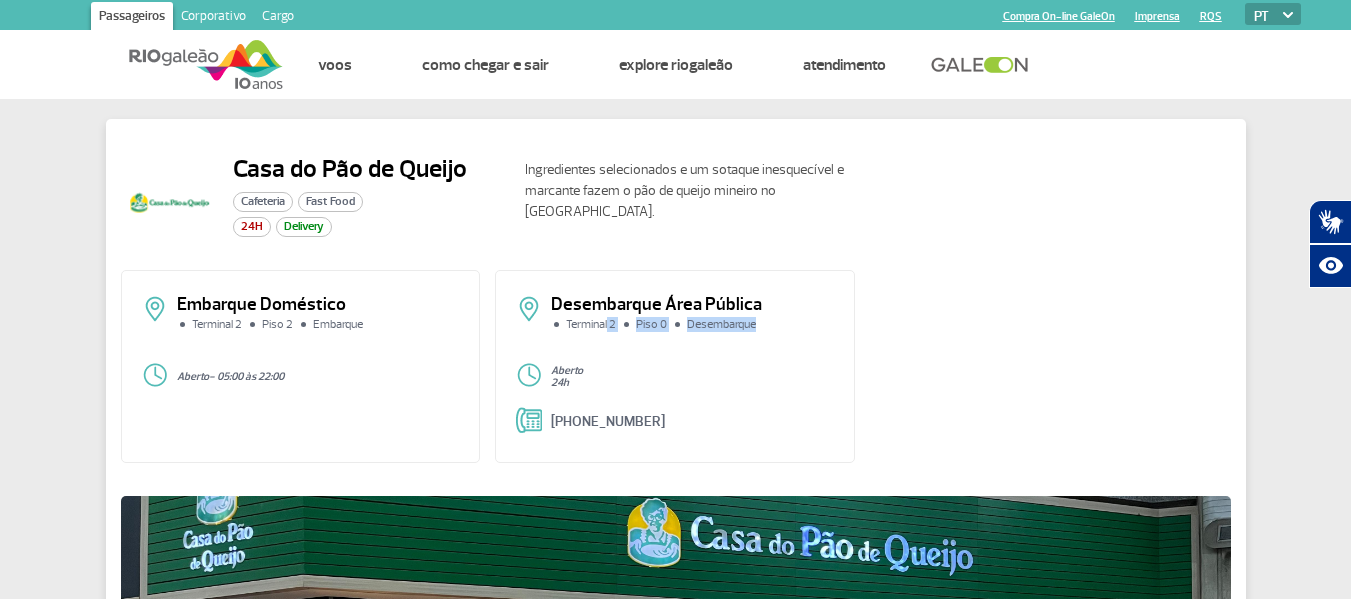 drag, startPoint x: 608, startPoint y: 321, endPoint x: 798, endPoint y: 326, distance: 190.06578 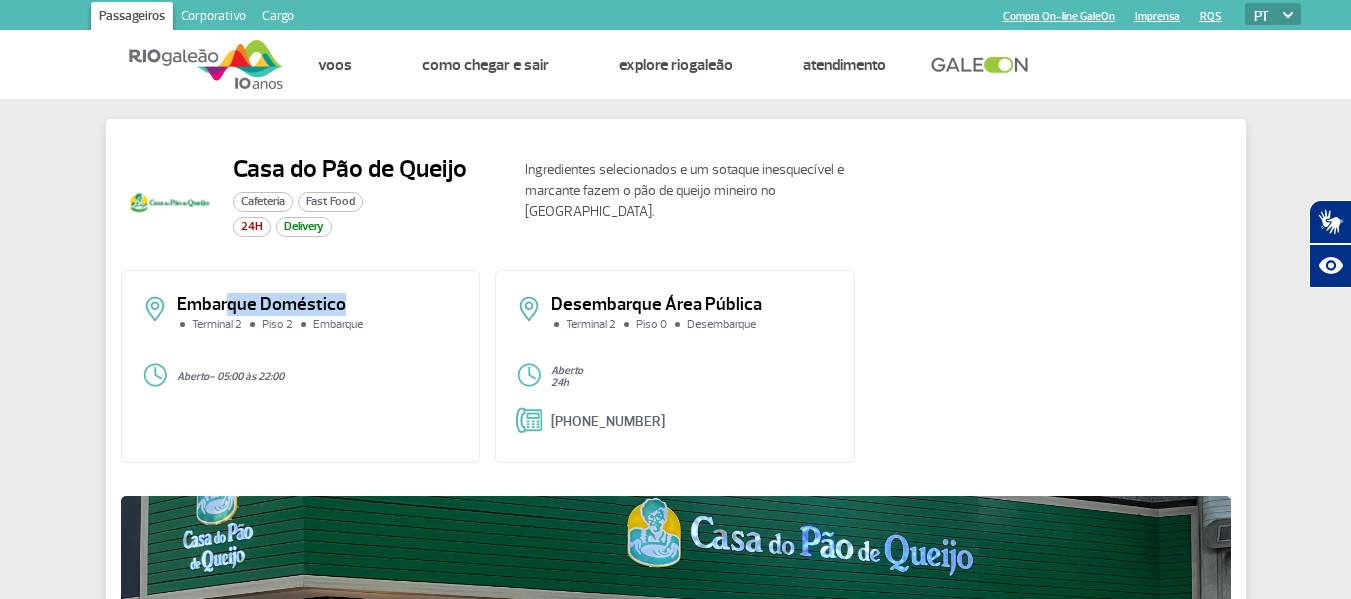 drag, startPoint x: 226, startPoint y: 314, endPoint x: 437, endPoint y: 310, distance: 211.03792 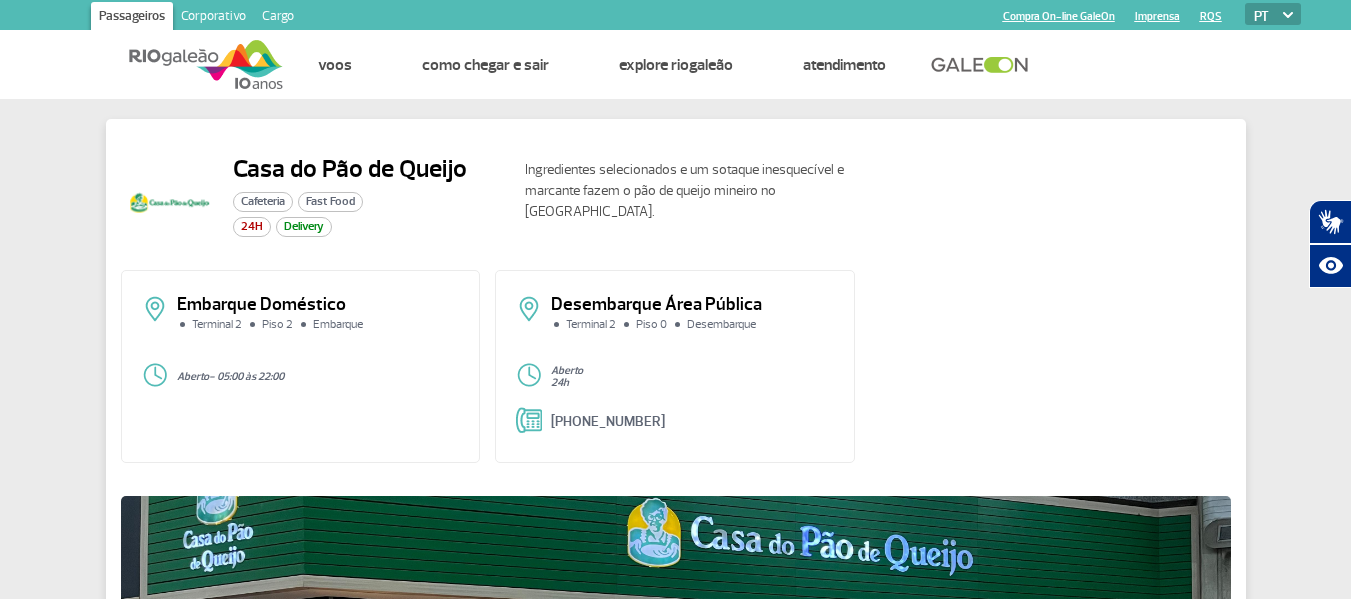 click on "Terminal 2 Piso 2 Embarque" 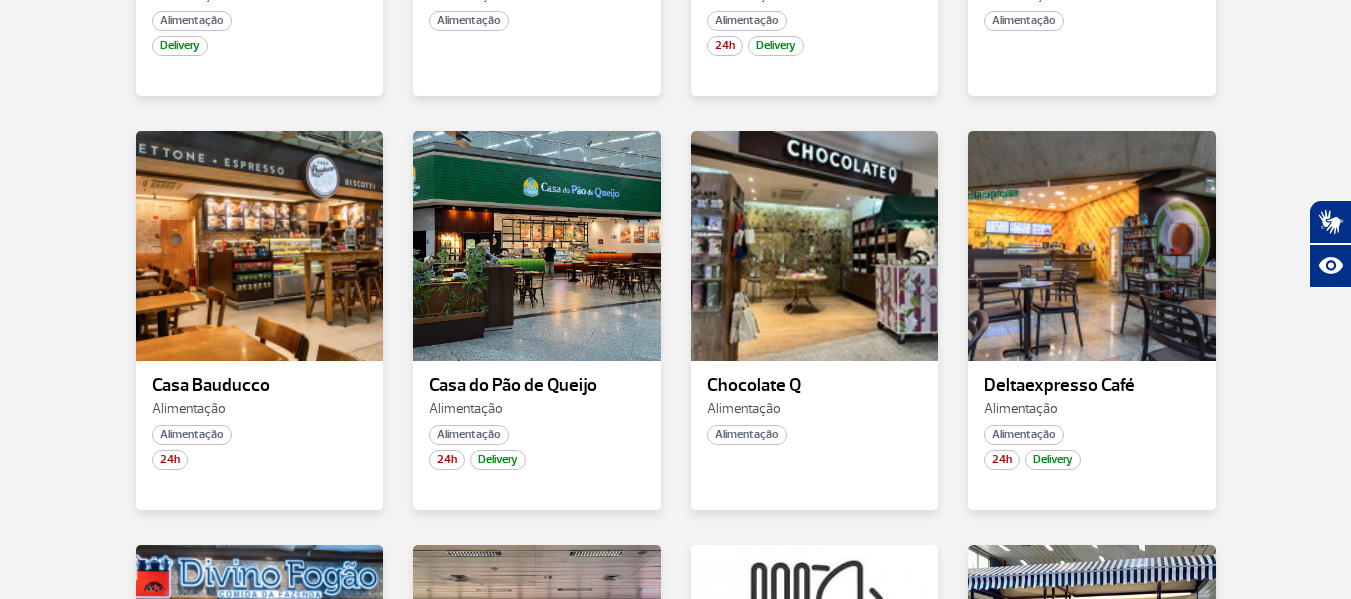 scroll, scrollTop: 900, scrollLeft: 0, axis: vertical 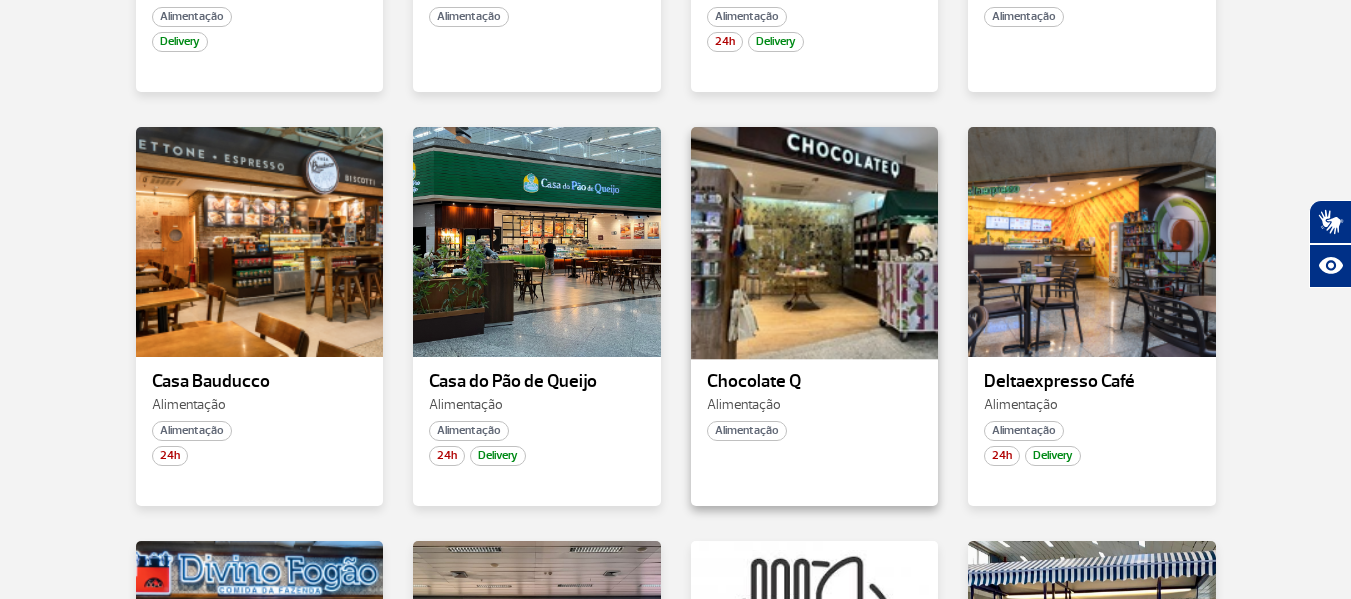 click at bounding box center (814, 241) 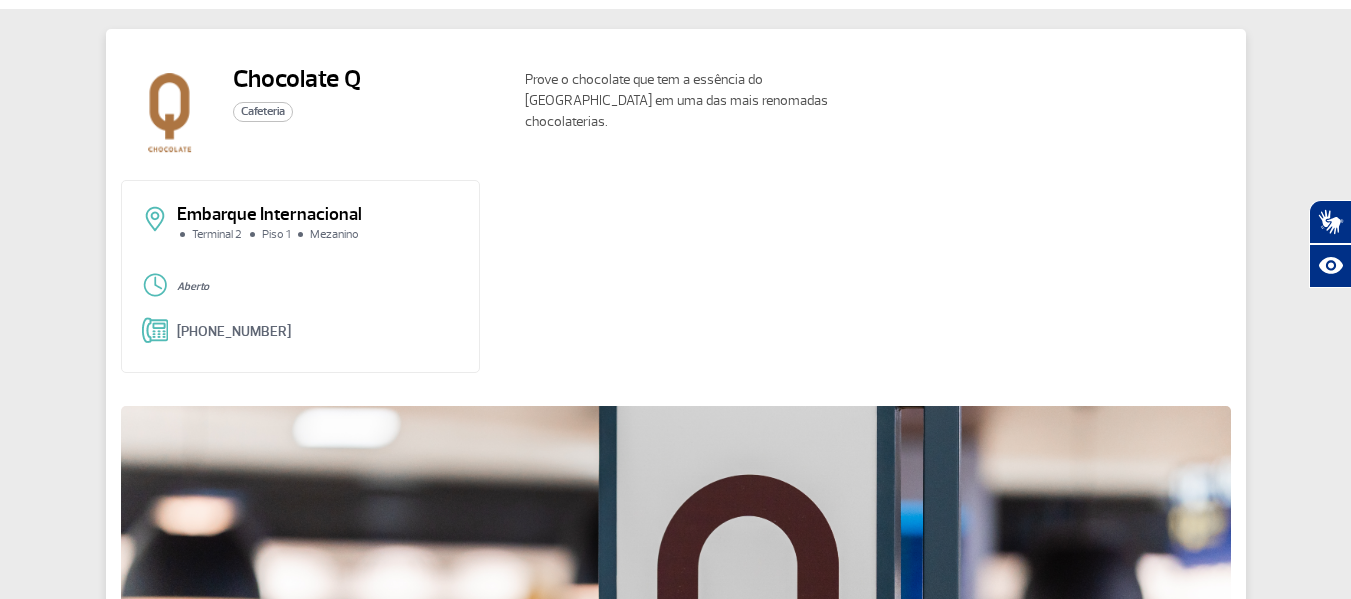 scroll, scrollTop: 0, scrollLeft: 0, axis: both 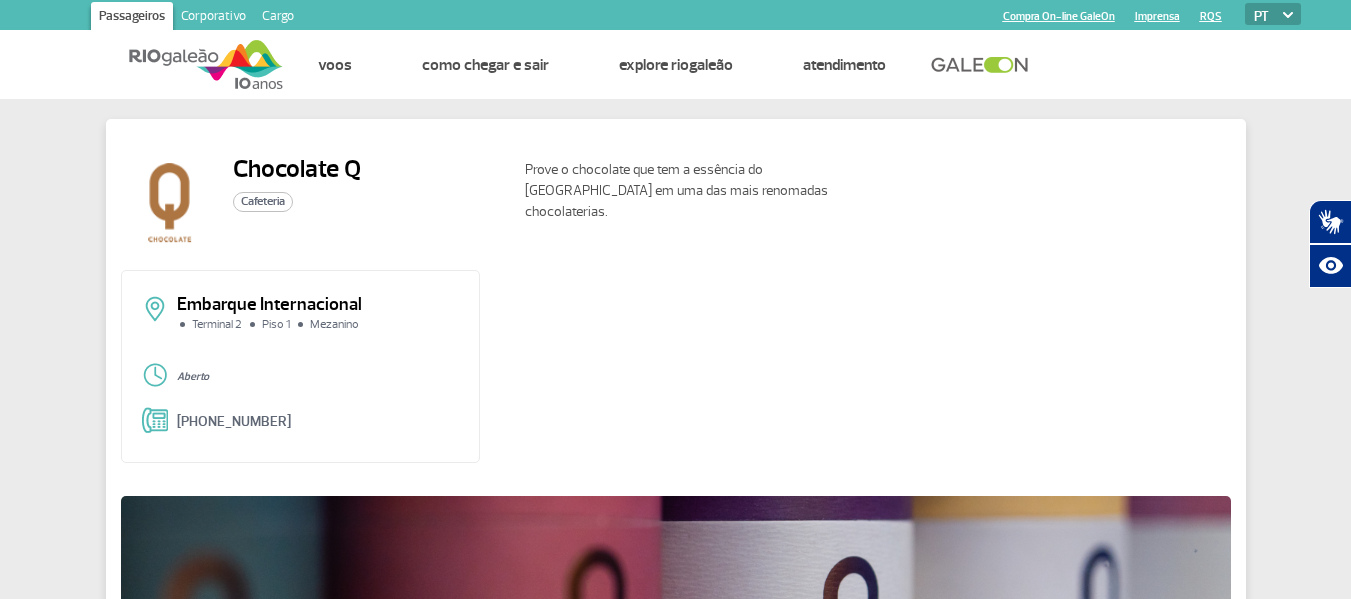 drag, startPoint x: 283, startPoint y: 311, endPoint x: 474, endPoint y: 252, distance: 199.90498 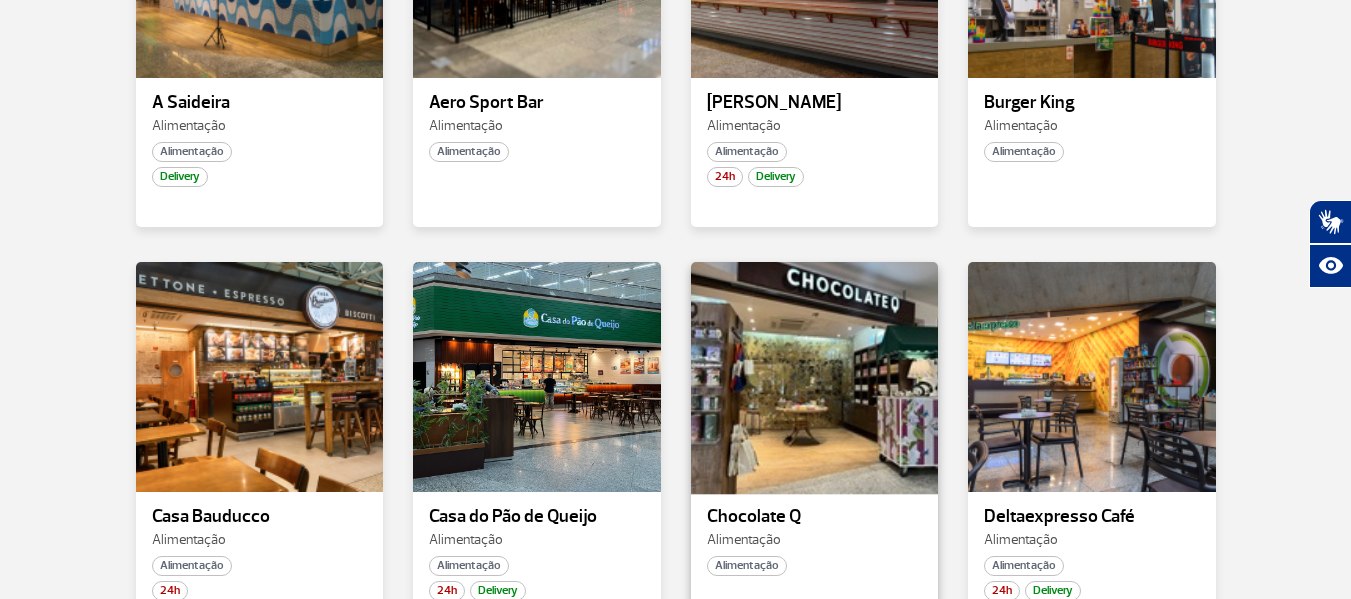 scroll, scrollTop: 800, scrollLeft: 0, axis: vertical 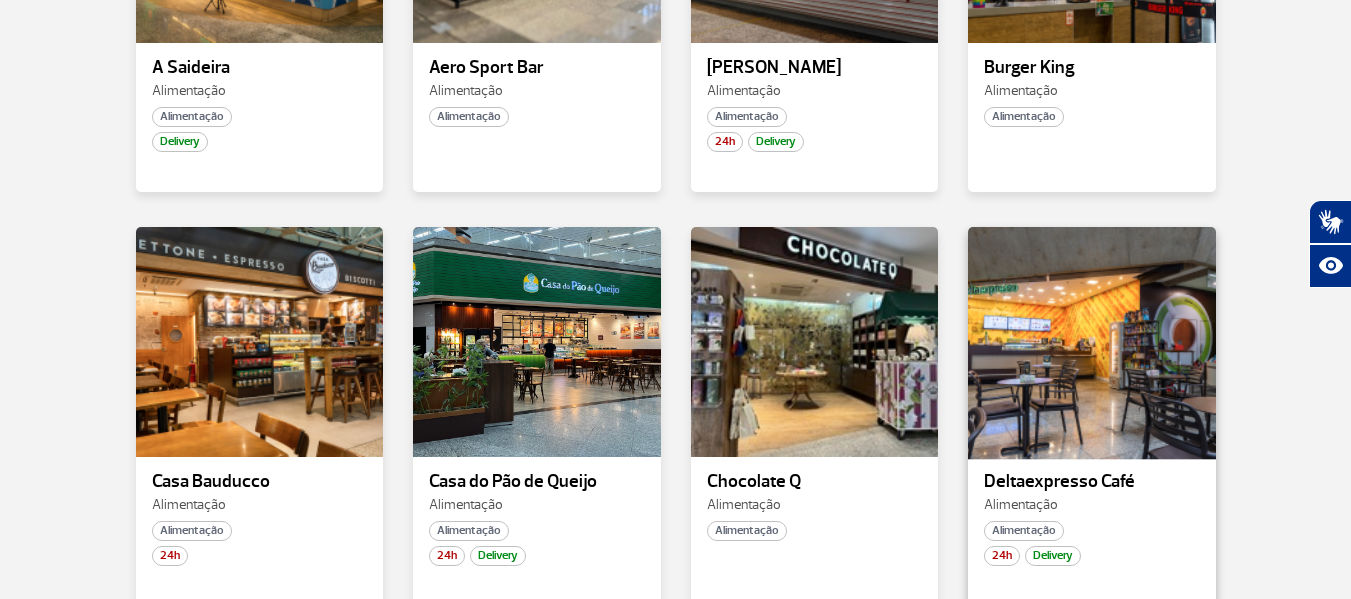 click at bounding box center [1092, 341] 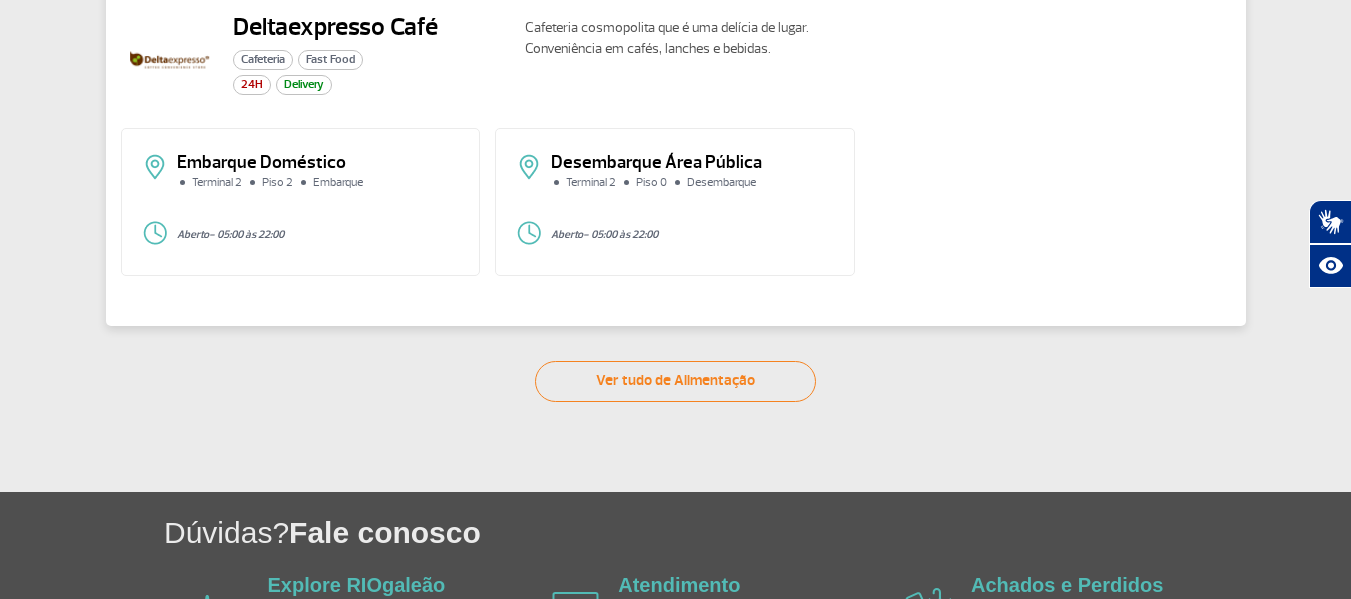 scroll, scrollTop: 99, scrollLeft: 0, axis: vertical 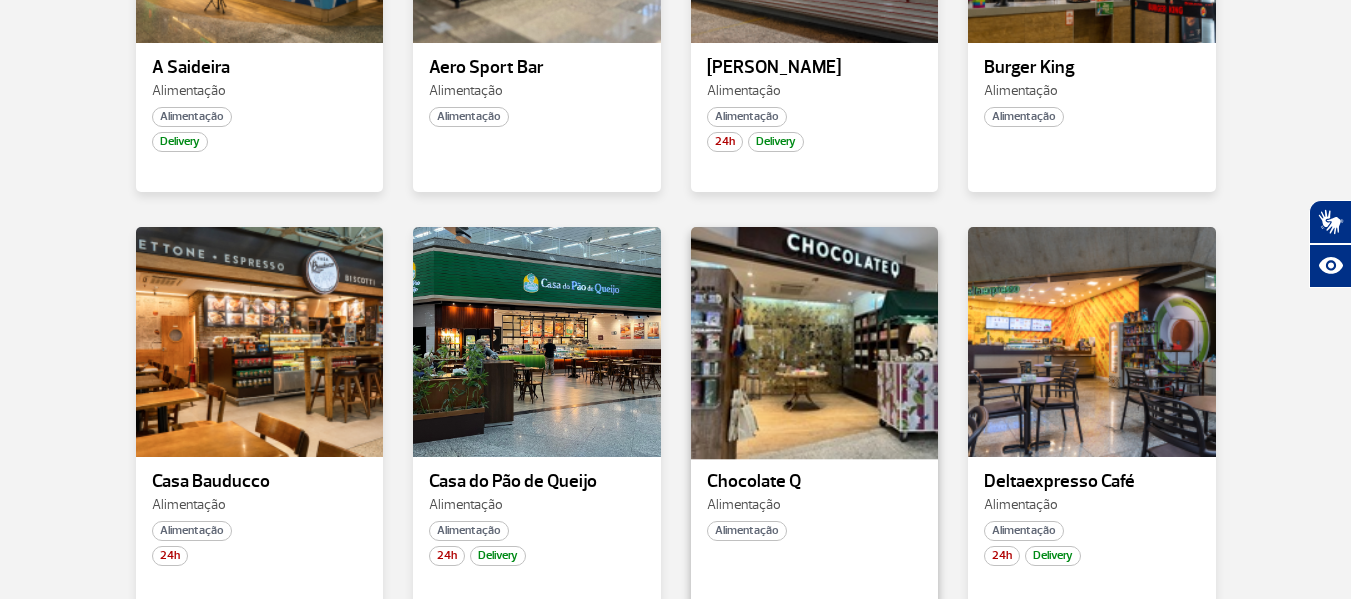 click at bounding box center (814, 341) 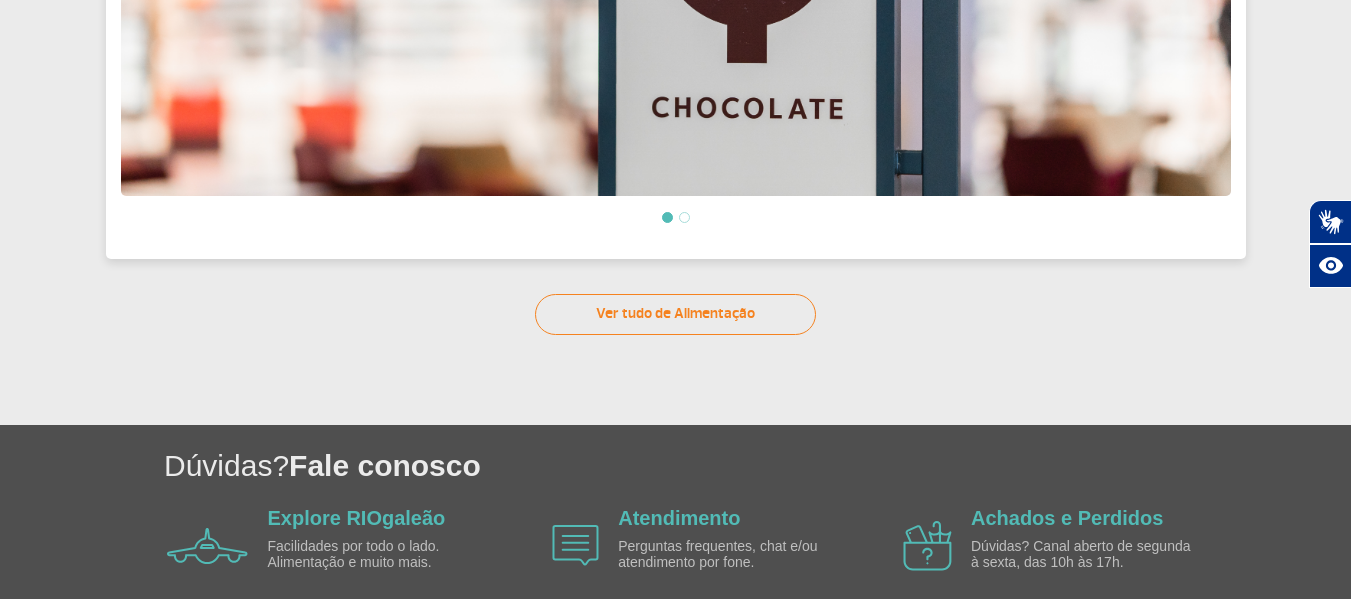 scroll, scrollTop: 890, scrollLeft: 0, axis: vertical 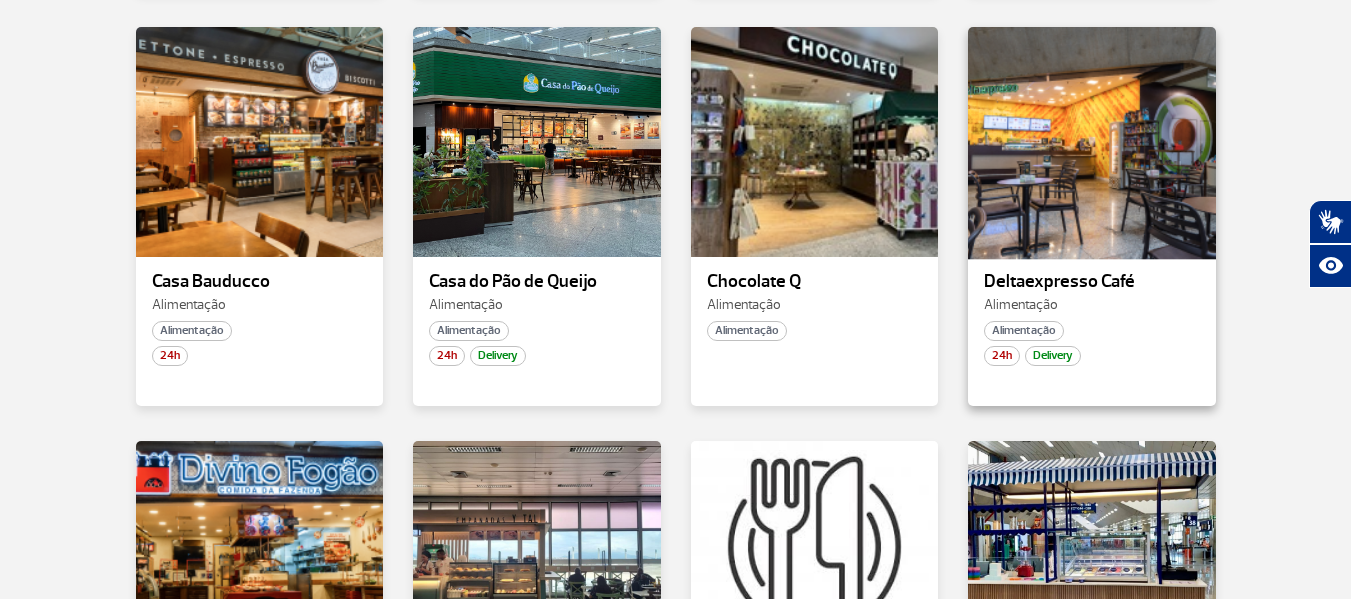 click at bounding box center (1092, 141) 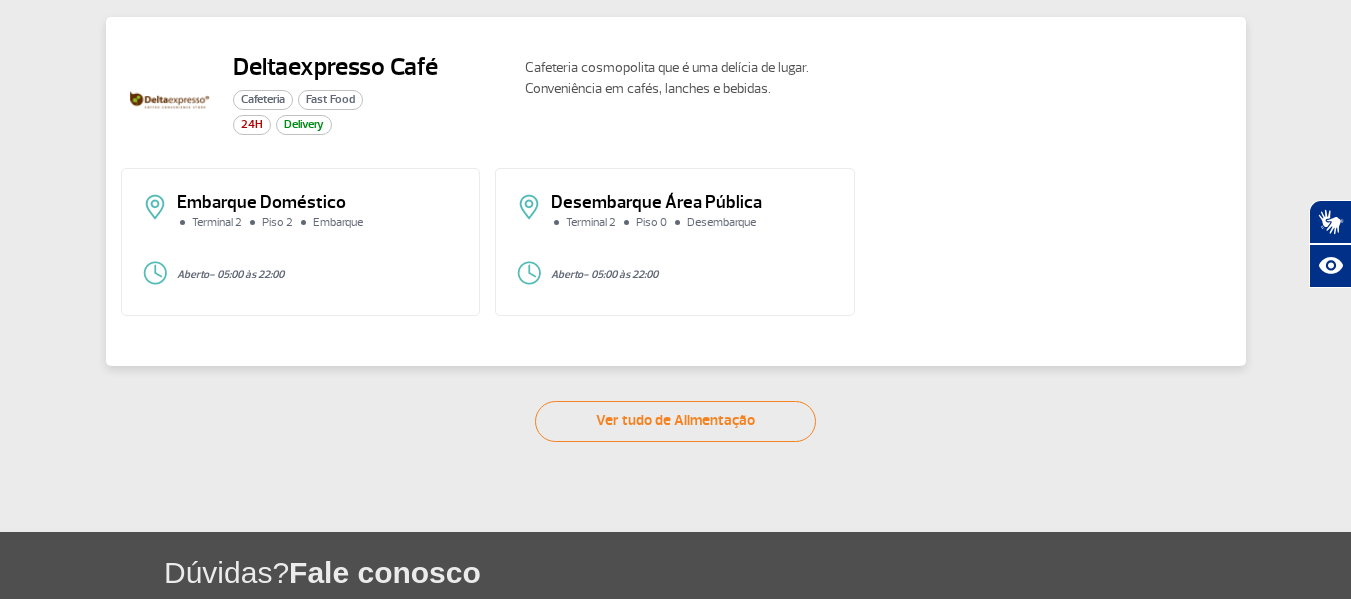 scroll, scrollTop: 99, scrollLeft: 0, axis: vertical 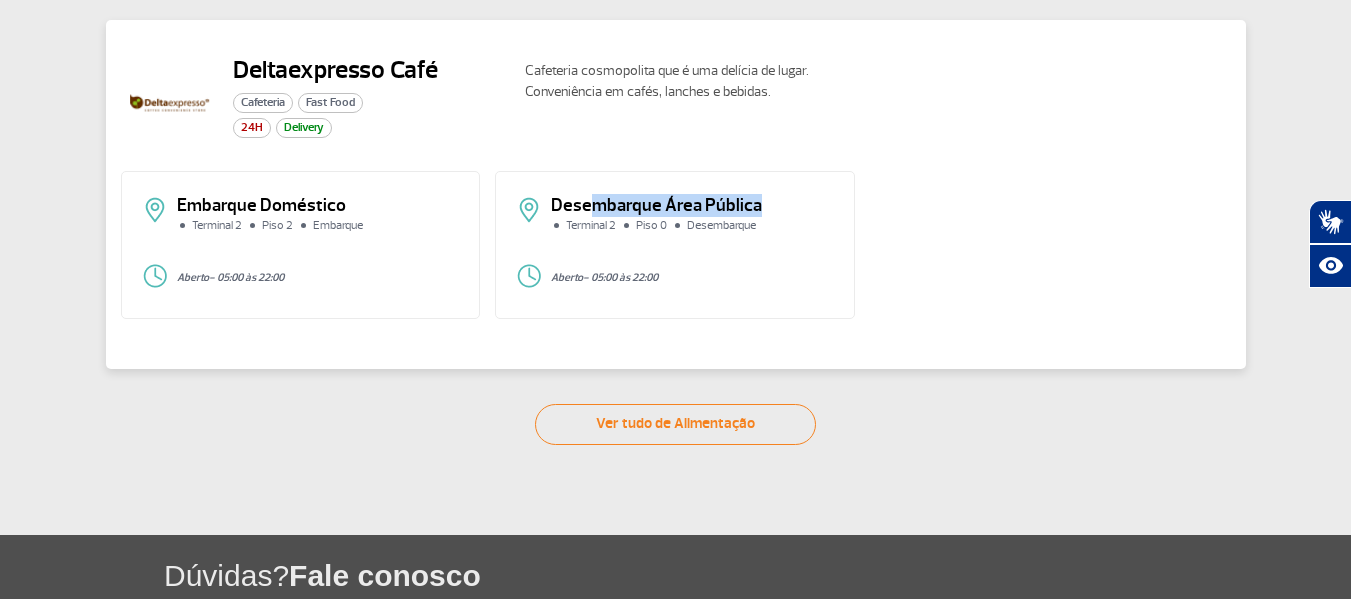 drag, startPoint x: 617, startPoint y: 199, endPoint x: 814, endPoint y: 208, distance: 197.20547 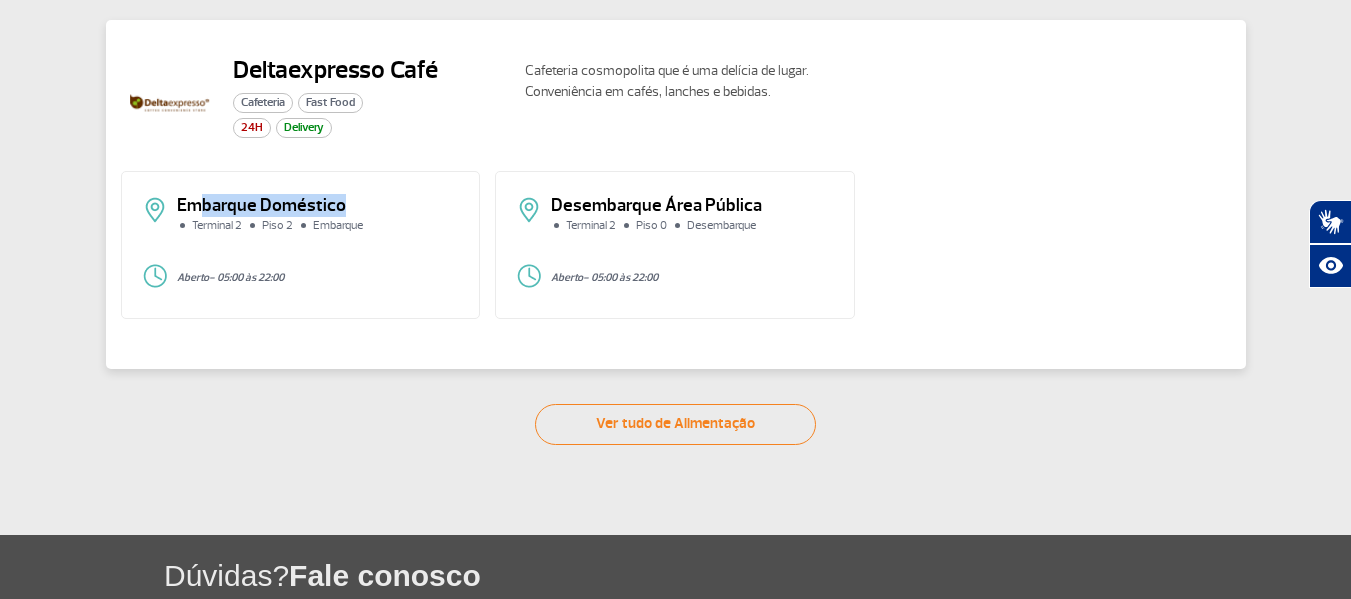 drag, startPoint x: 268, startPoint y: 211, endPoint x: 356, endPoint y: 213, distance: 88.02273 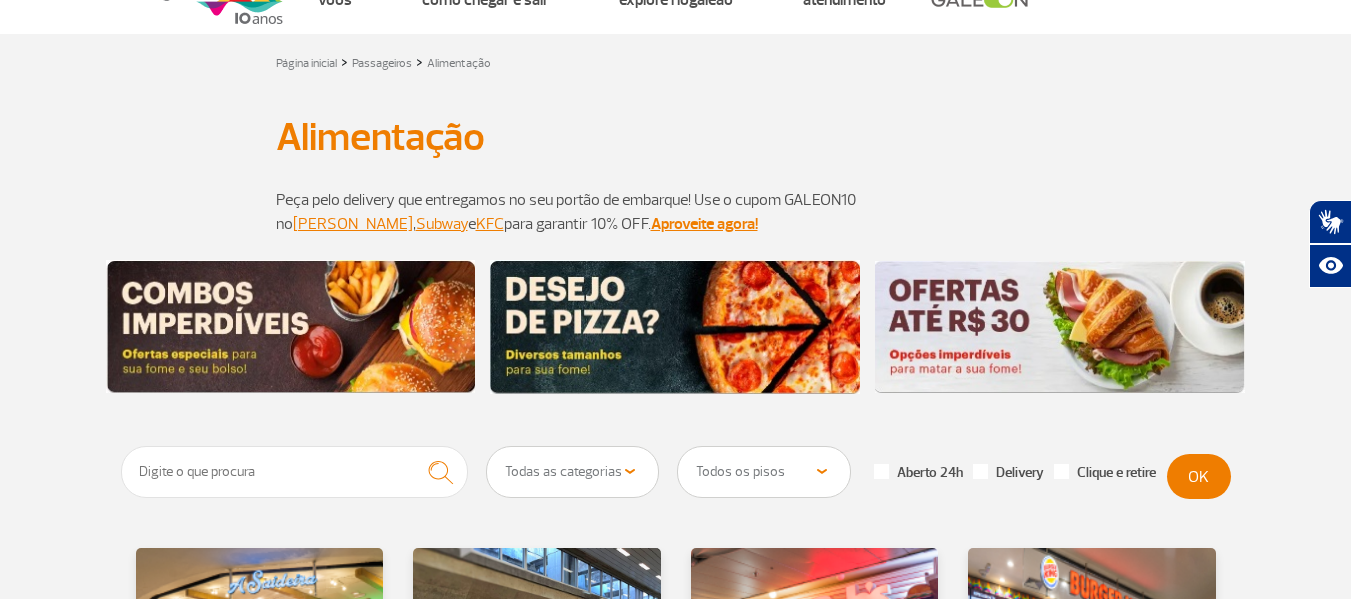 scroll, scrollTop: 100, scrollLeft: 0, axis: vertical 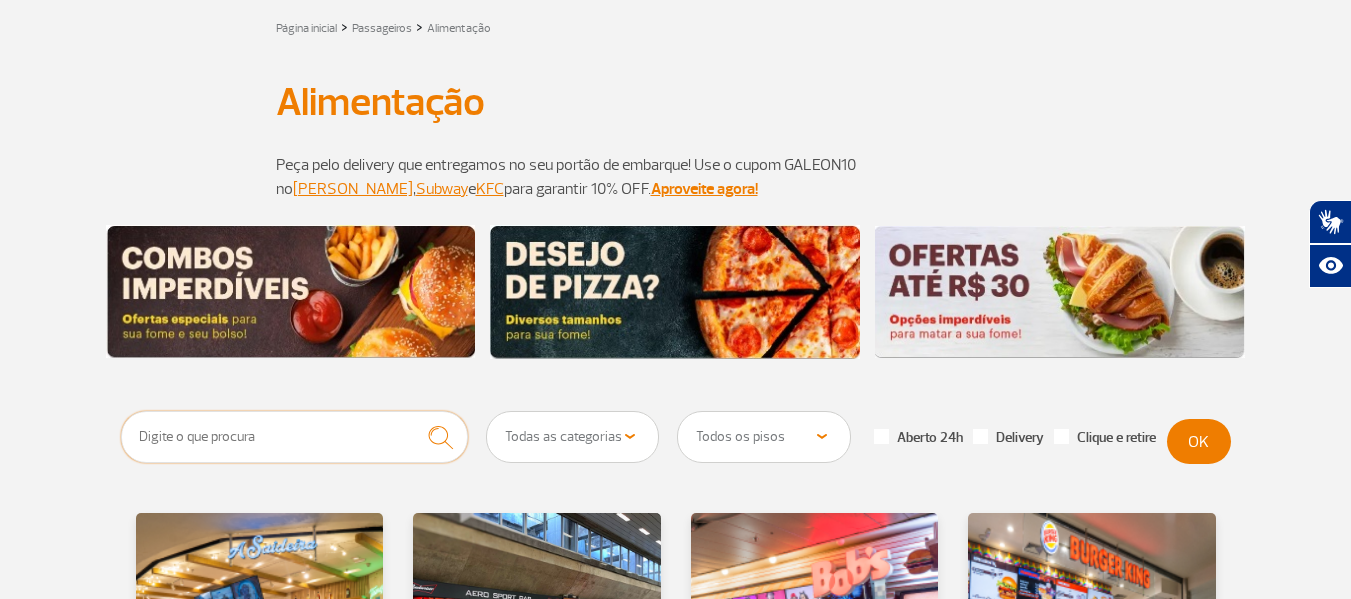 click at bounding box center [295, 437] 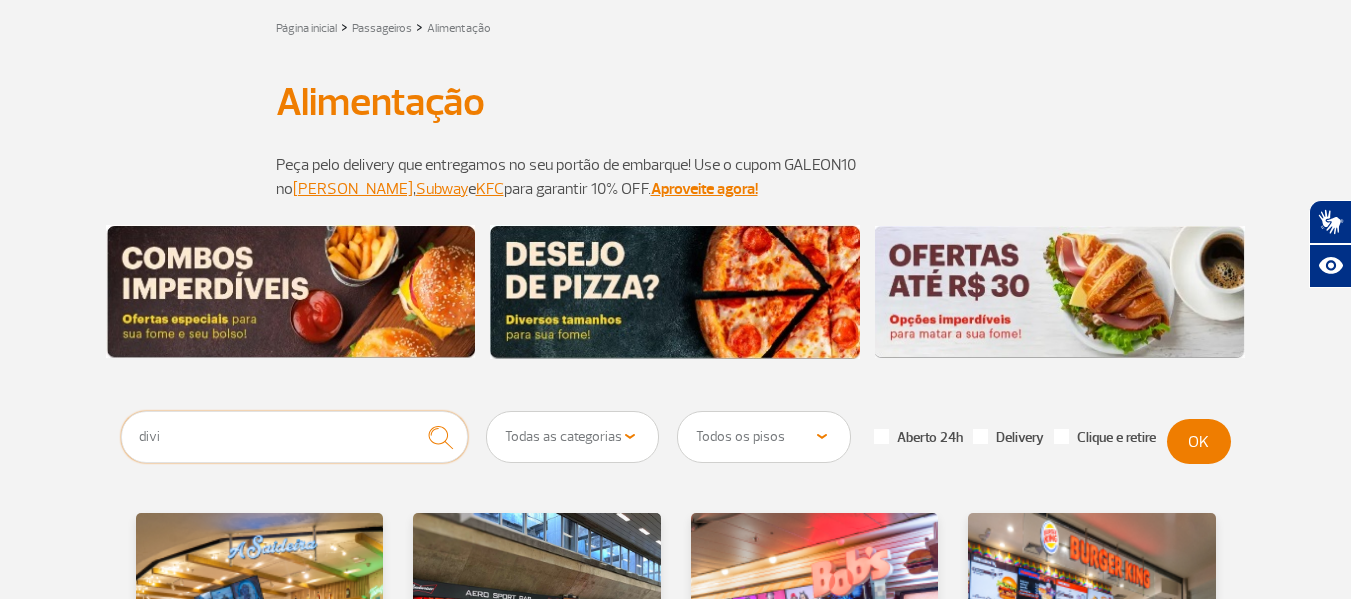 type on "divi" 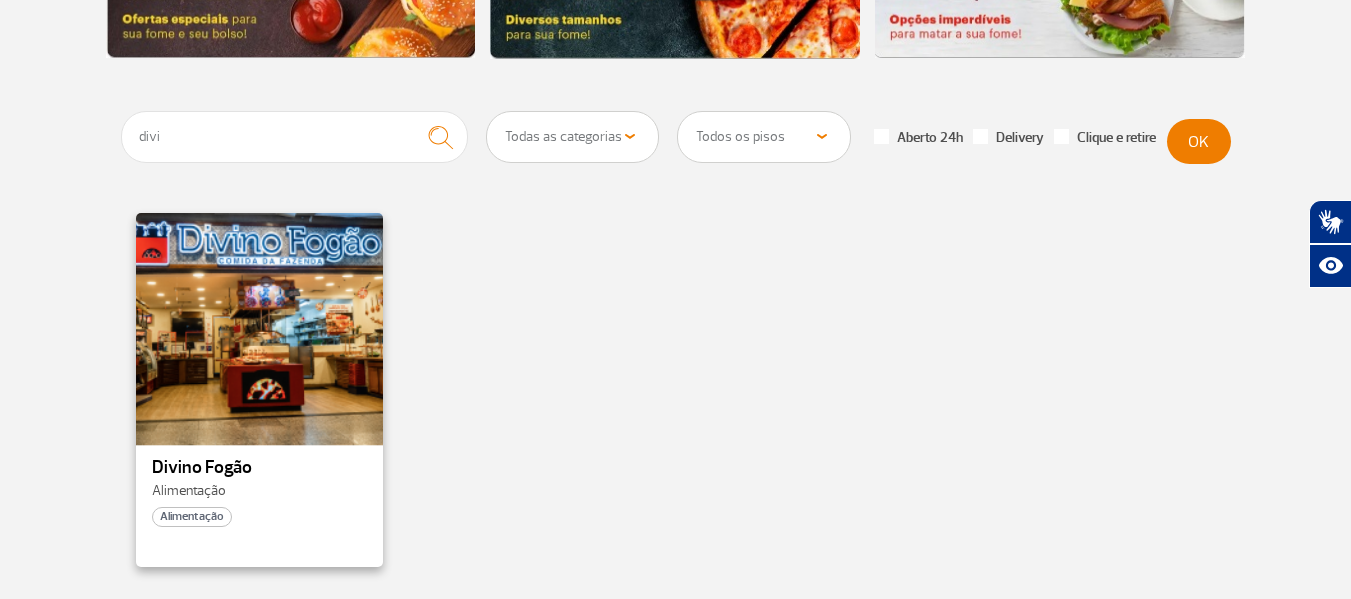 click at bounding box center (259, 327) 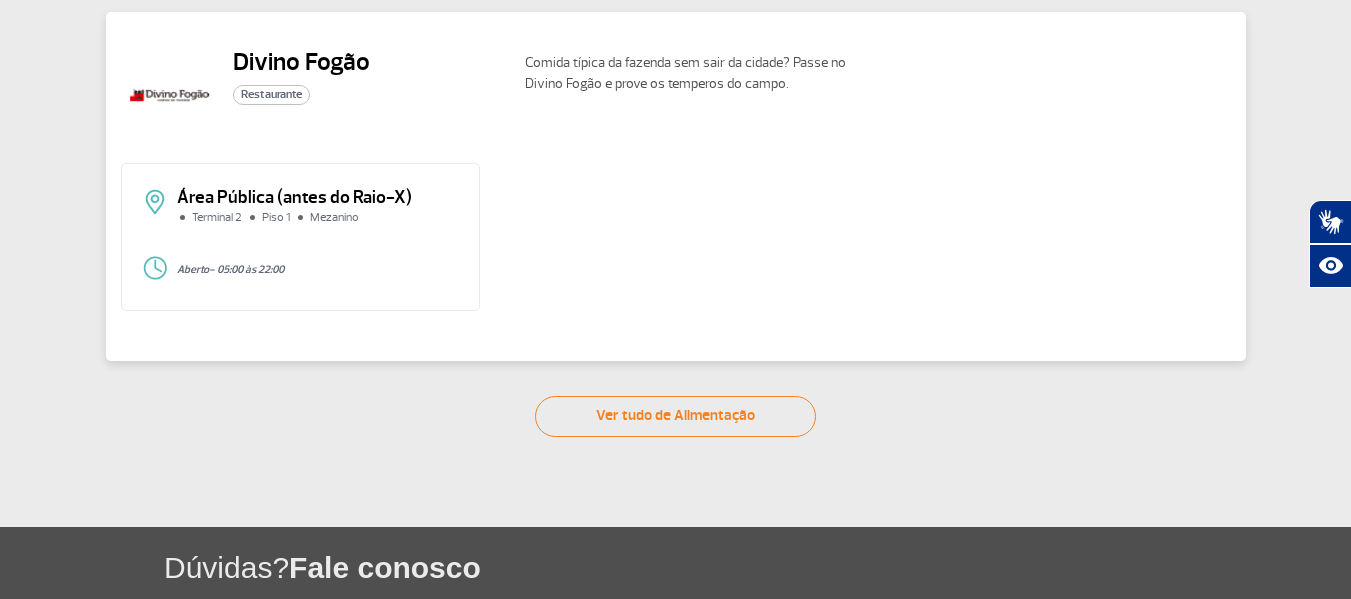scroll, scrollTop: 99, scrollLeft: 0, axis: vertical 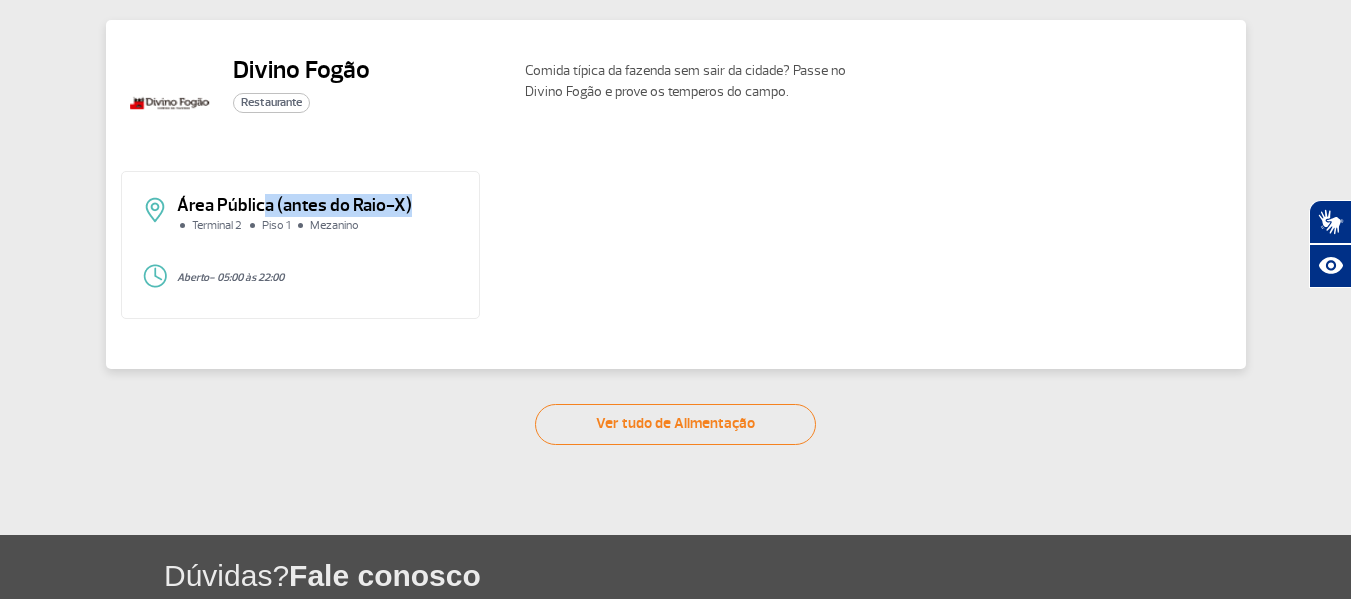 drag, startPoint x: 281, startPoint y: 202, endPoint x: 416, endPoint y: 204, distance: 135.01482 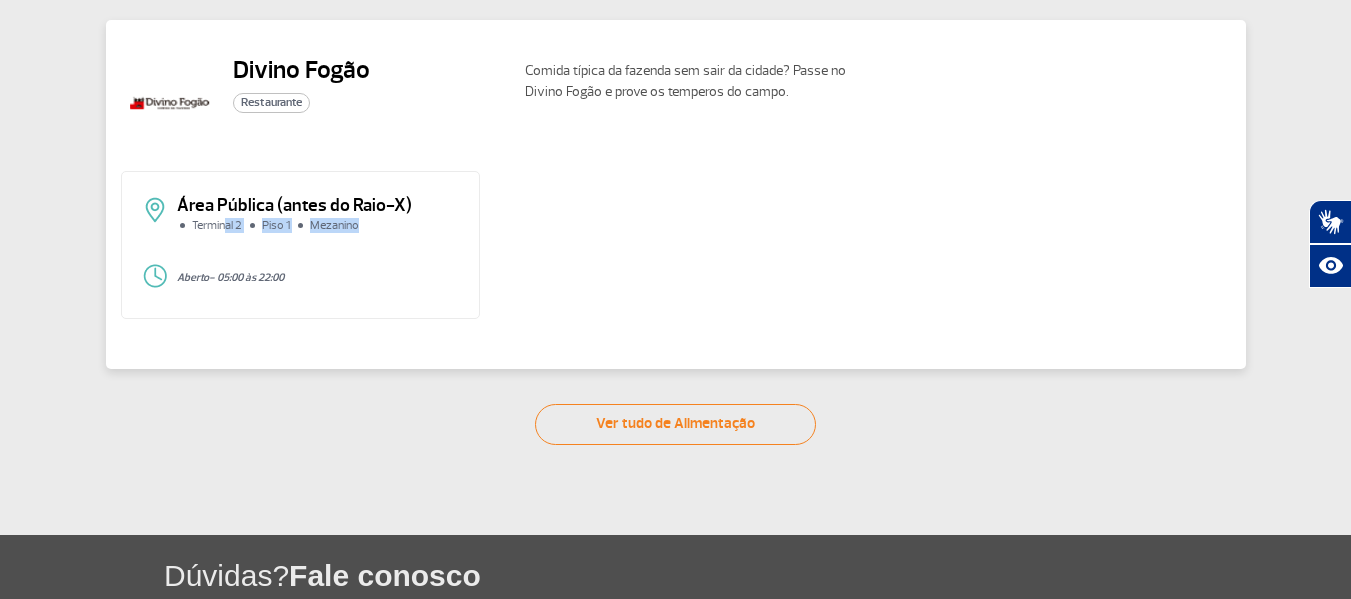 drag, startPoint x: 253, startPoint y: 227, endPoint x: 412, endPoint y: 226, distance: 159.00314 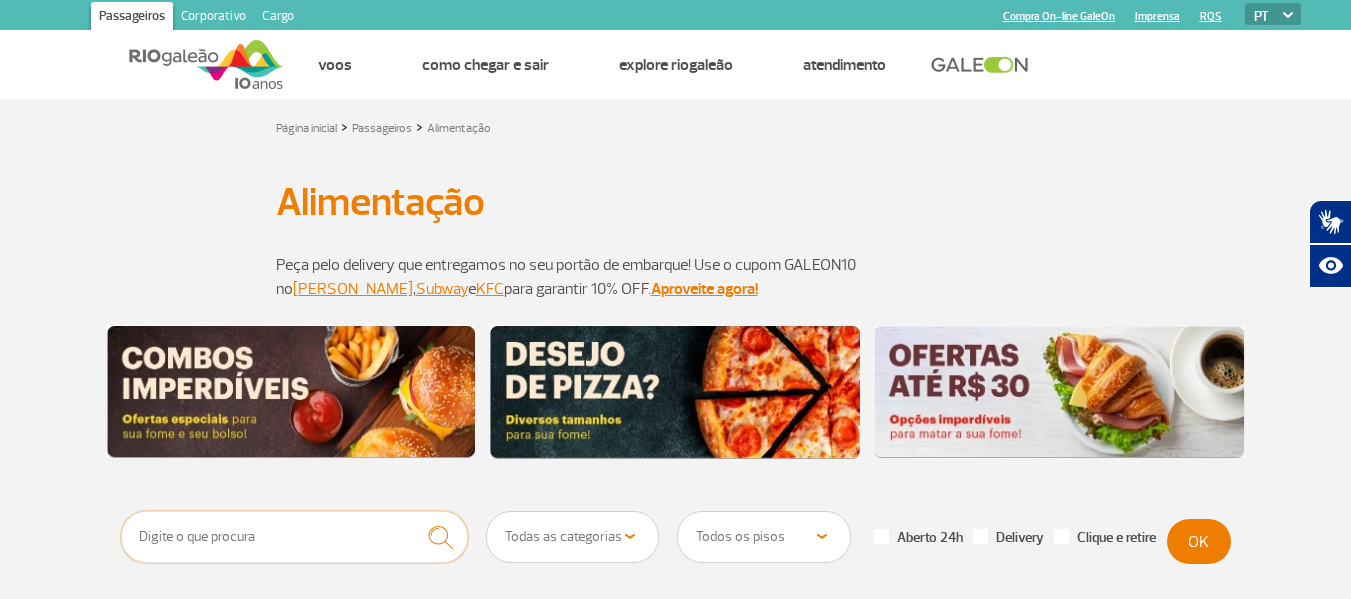 click at bounding box center (295, 537) 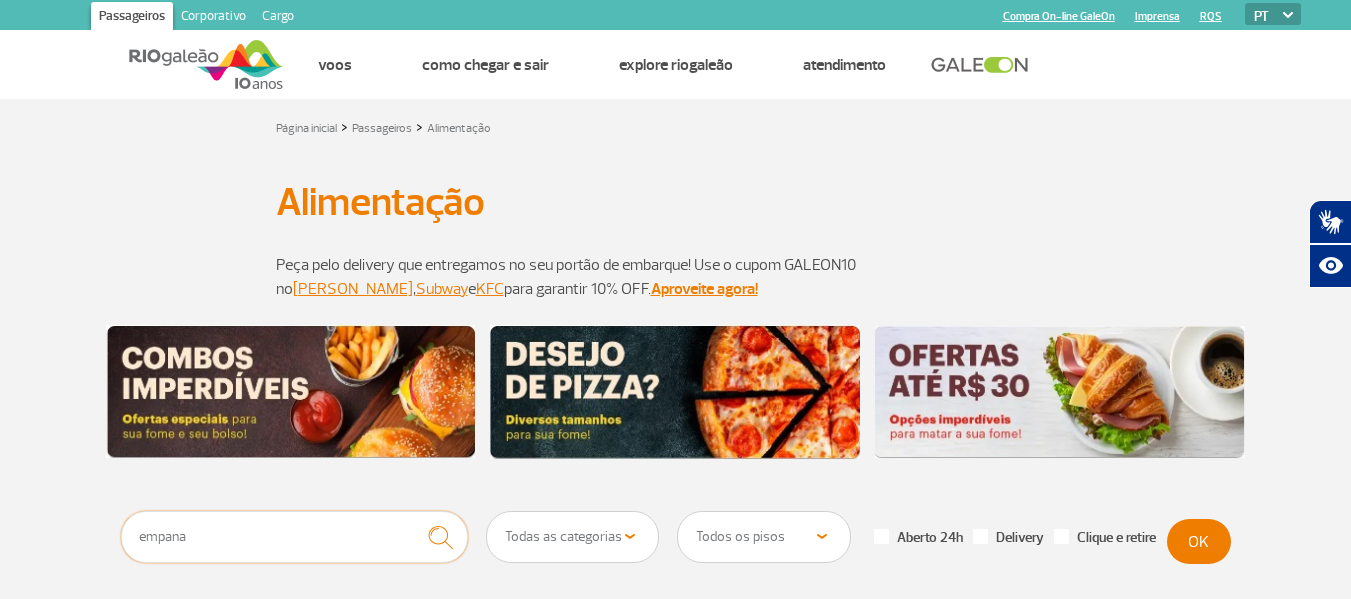 type on "empana" 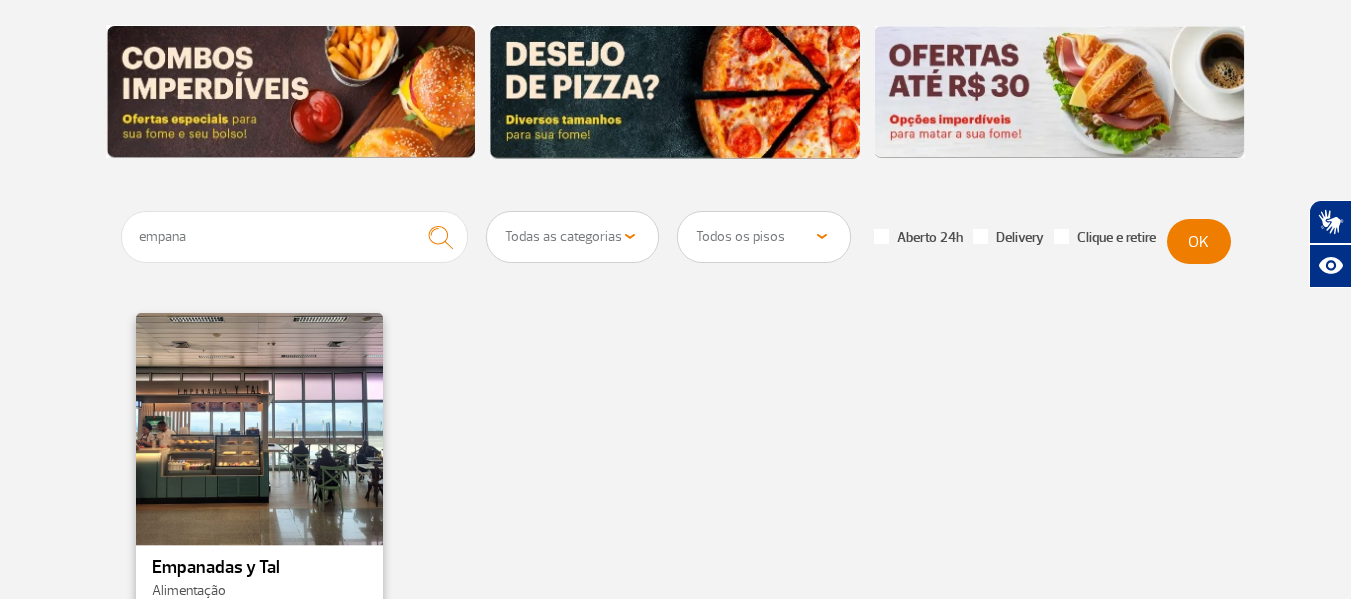 click at bounding box center (259, 427) 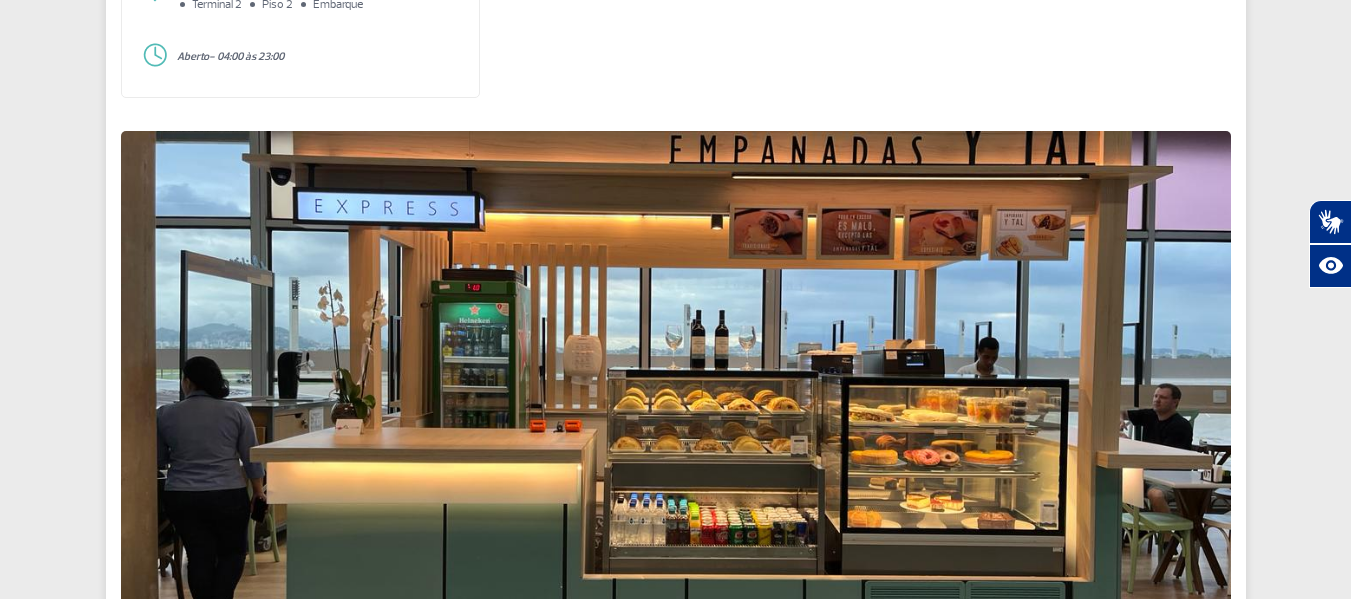 scroll, scrollTop: 90, scrollLeft: 0, axis: vertical 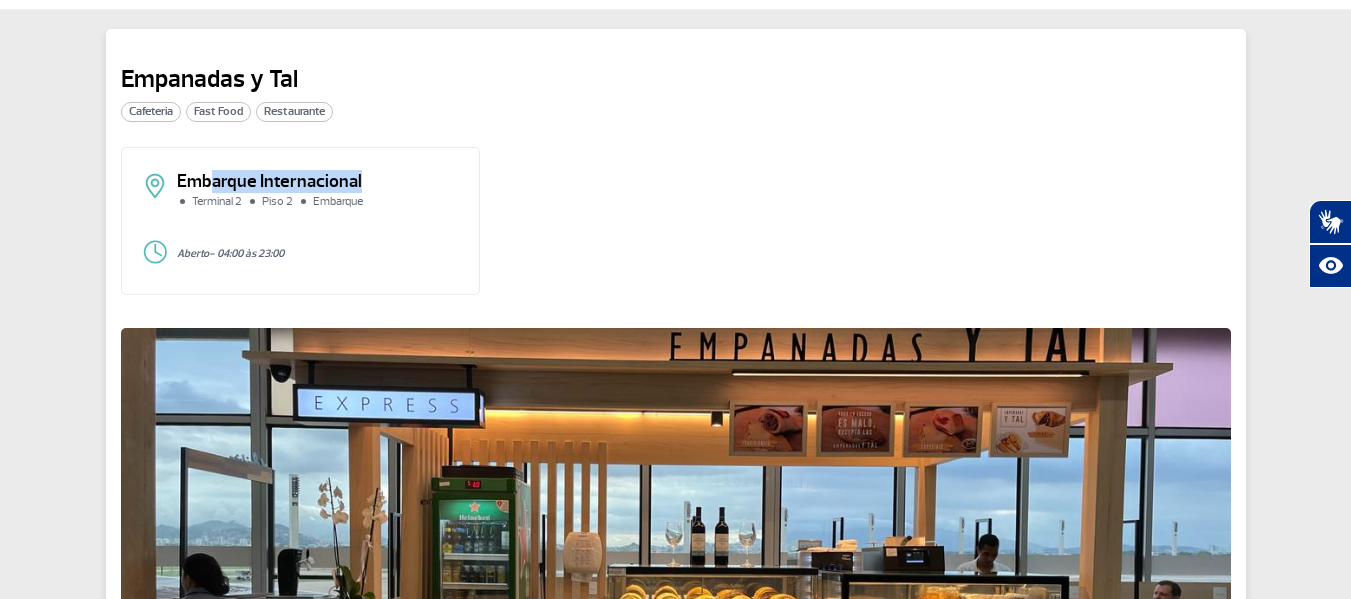 drag, startPoint x: 268, startPoint y: 192, endPoint x: 378, endPoint y: 191, distance: 110.00455 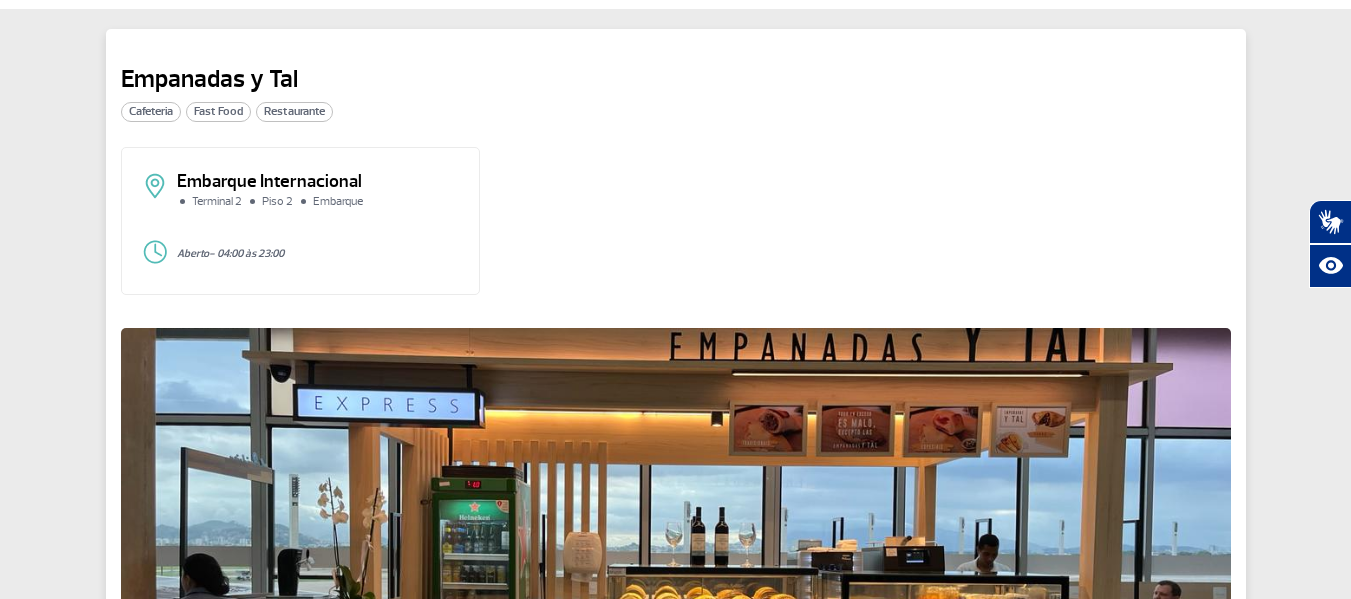 click on "Embarque Internacional Terminal 2 Piso 2 Embarque" 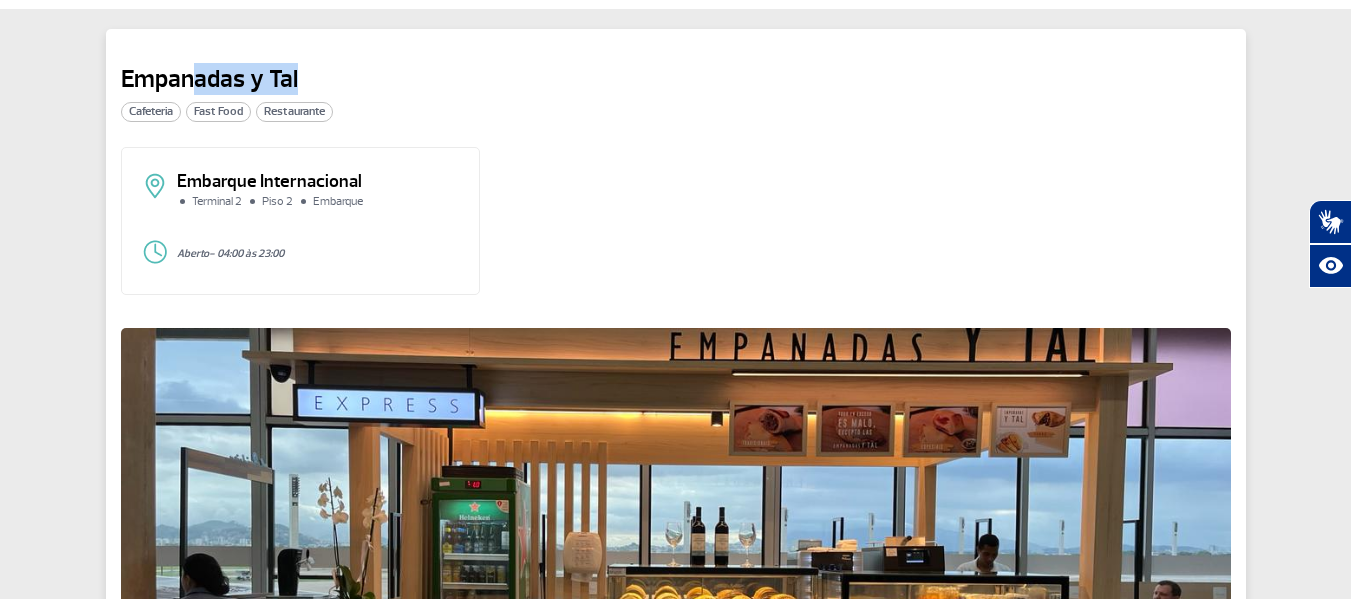 drag, startPoint x: 315, startPoint y: 73, endPoint x: 329, endPoint y: 72, distance: 14.035668 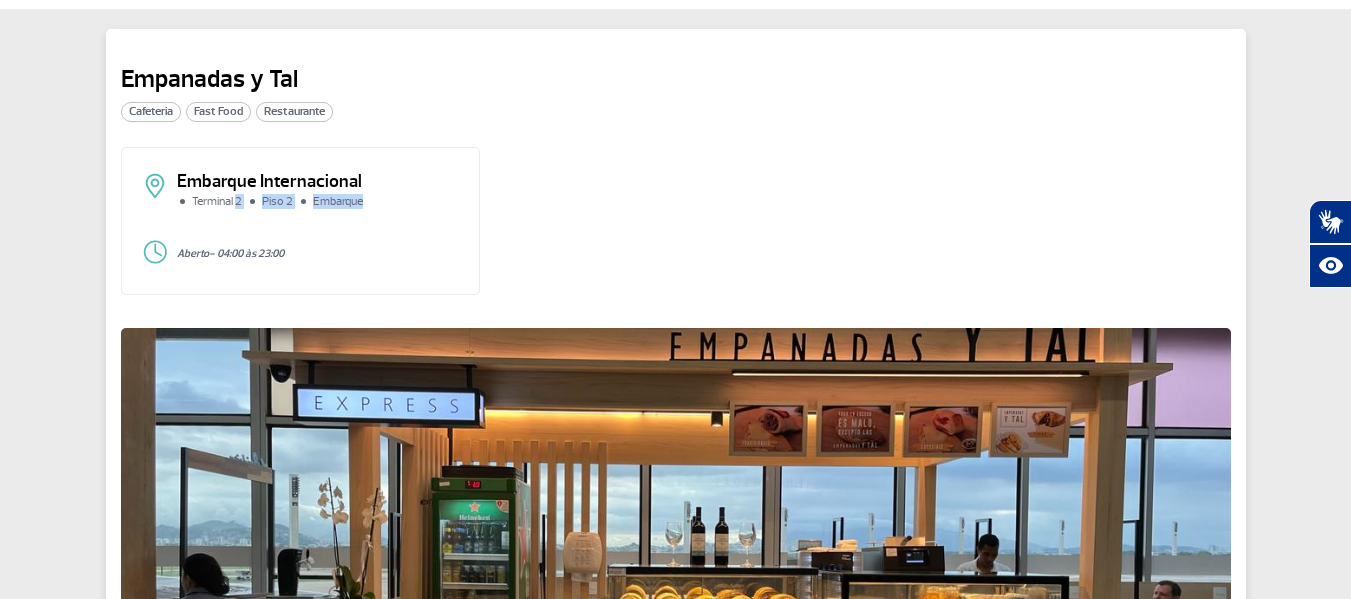 drag, startPoint x: 238, startPoint y: 210, endPoint x: 407, endPoint y: 201, distance: 169.23947 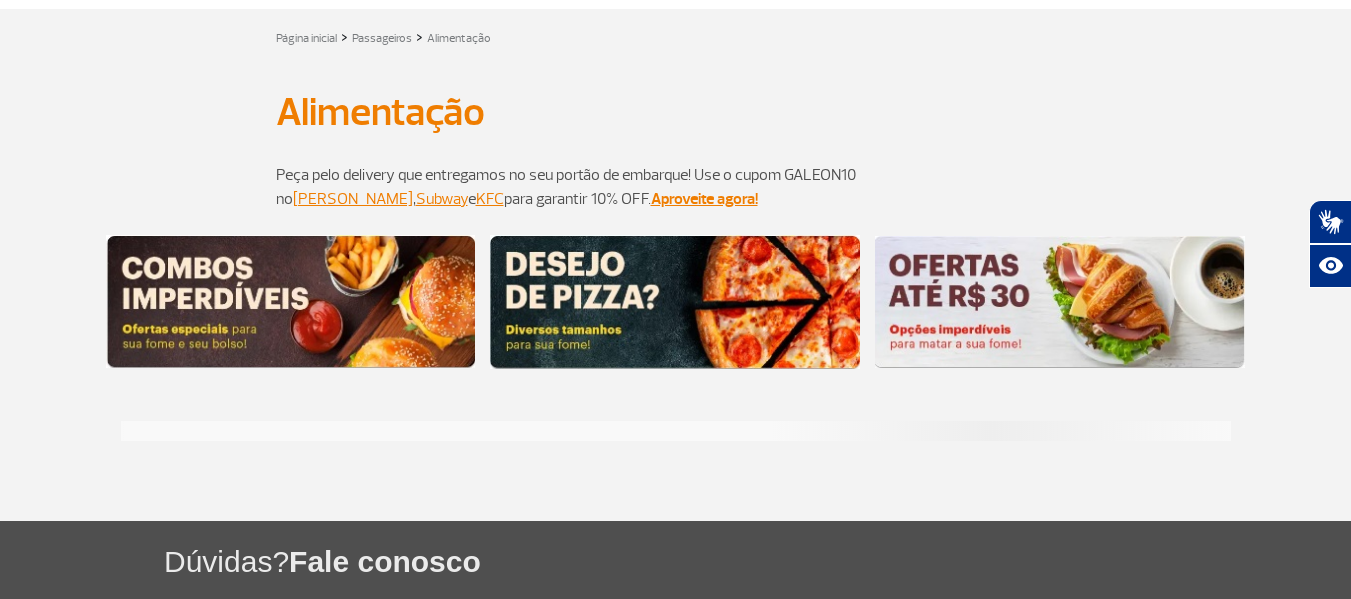 scroll, scrollTop: 0, scrollLeft: 0, axis: both 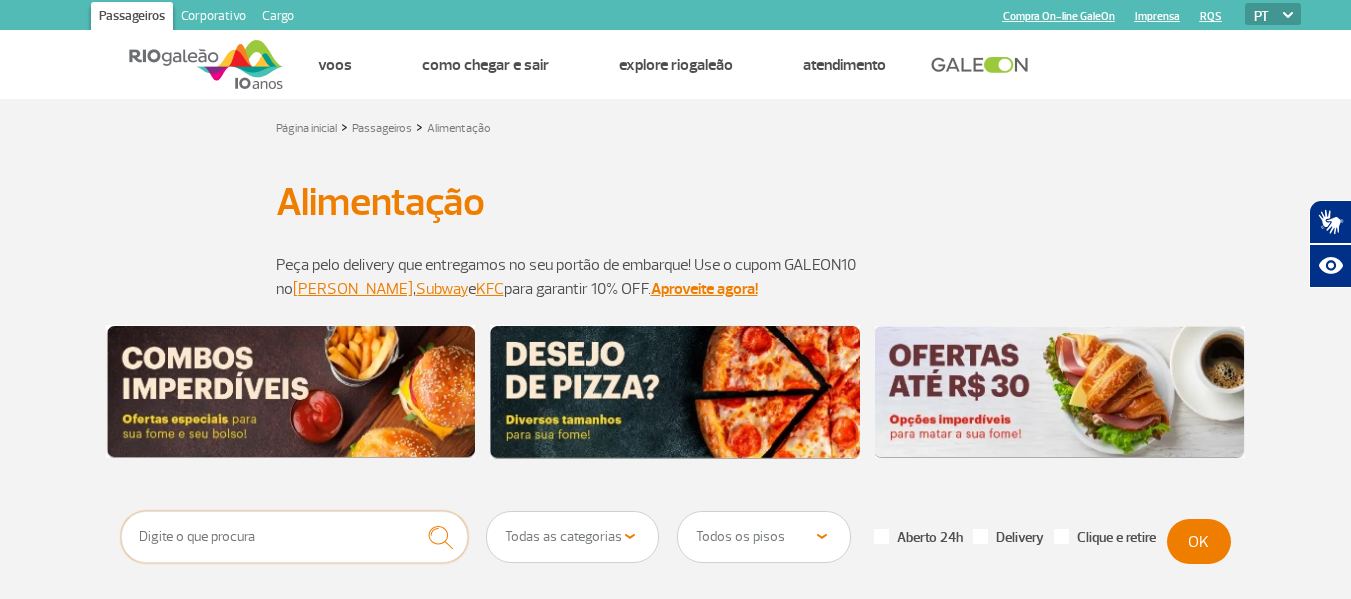 click at bounding box center (295, 537) 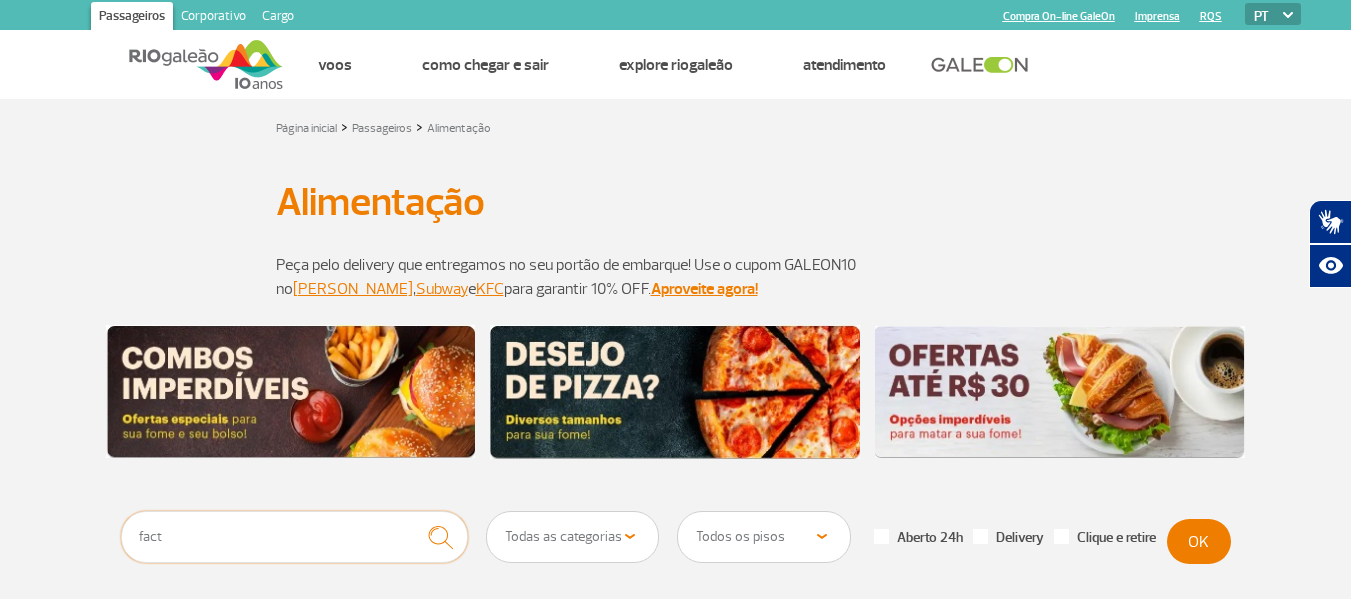 type on "fact" 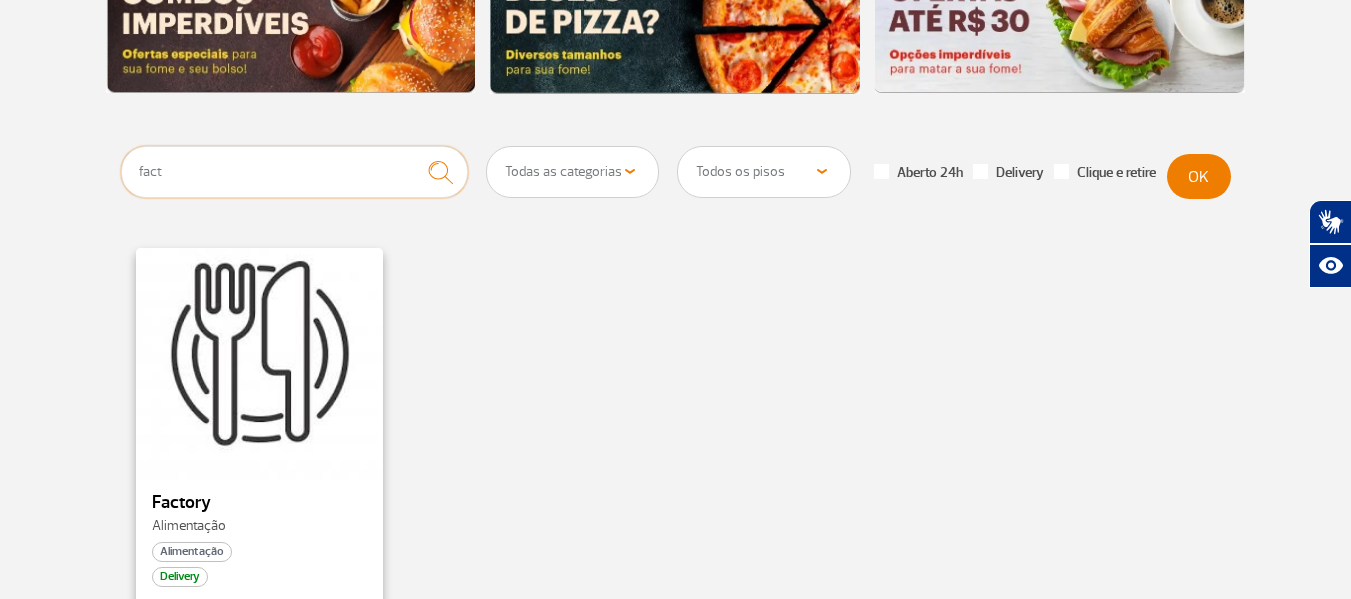 scroll, scrollTop: 400, scrollLeft: 0, axis: vertical 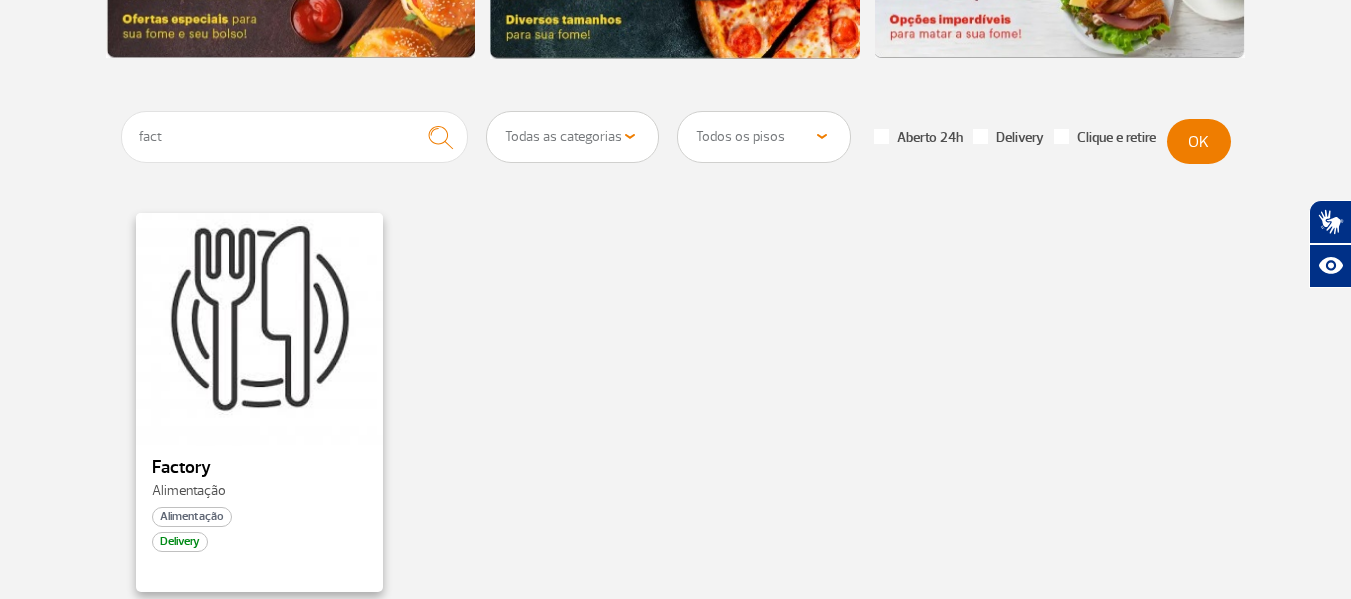 click at bounding box center (259, 327) 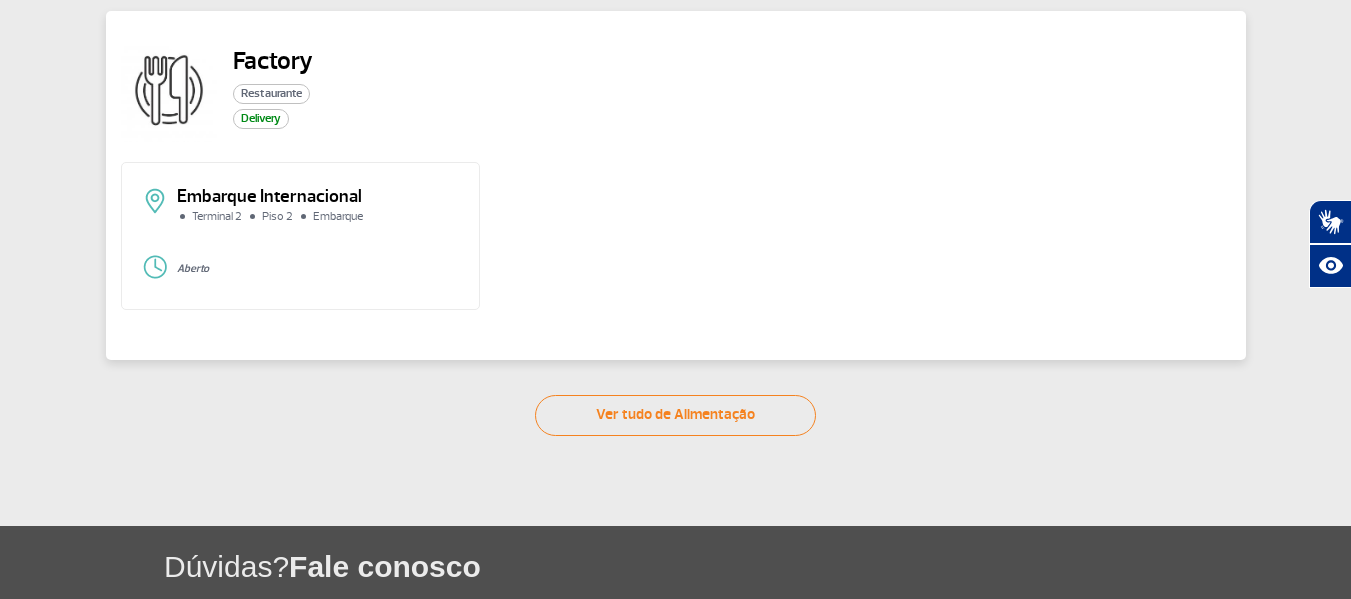 scroll, scrollTop: 99, scrollLeft: 0, axis: vertical 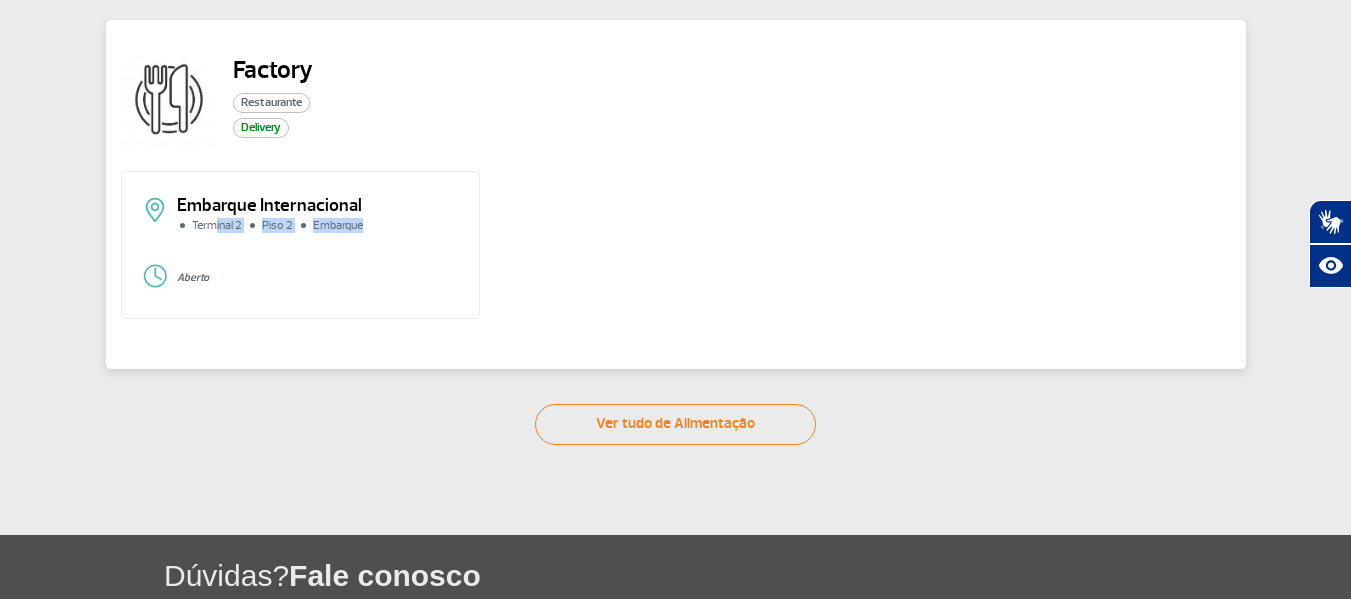 drag, startPoint x: 215, startPoint y: 227, endPoint x: 422, endPoint y: 233, distance: 207.08694 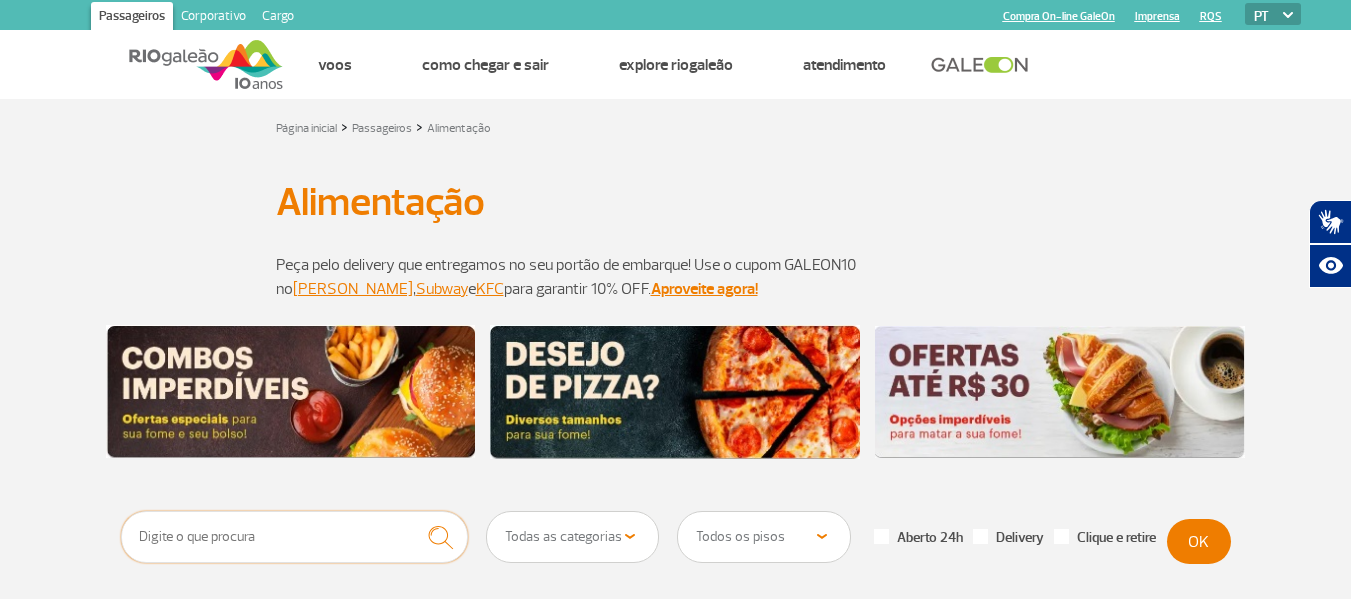 click at bounding box center (295, 537) 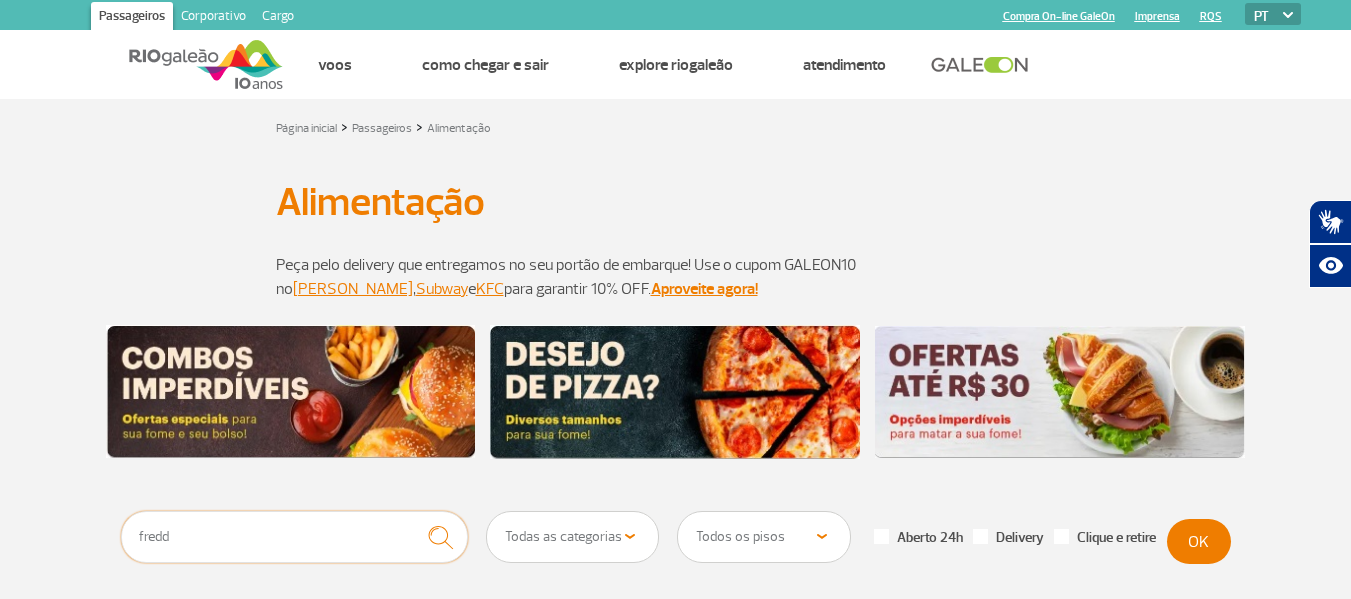 type on "fredd" 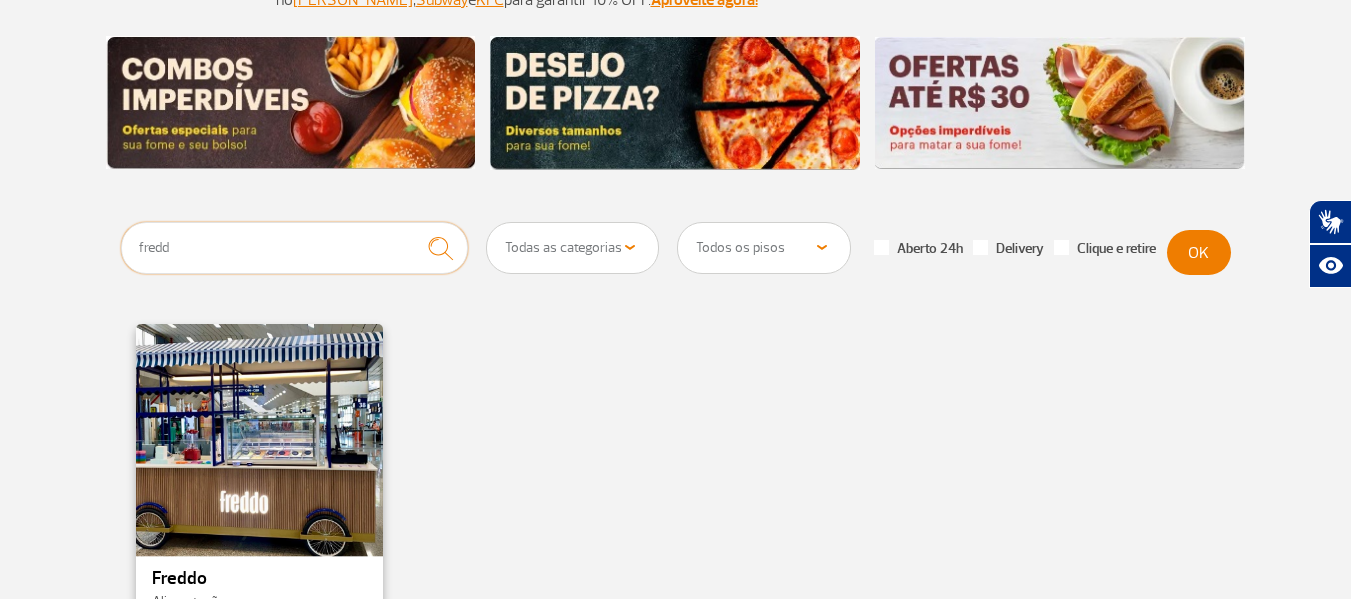 scroll, scrollTop: 300, scrollLeft: 0, axis: vertical 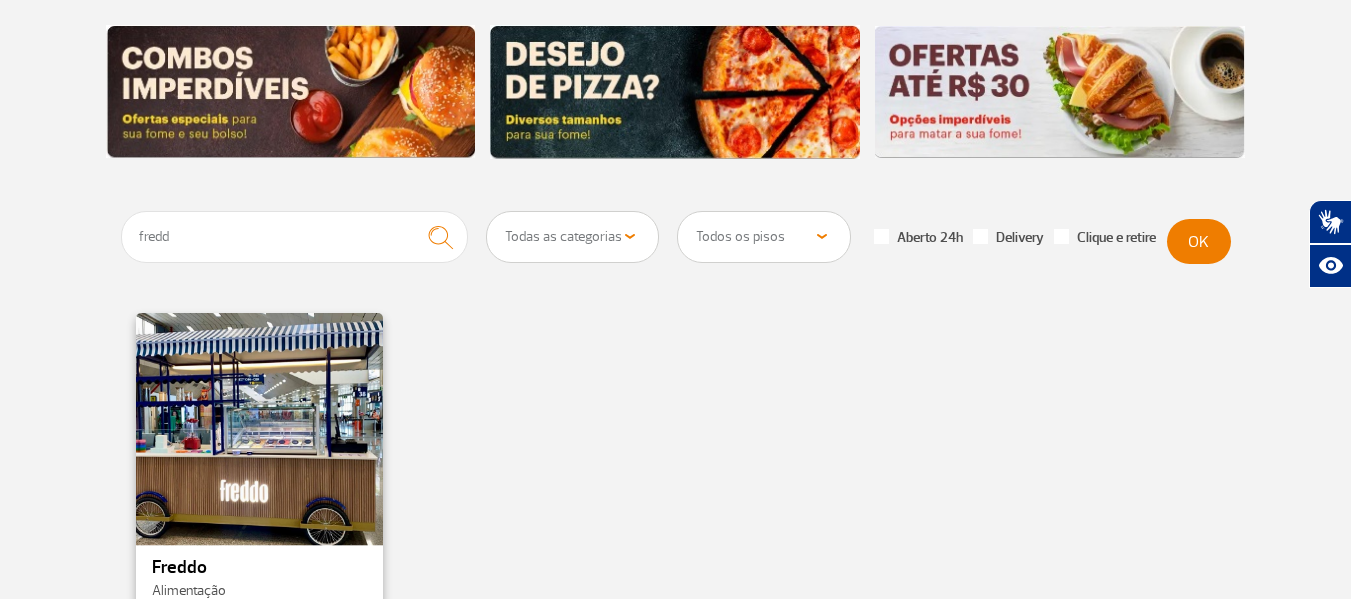 click at bounding box center [259, 427] 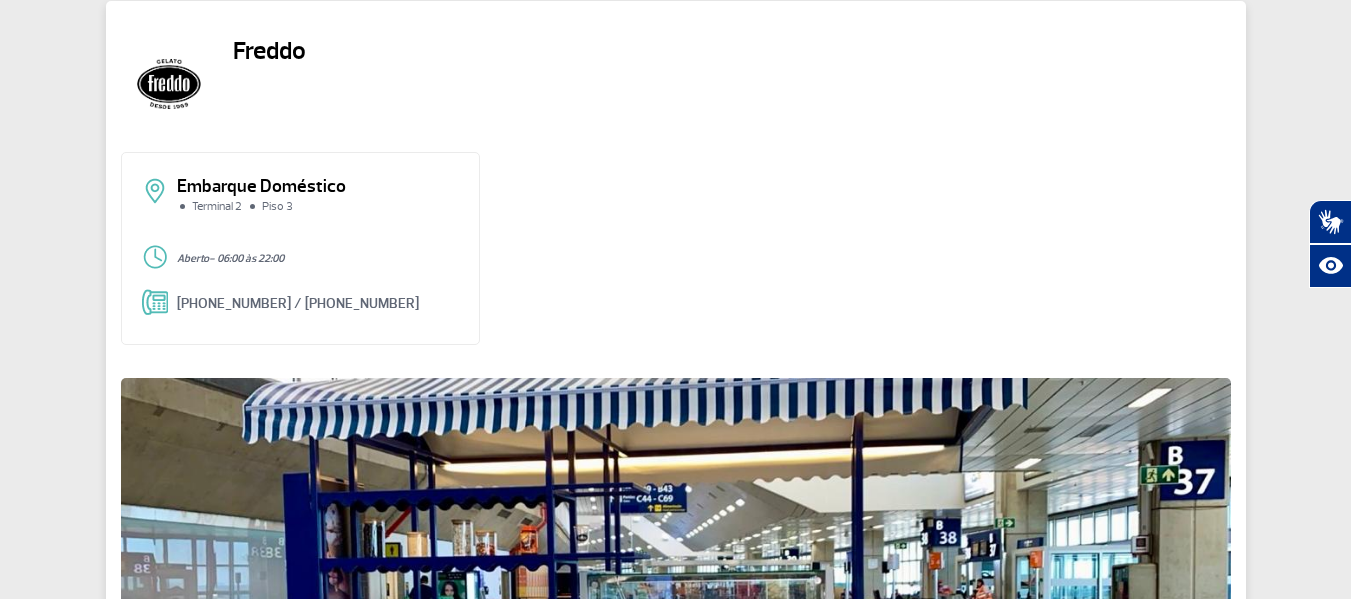 scroll, scrollTop: 90, scrollLeft: 0, axis: vertical 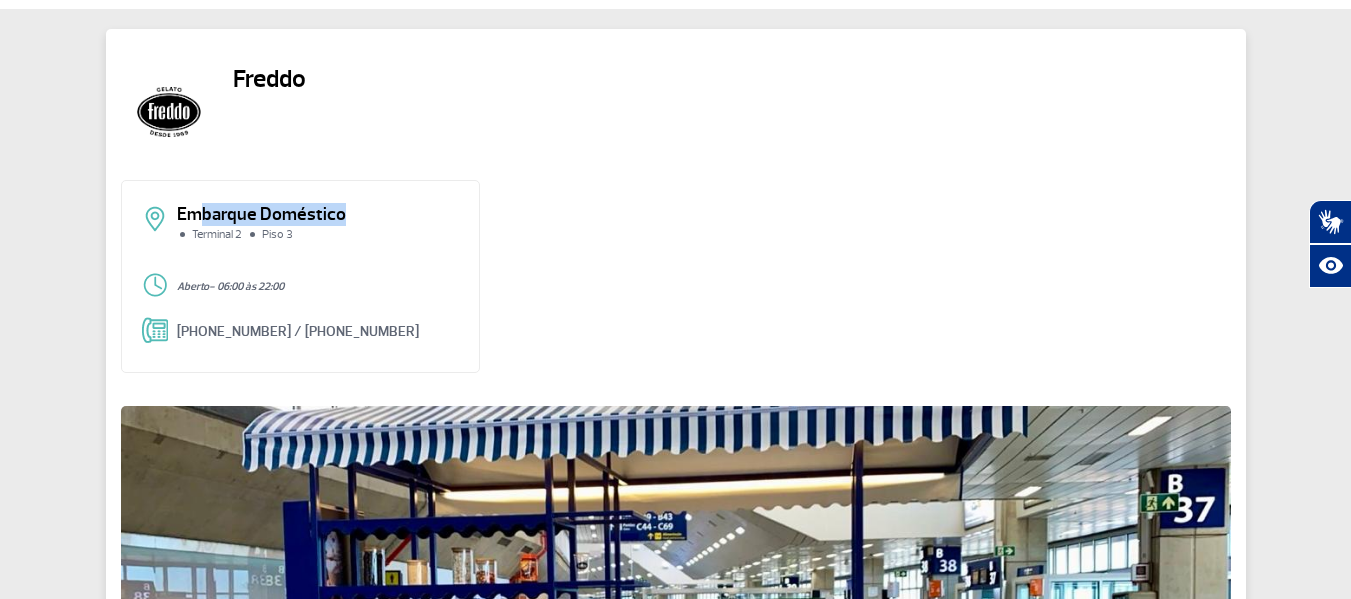 drag, startPoint x: 196, startPoint y: 189, endPoint x: 350, endPoint y: 208, distance: 155.16765 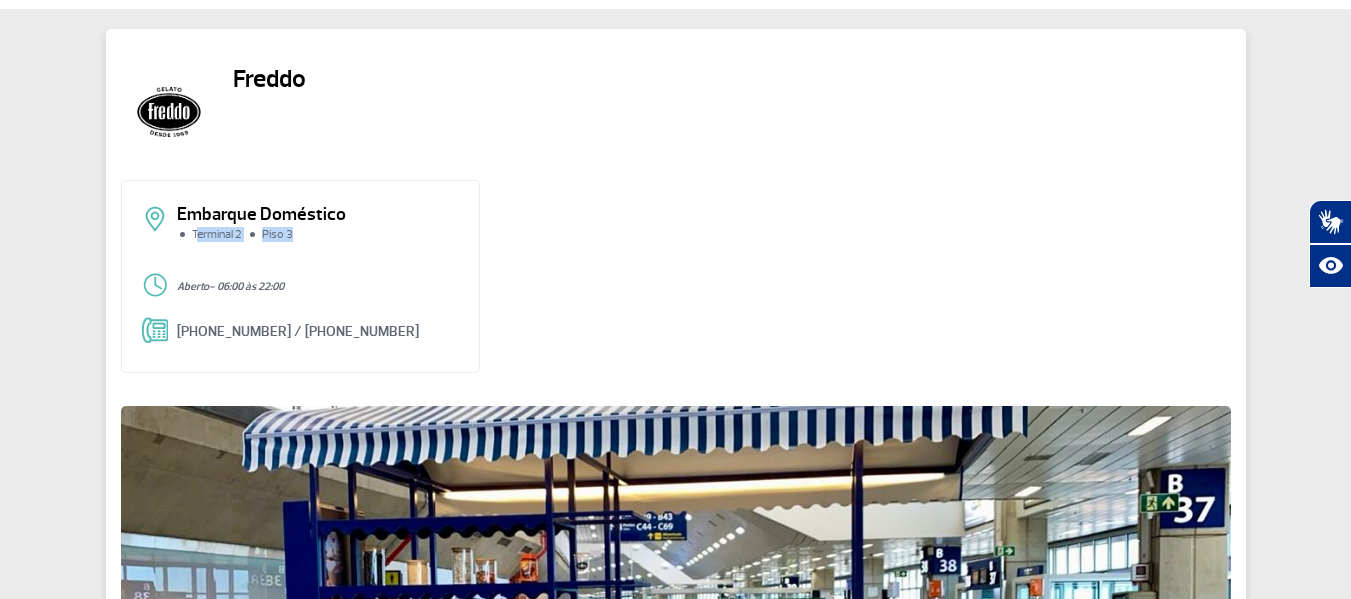 drag, startPoint x: 201, startPoint y: 235, endPoint x: 302, endPoint y: 248, distance: 101.8332 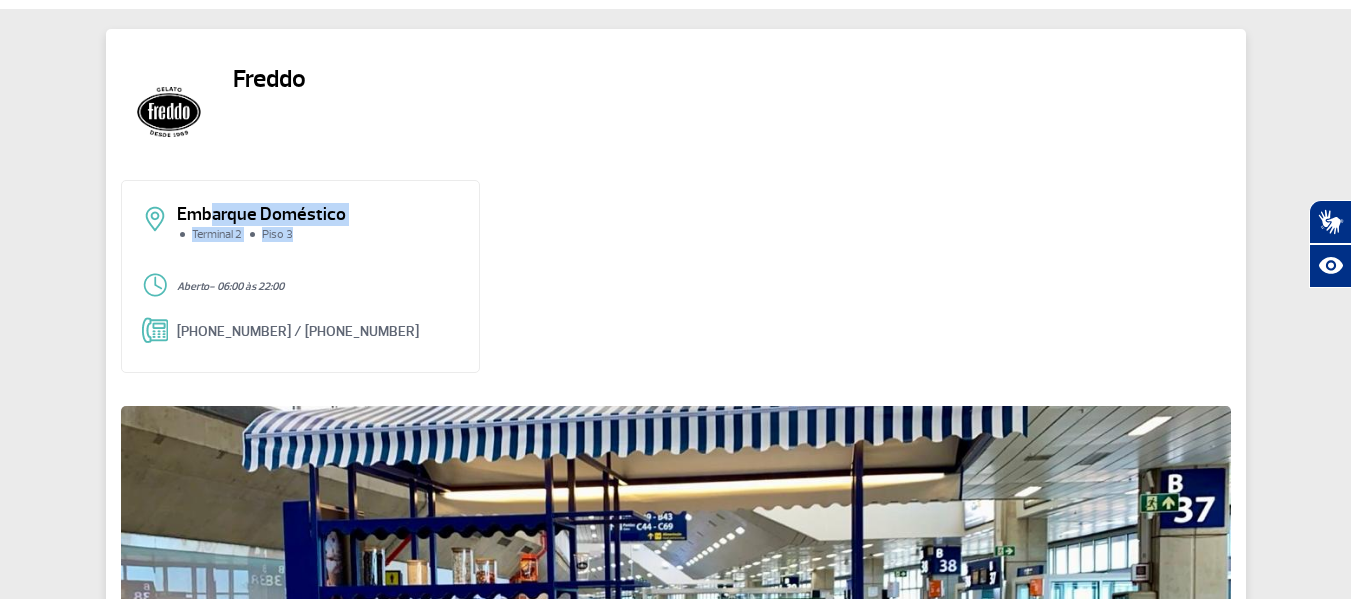 drag, startPoint x: 215, startPoint y: 203, endPoint x: 343, endPoint y: 240, distance: 133.24039 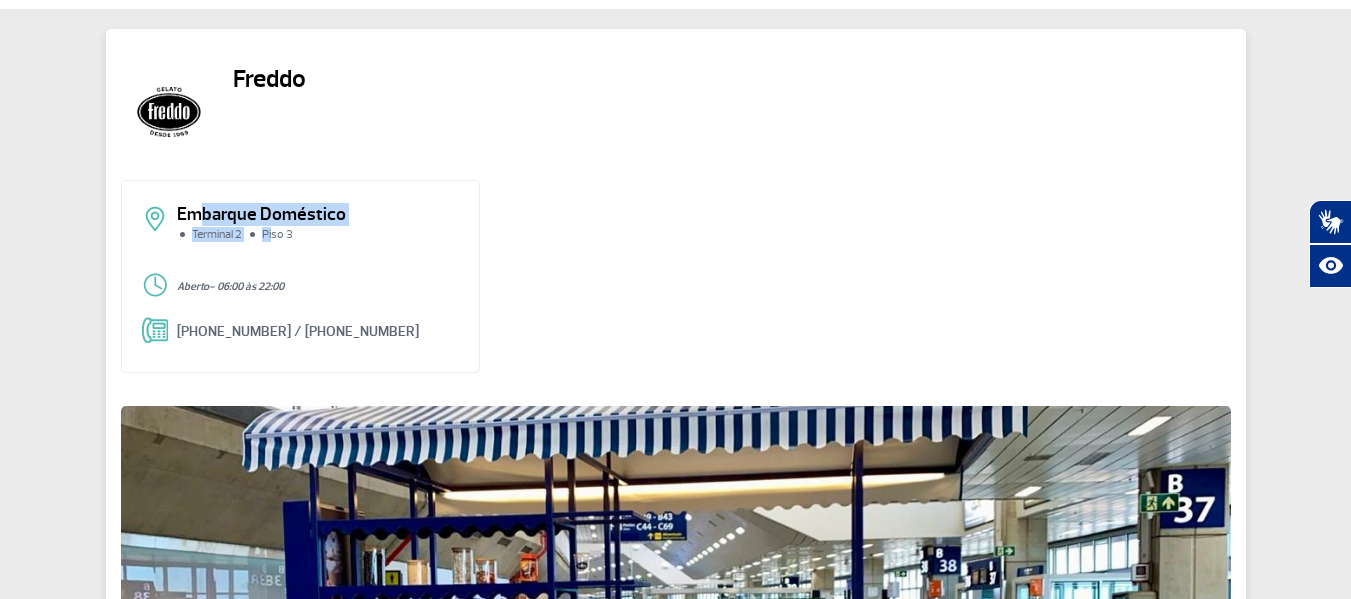 drag, startPoint x: 209, startPoint y: 217, endPoint x: 343, endPoint y: 245, distance: 136.89412 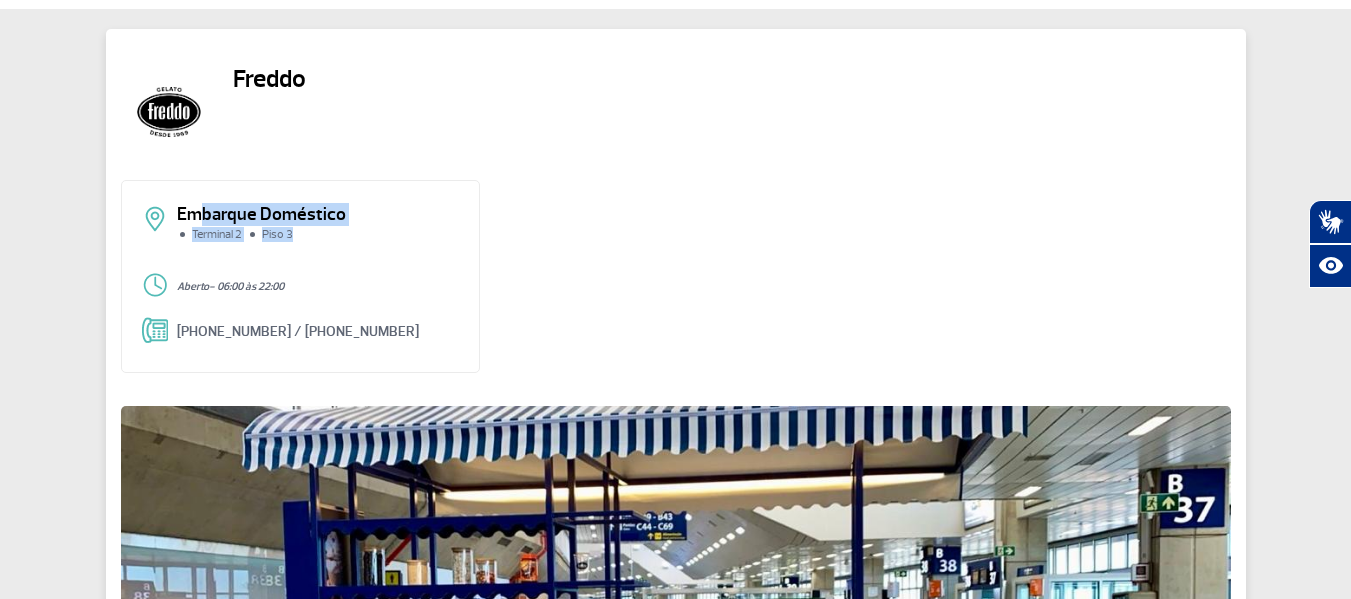 click on "Embarque Doméstico Terminal 2 Piso 3" 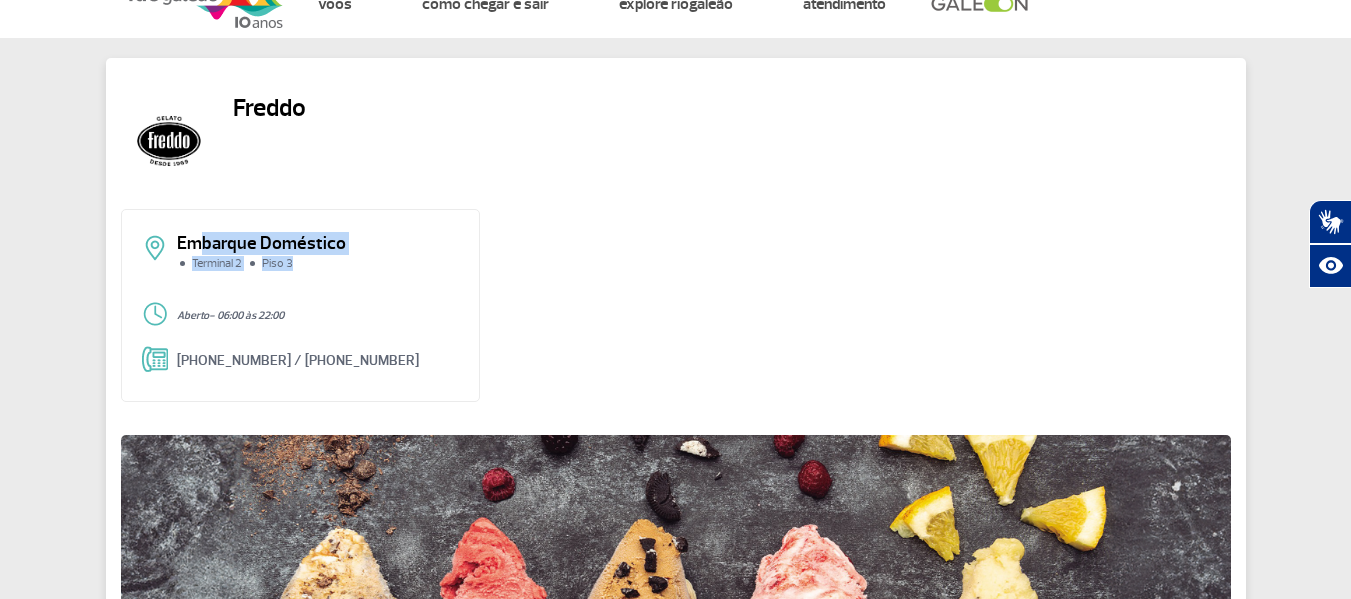 scroll, scrollTop: 0, scrollLeft: 0, axis: both 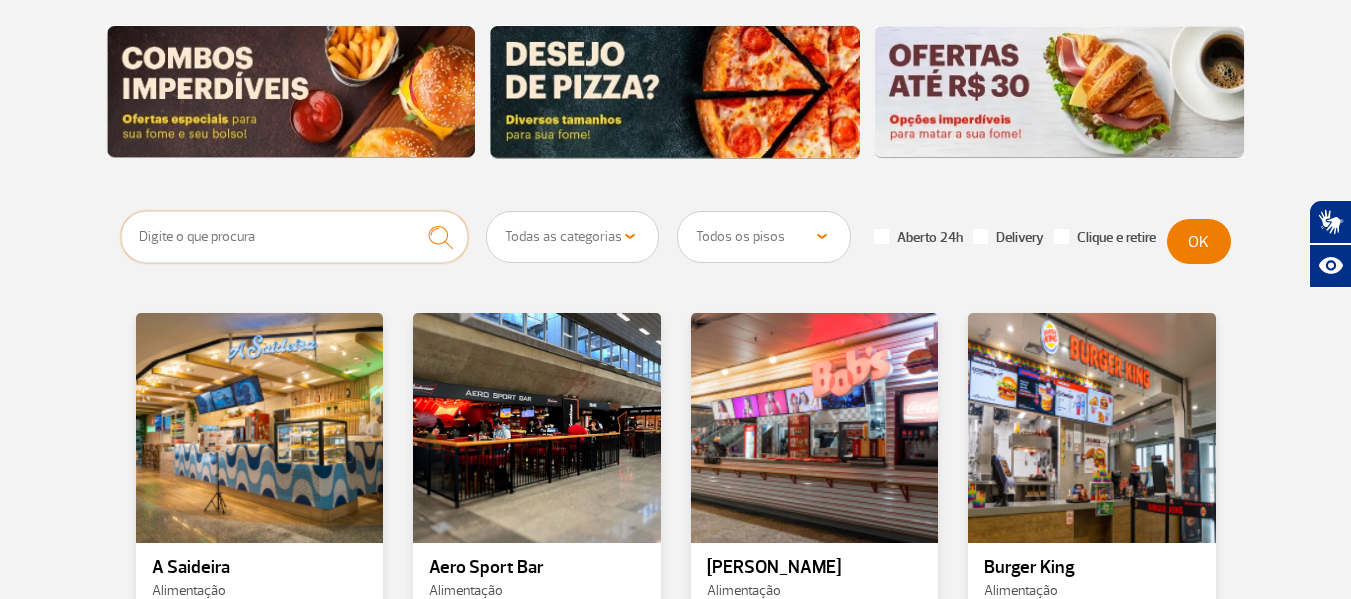 click at bounding box center [295, 237] 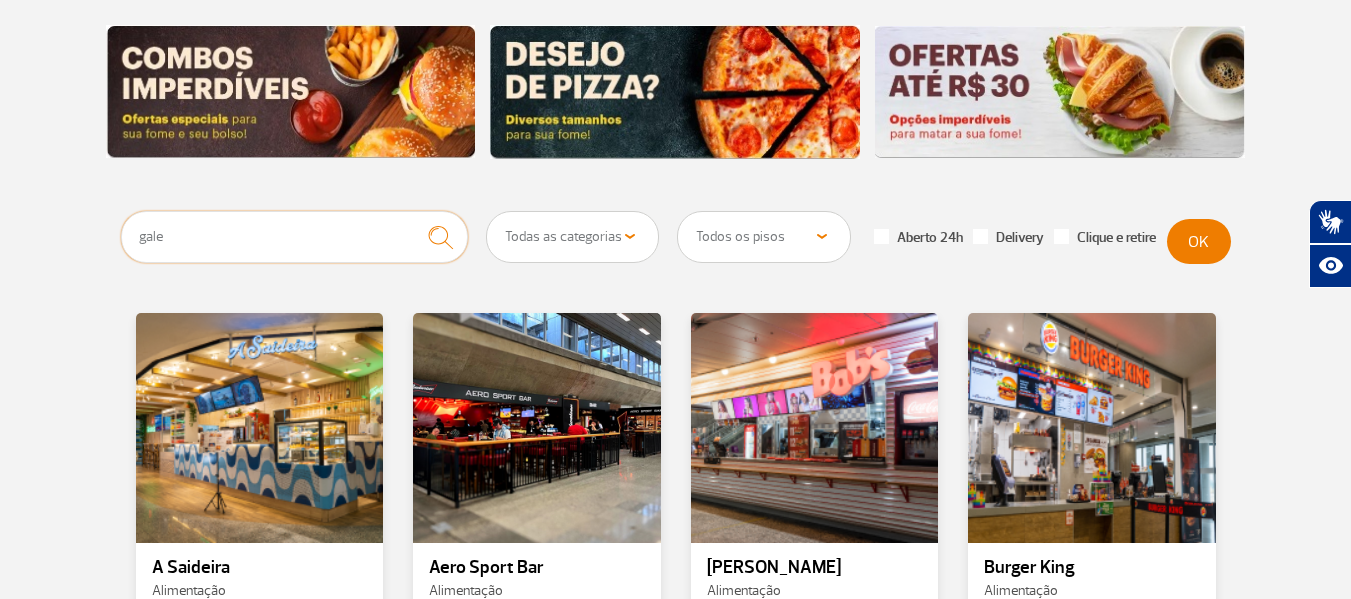 type on "gale" 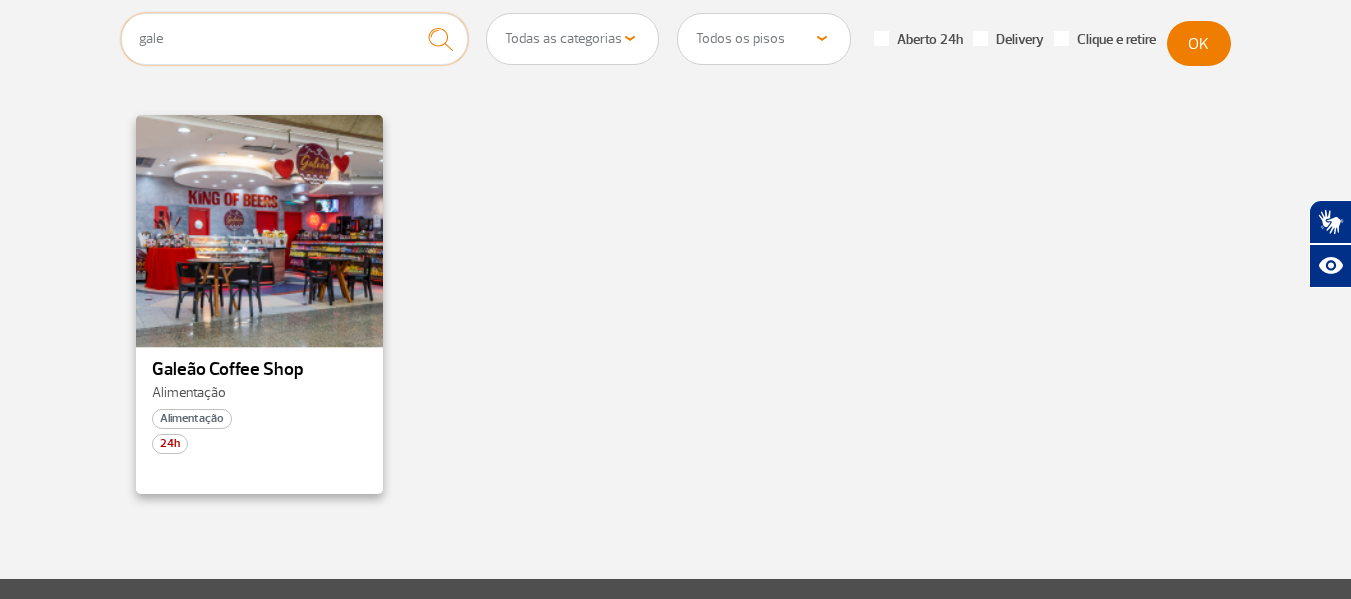 scroll, scrollTop: 500, scrollLeft: 0, axis: vertical 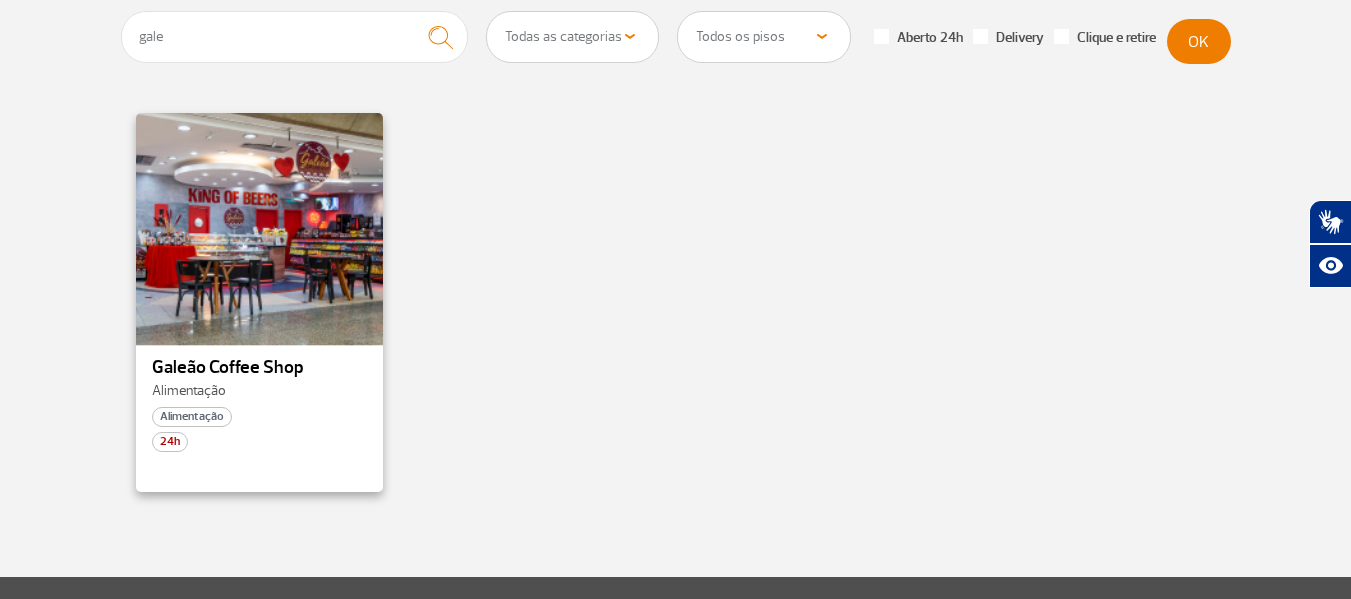 click at bounding box center [259, 227] 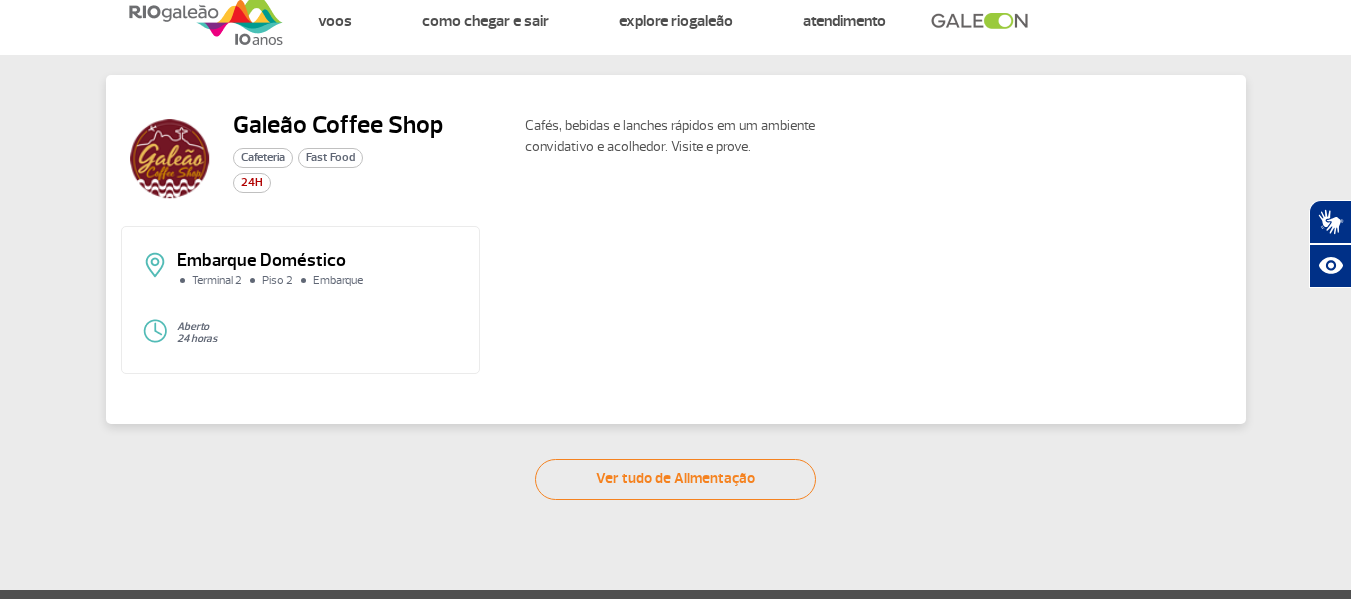 scroll, scrollTop: 57, scrollLeft: 0, axis: vertical 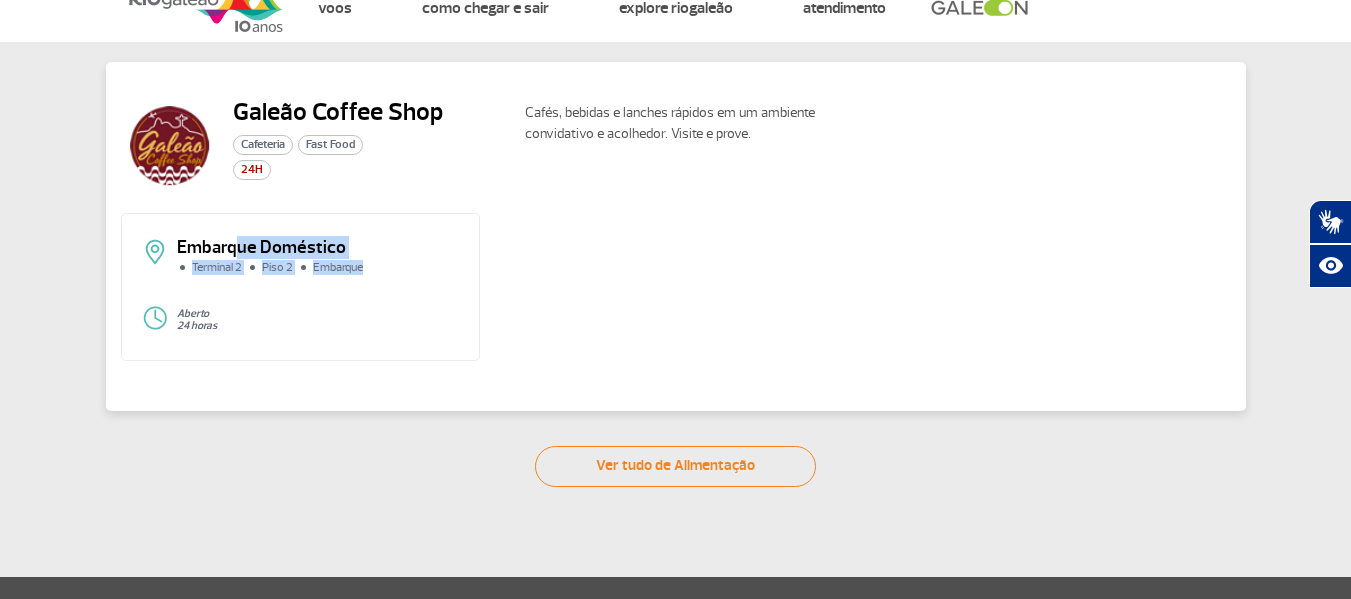 drag, startPoint x: 236, startPoint y: 257, endPoint x: 380, endPoint y: 266, distance: 144.28098 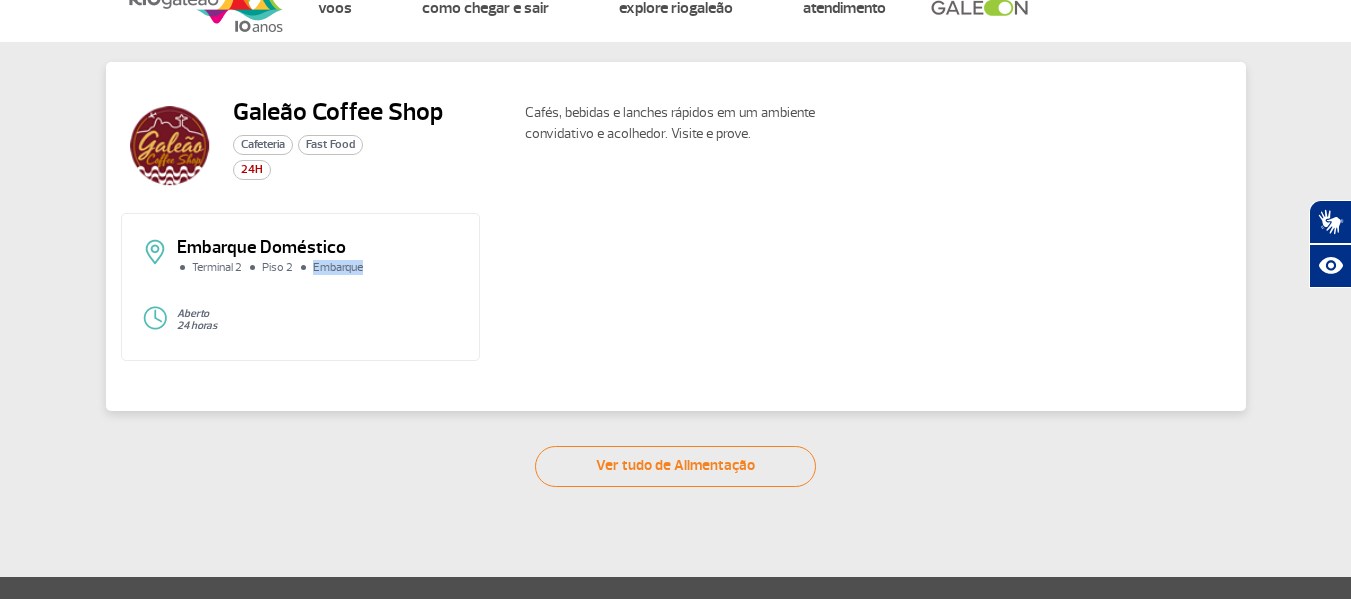 drag, startPoint x: 302, startPoint y: 265, endPoint x: 456, endPoint y: 269, distance: 154.05194 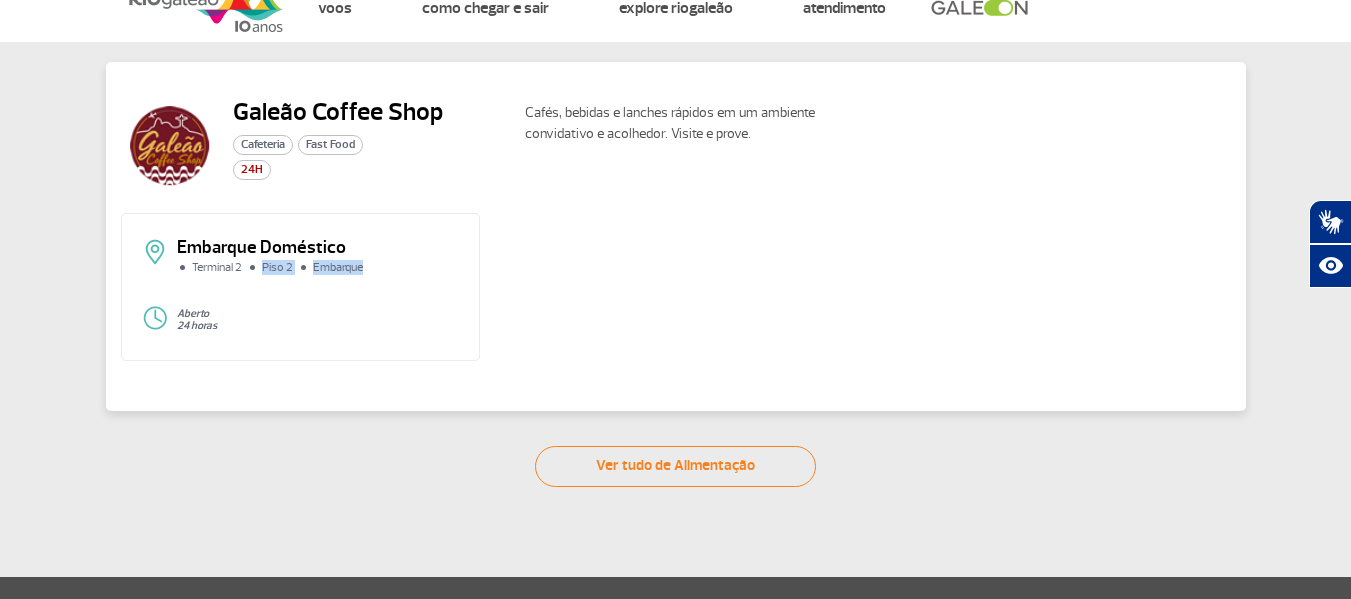 drag, startPoint x: 246, startPoint y: 268, endPoint x: 403, endPoint y: 268, distance: 157 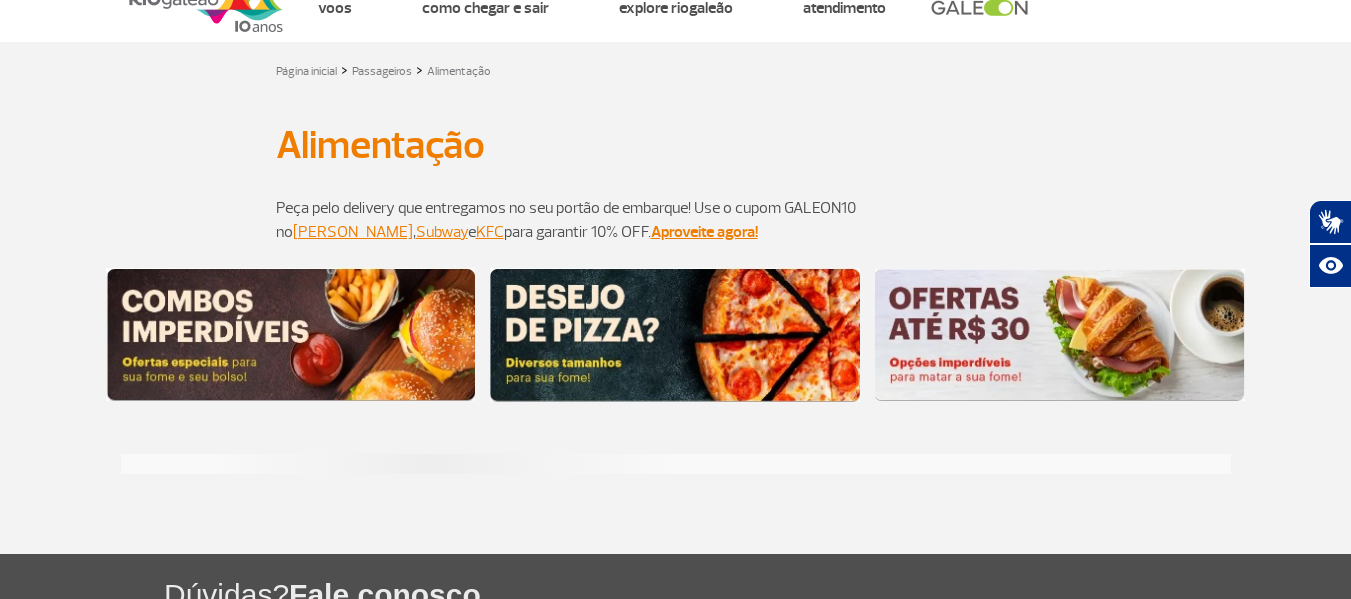 scroll, scrollTop: 0, scrollLeft: 0, axis: both 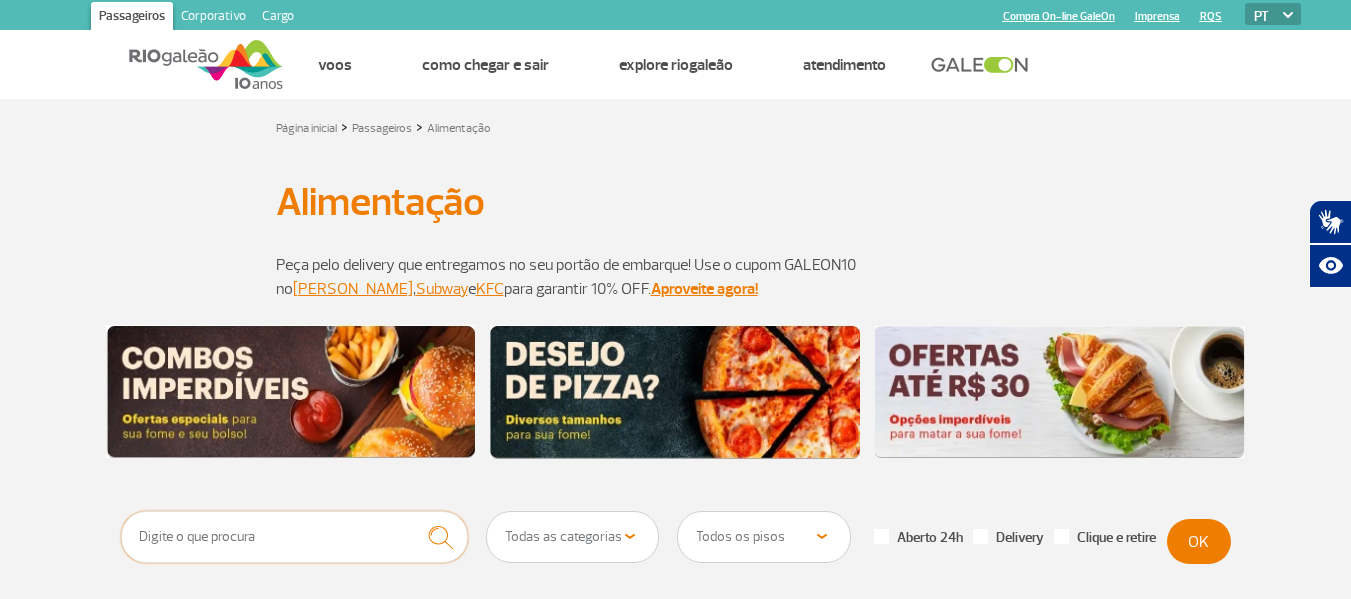 click at bounding box center [295, 537] 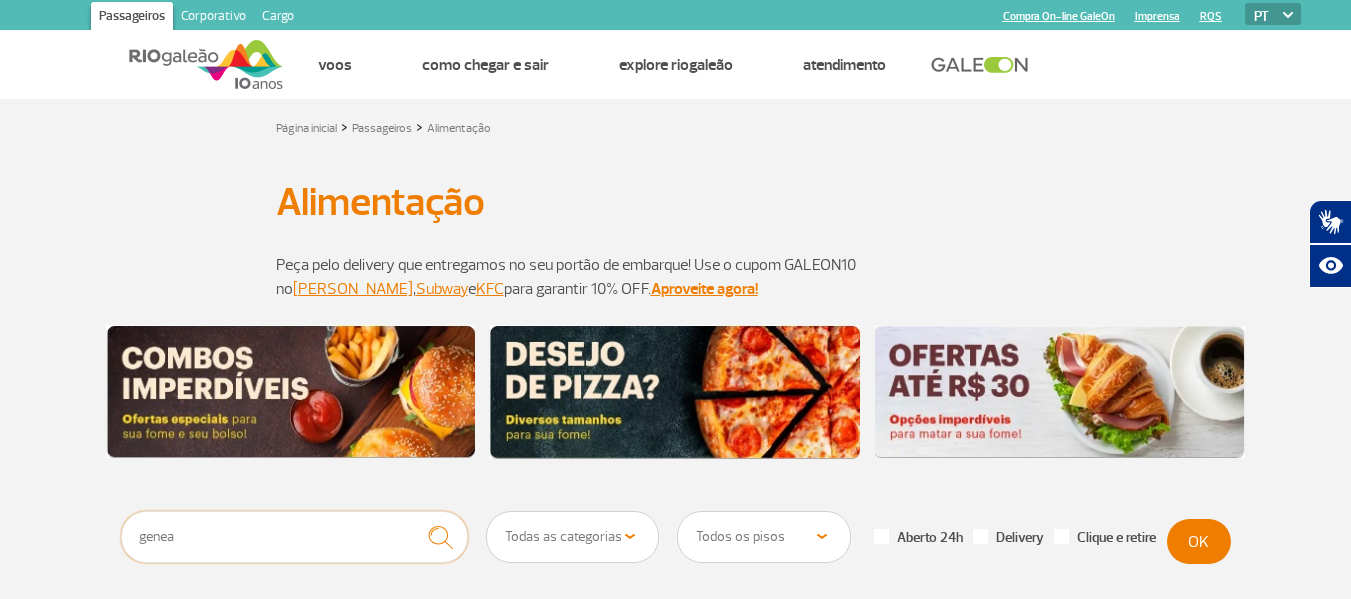 type on "genea" 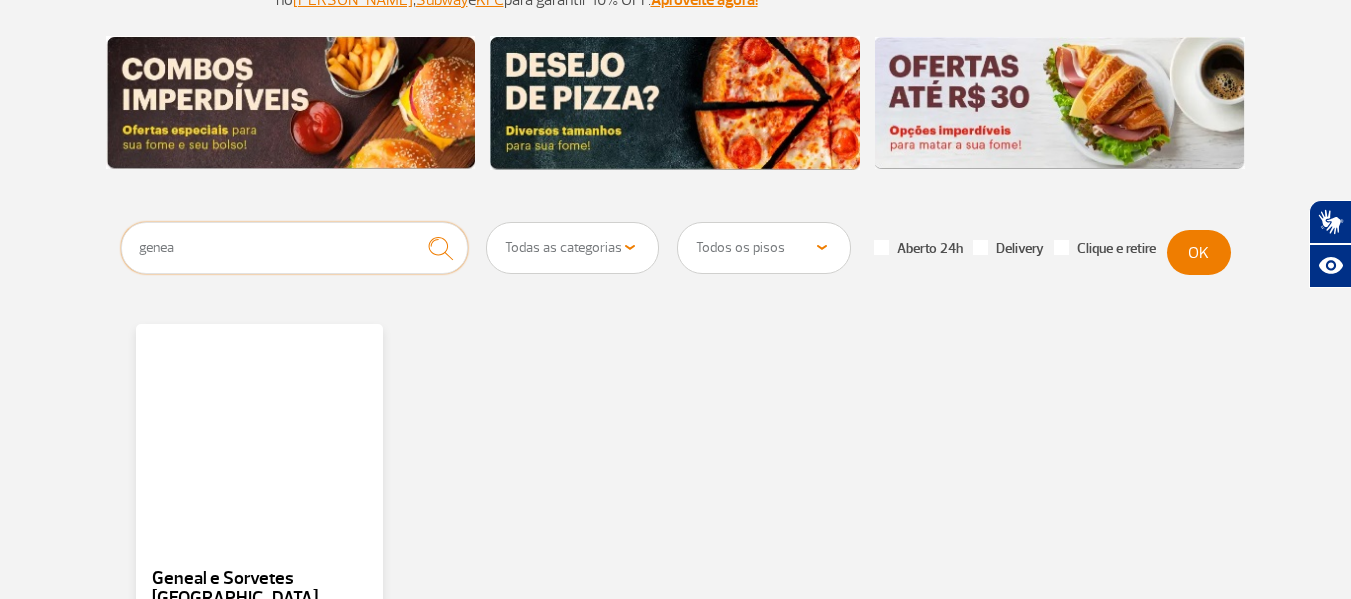 scroll, scrollTop: 300, scrollLeft: 0, axis: vertical 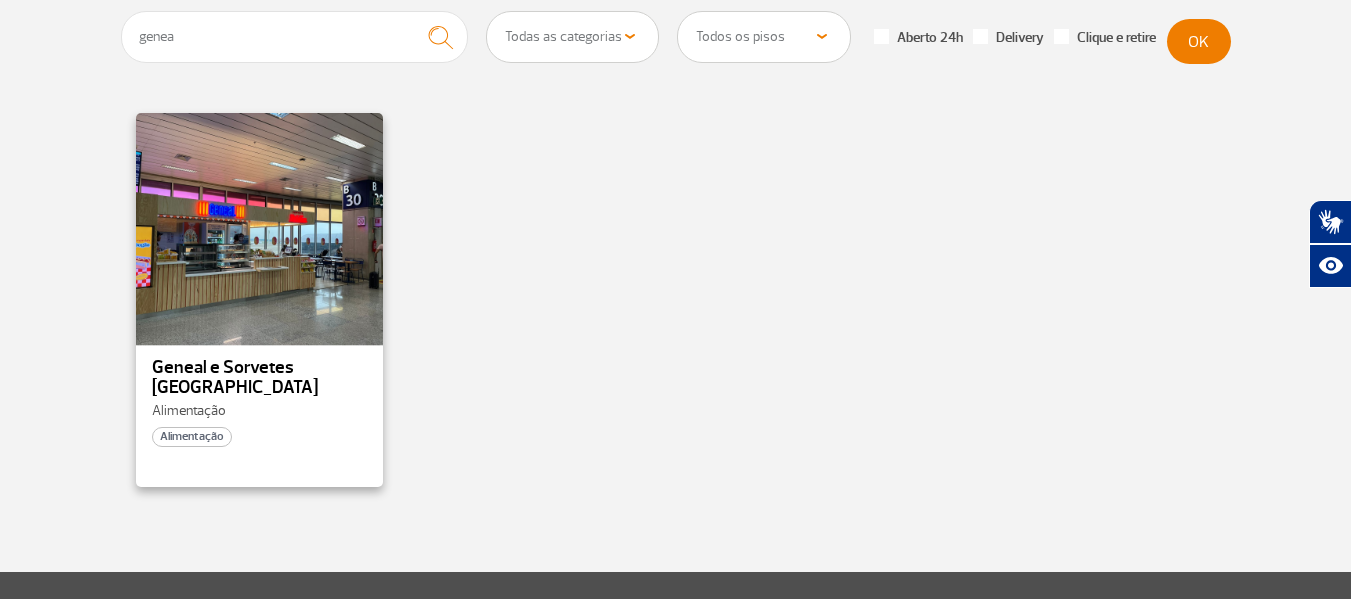 click at bounding box center [259, 227] 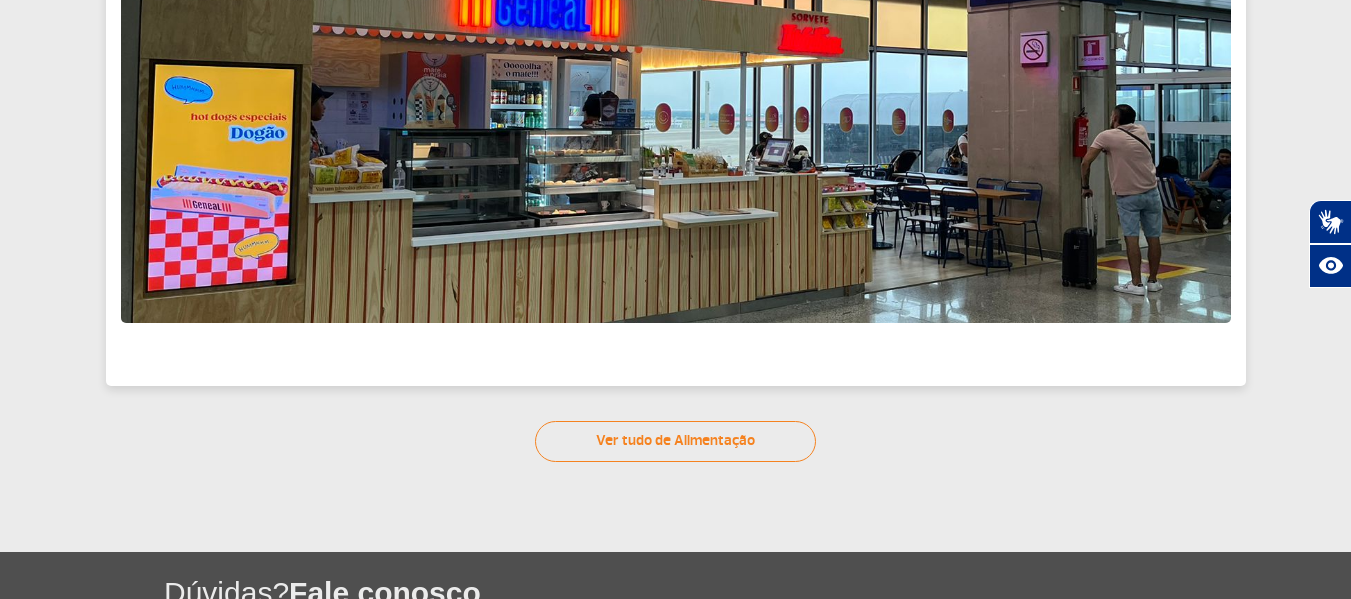 scroll, scrollTop: 680, scrollLeft: 0, axis: vertical 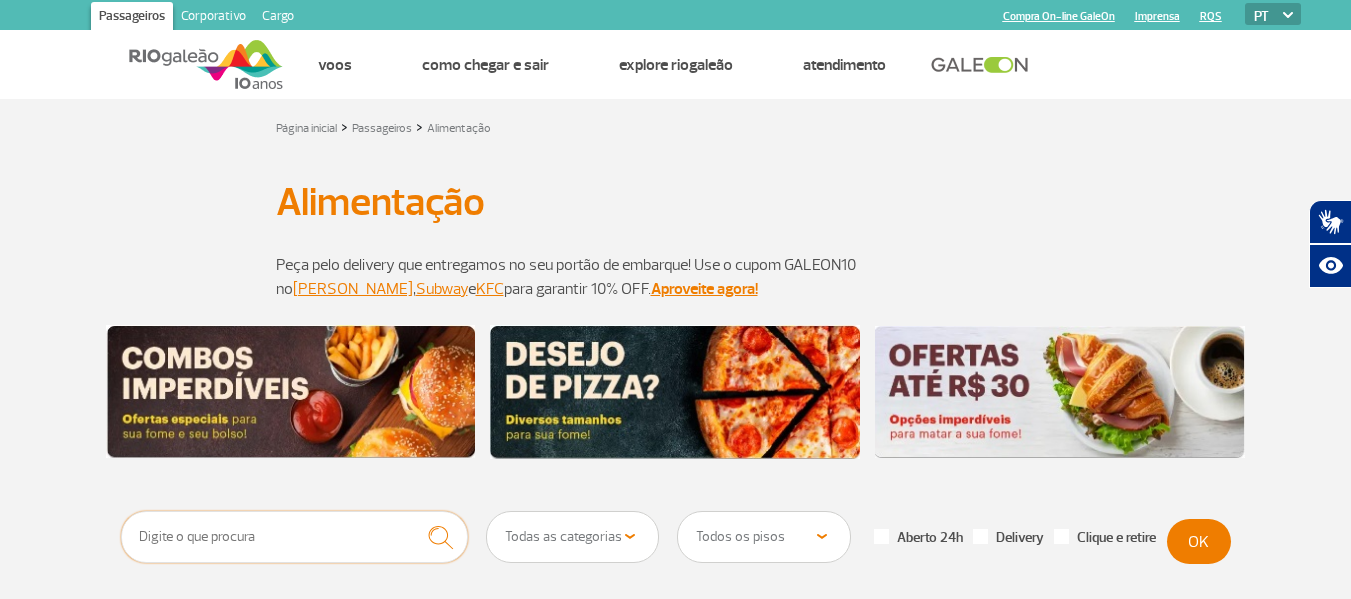 click at bounding box center [295, 537] 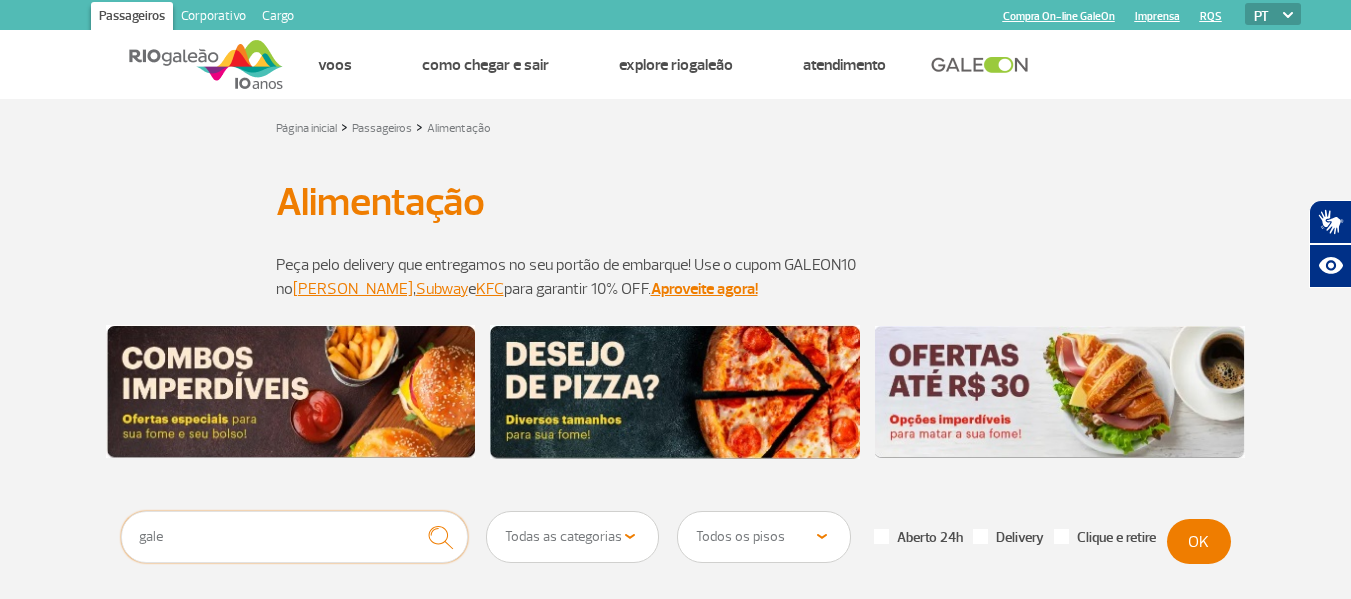 type on "gale" 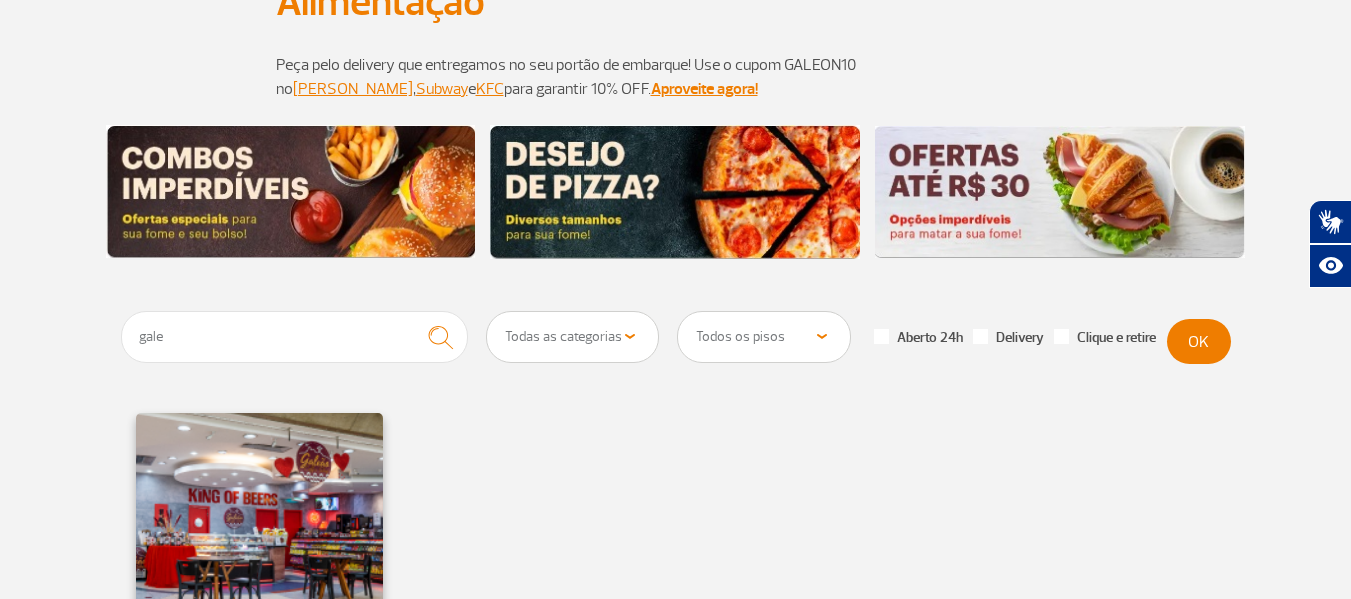 click at bounding box center (259, 527) 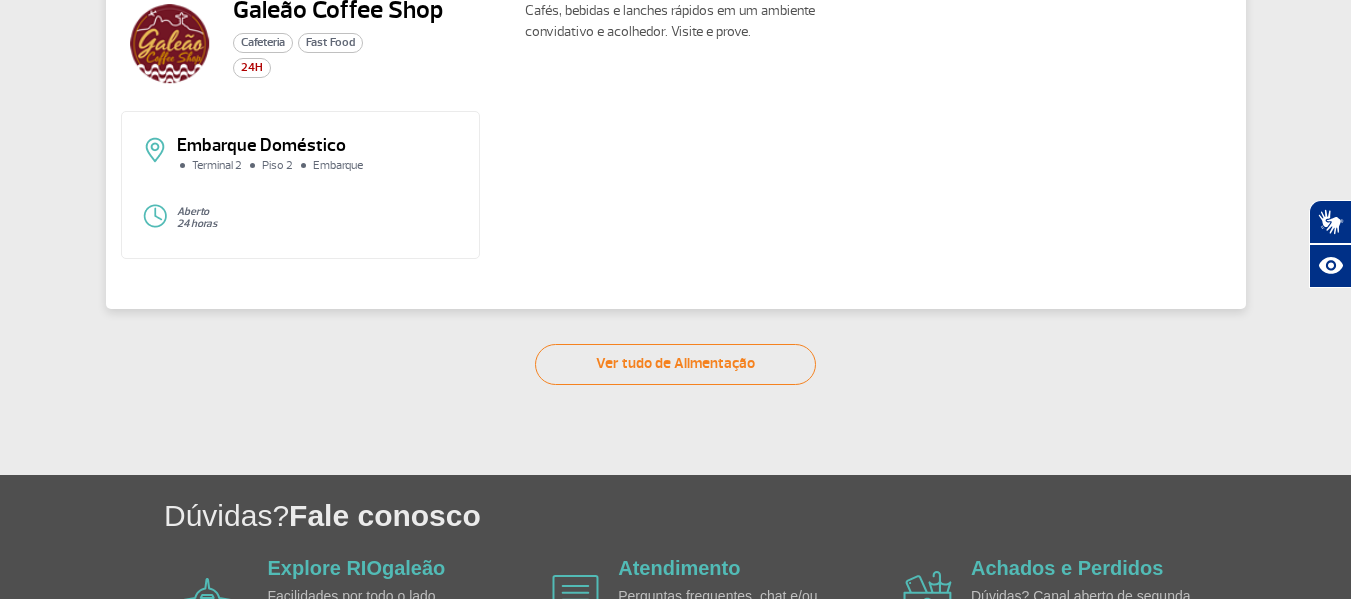 scroll, scrollTop: 0, scrollLeft: 0, axis: both 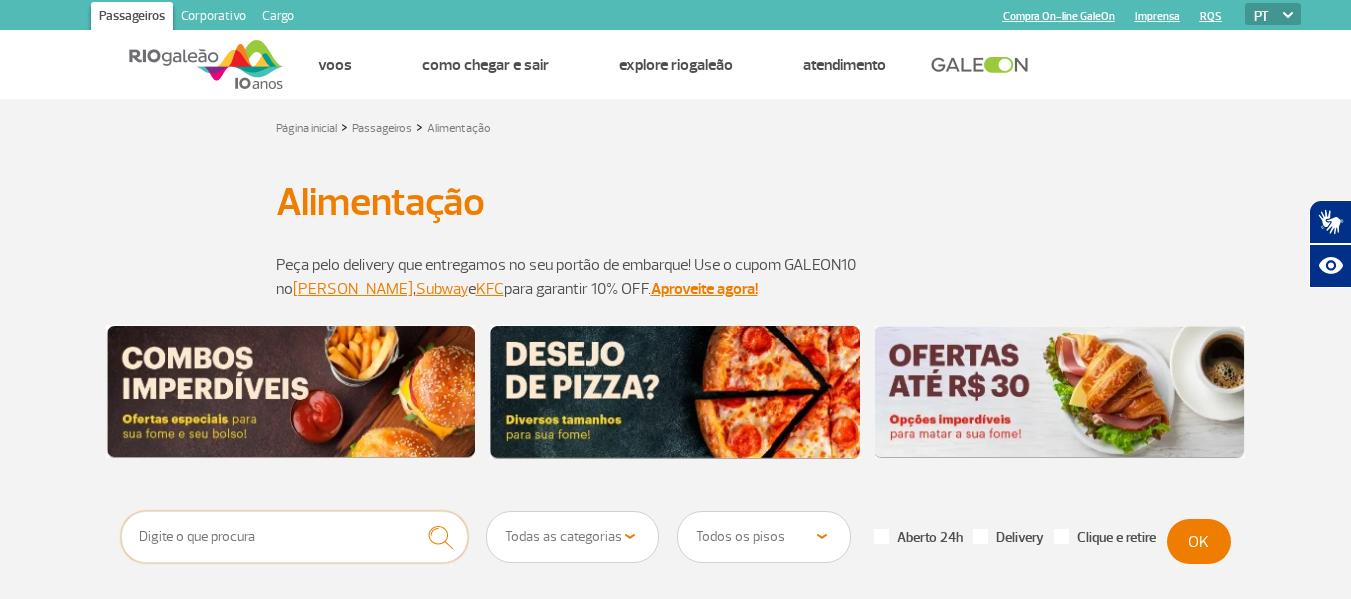 click at bounding box center (295, 537) 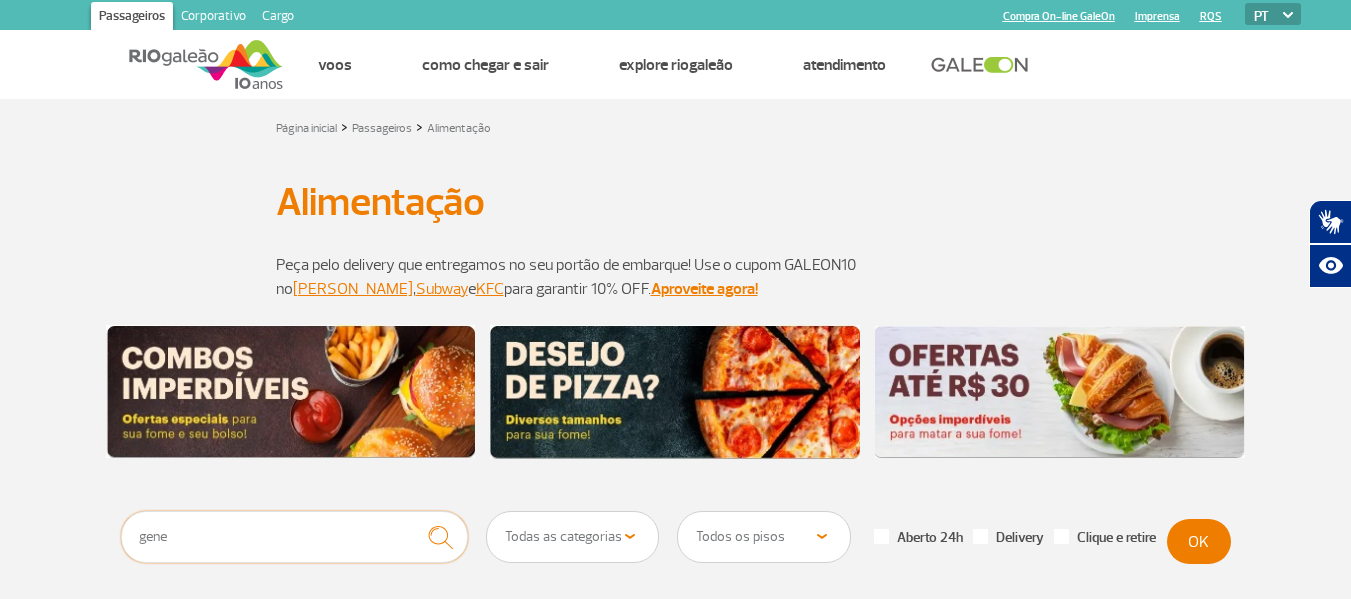 type on "gene" 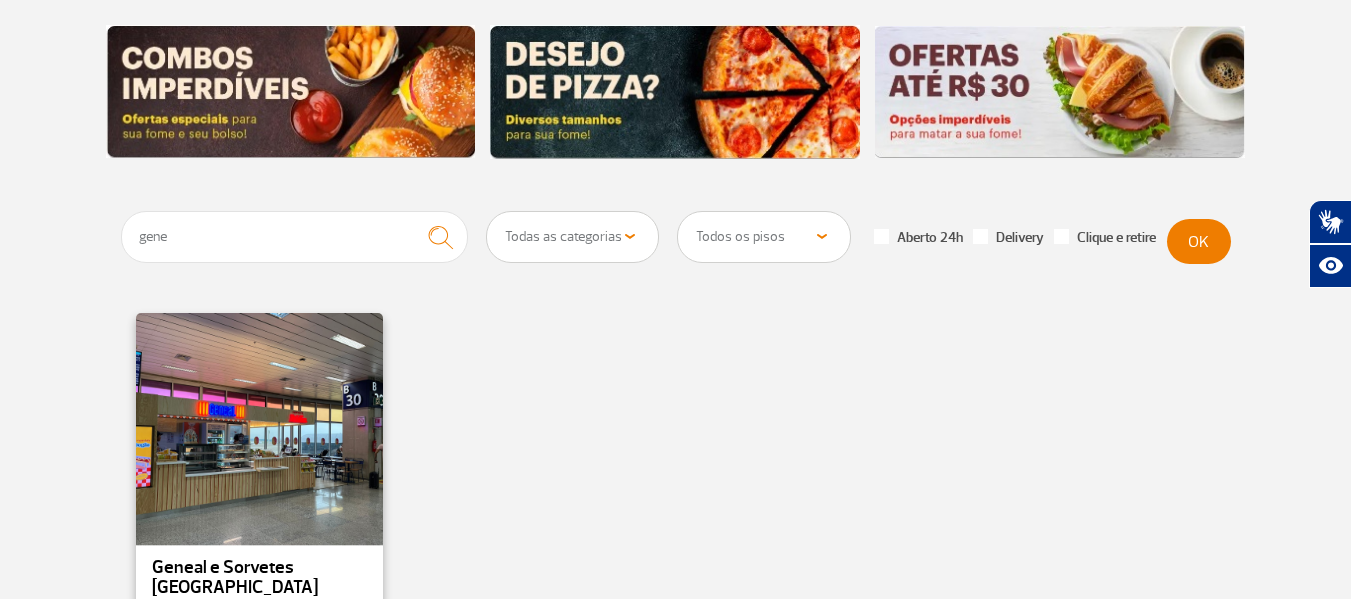 click at bounding box center [259, 427] 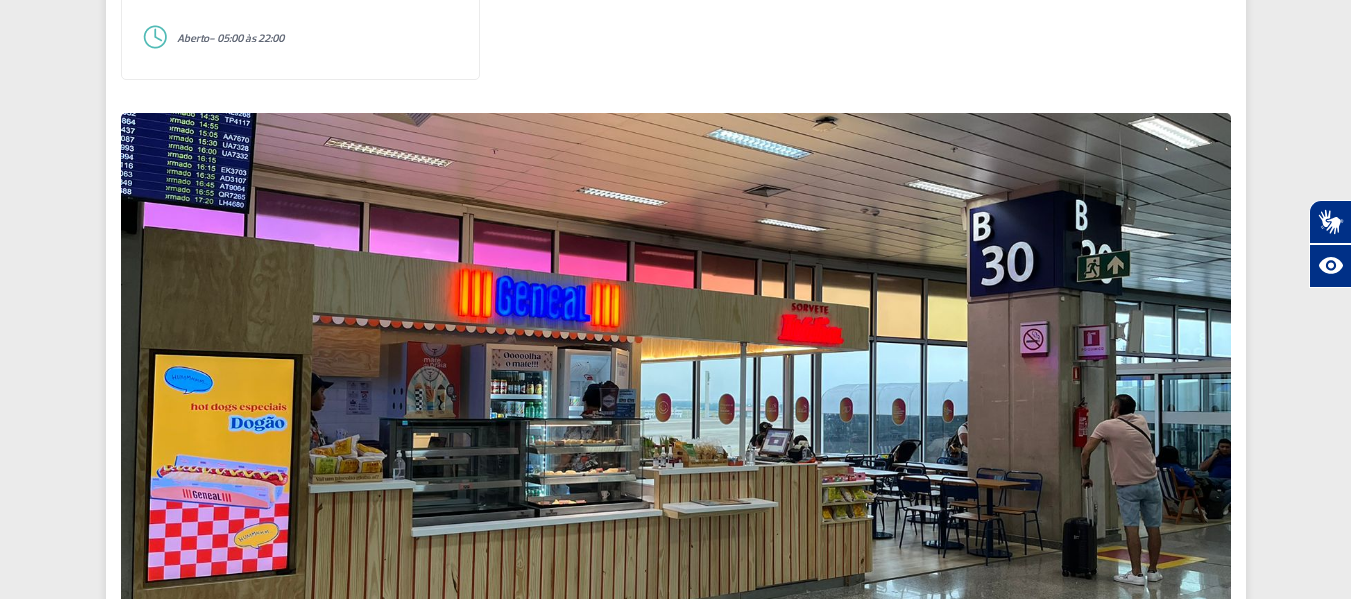 scroll, scrollTop: 90, scrollLeft: 0, axis: vertical 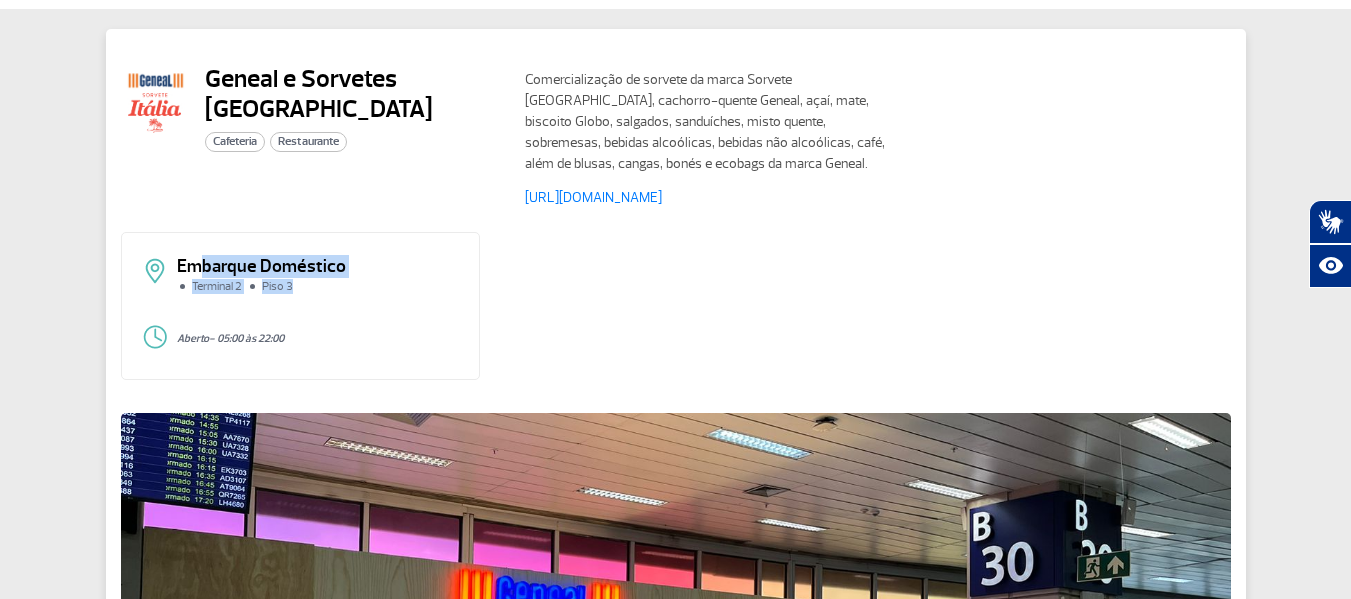 drag, startPoint x: 339, startPoint y: 281, endPoint x: 351, endPoint y: 284, distance: 12.369317 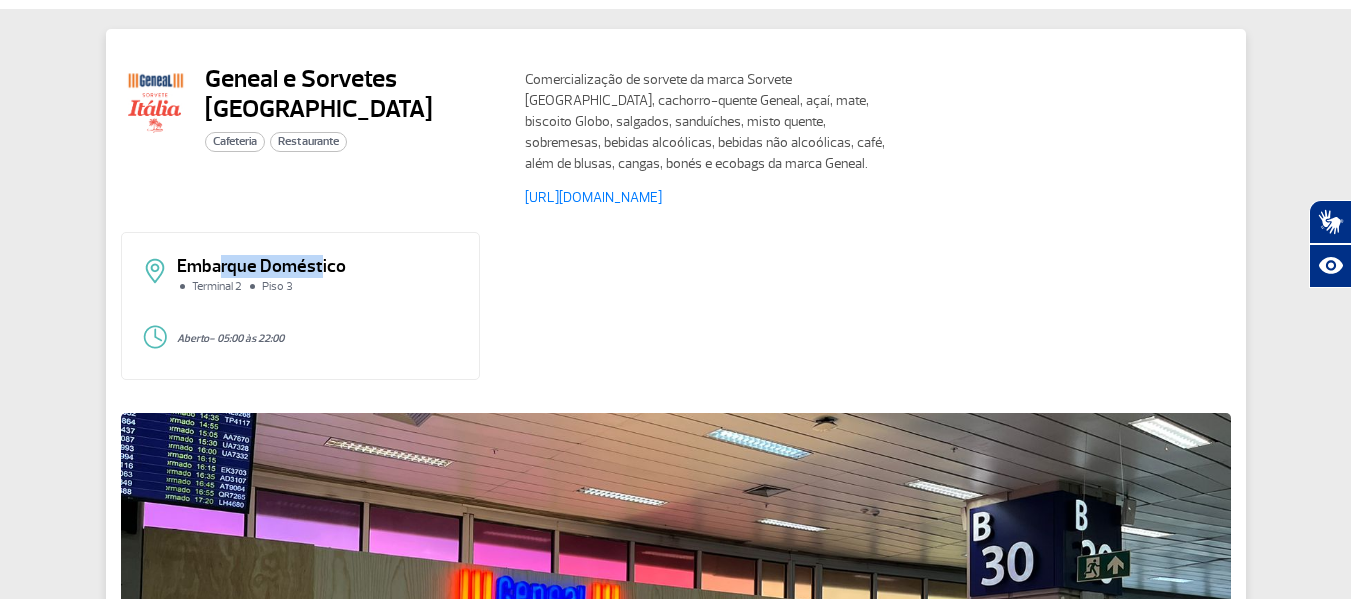 drag, startPoint x: 243, startPoint y: 255, endPoint x: 352, endPoint y: 275, distance: 110.81967 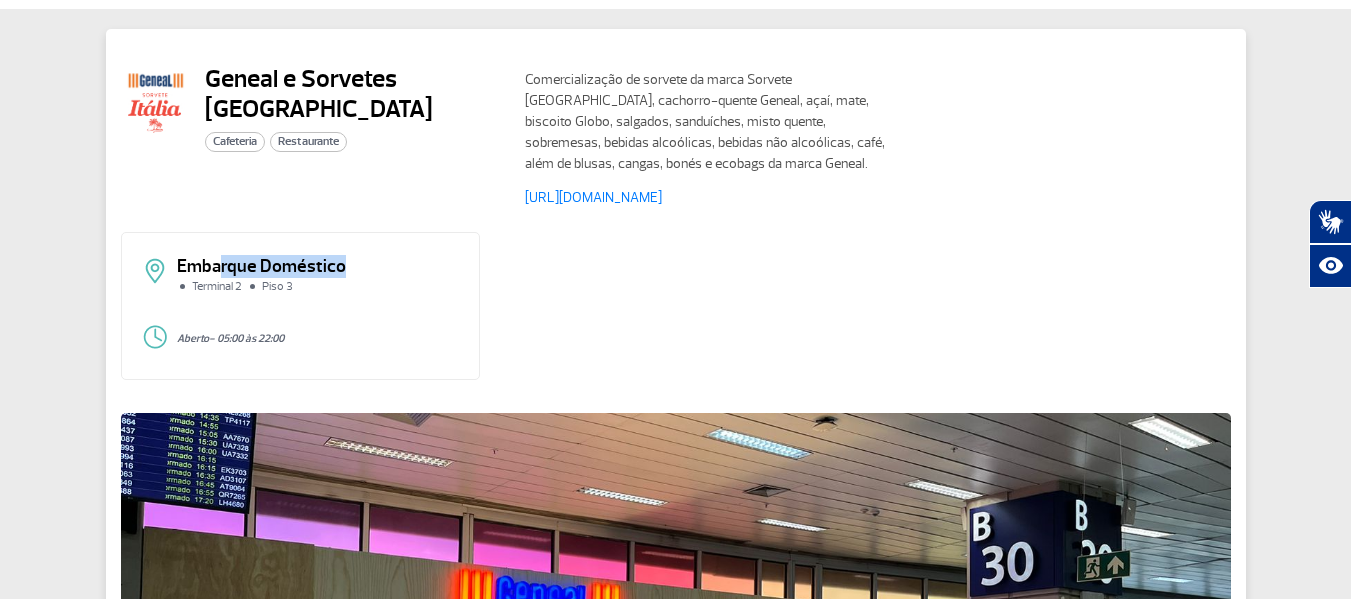 click on "Embarque Doméstico" 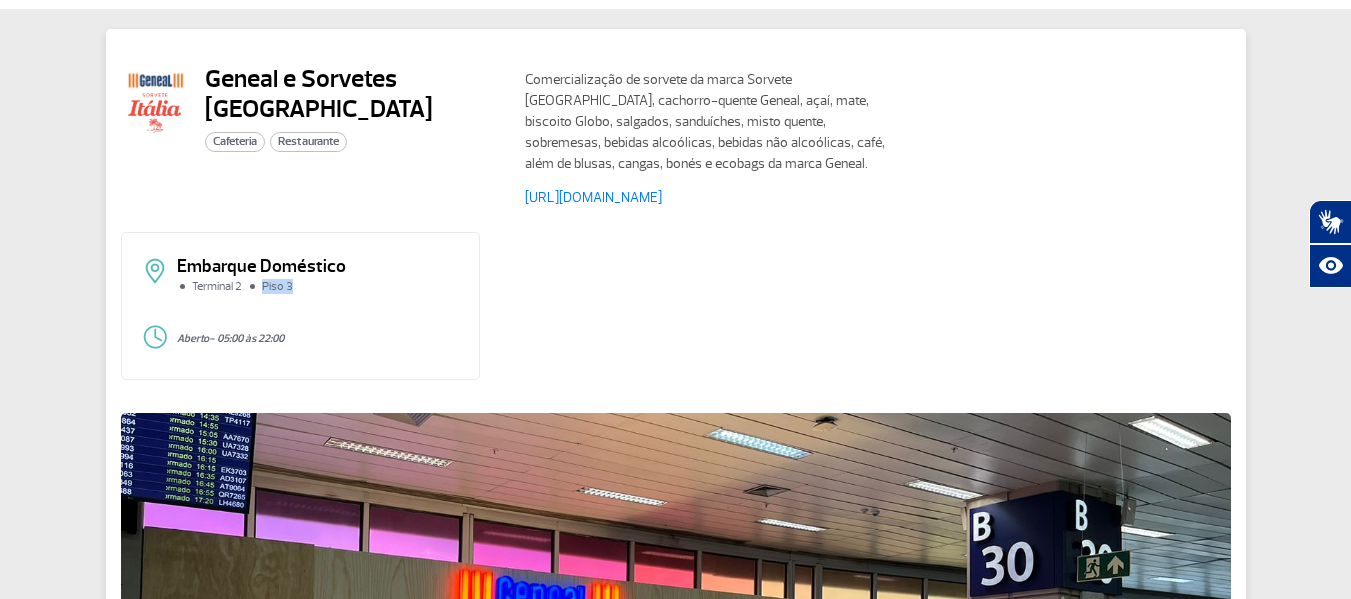 drag, startPoint x: 262, startPoint y: 283, endPoint x: 398, endPoint y: 301, distance: 137.186 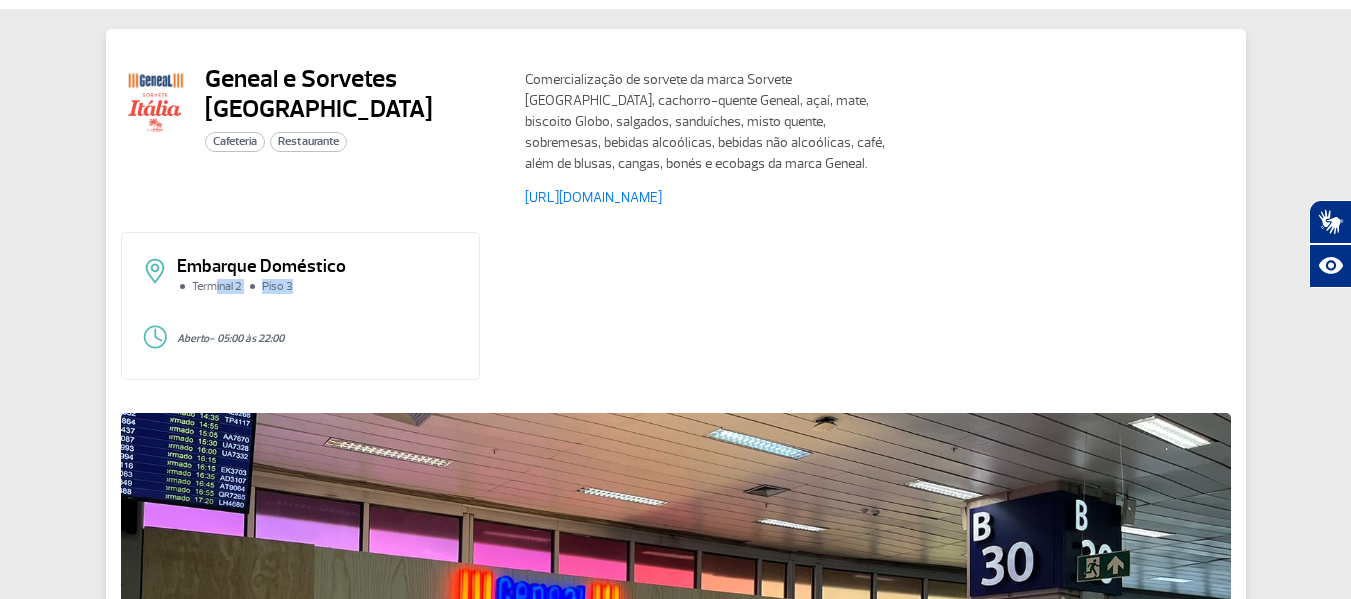 drag, startPoint x: 343, startPoint y: 292, endPoint x: 393, endPoint y: 296, distance: 50.159744 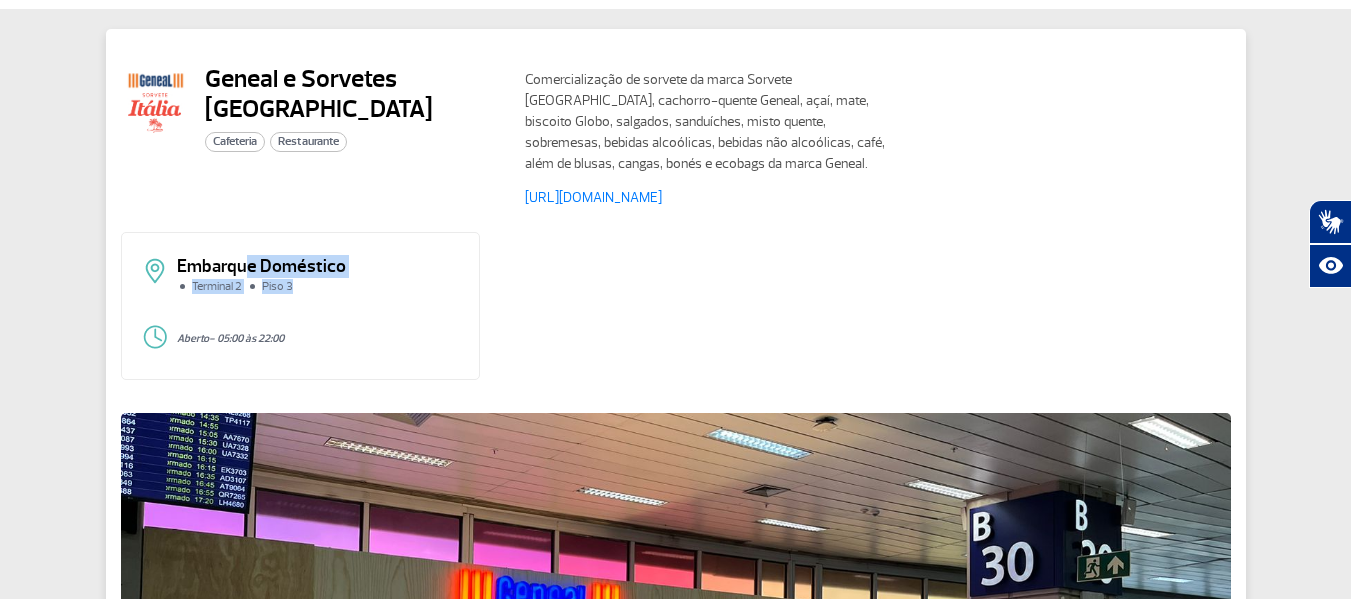 drag, startPoint x: 278, startPoint y: 273, endPoint x: 337, endPoint y: 278, distance: 59.211487 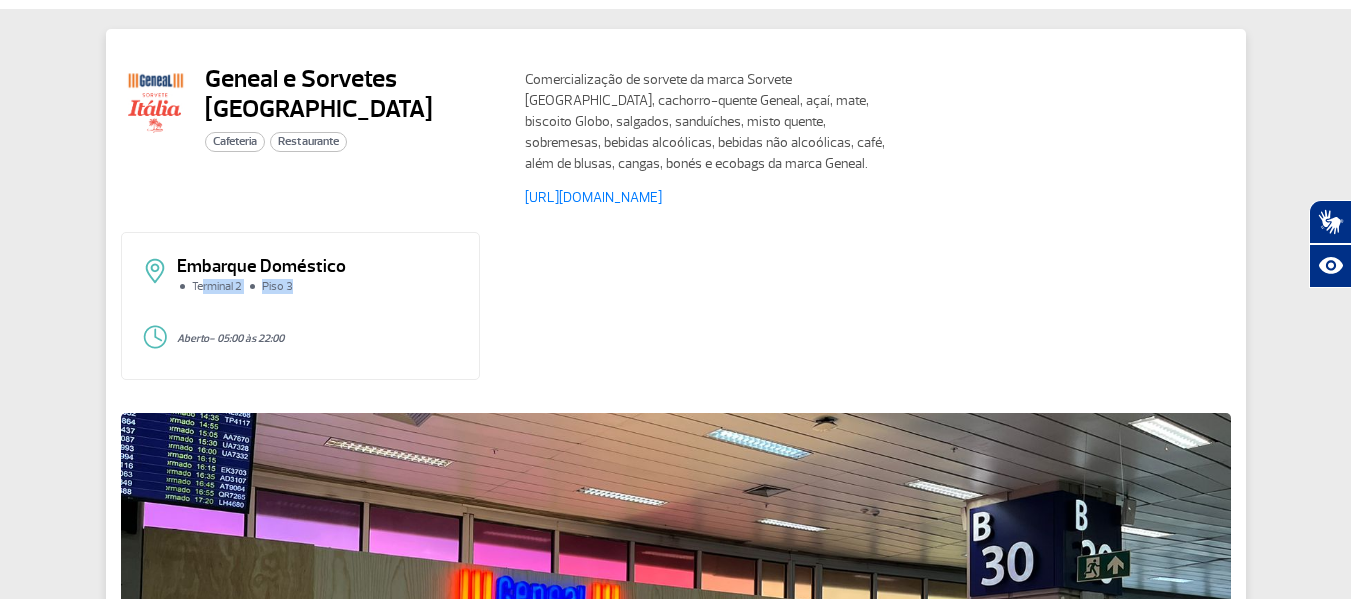 drag, startPoint x: 329, startPoint y: 282, endPoint x: 342, endPoint y: 282, distance: 13 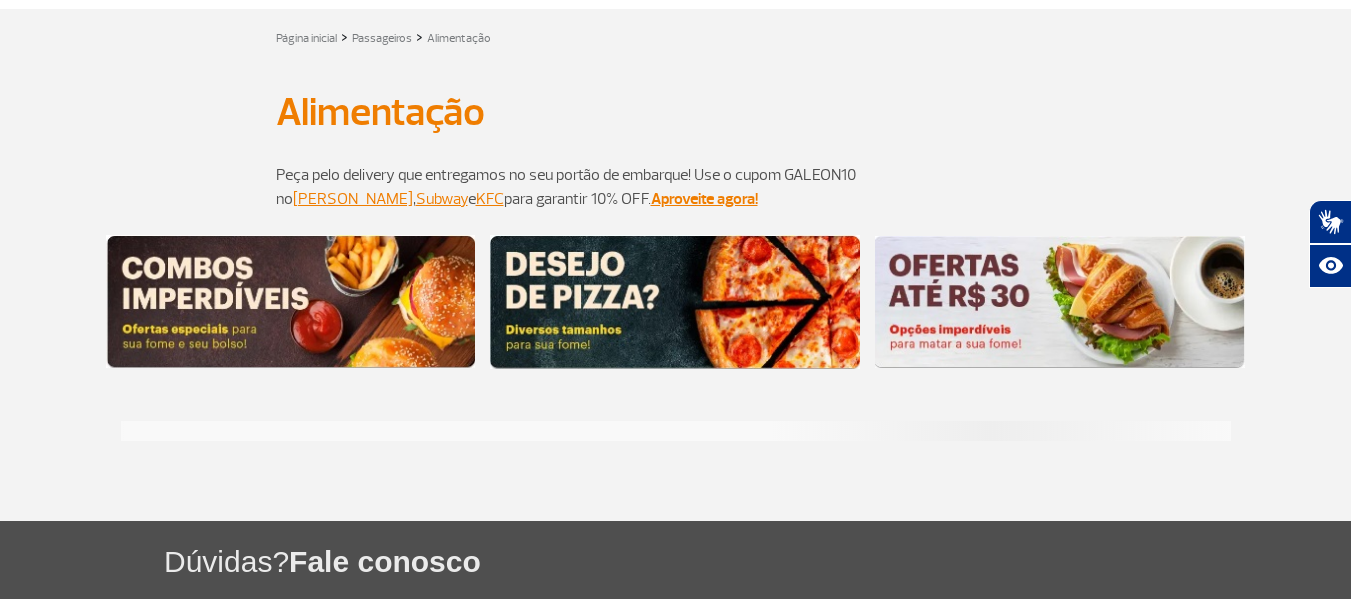 scroll, scrollTop: 0, scrollLeft: 0, axis: both 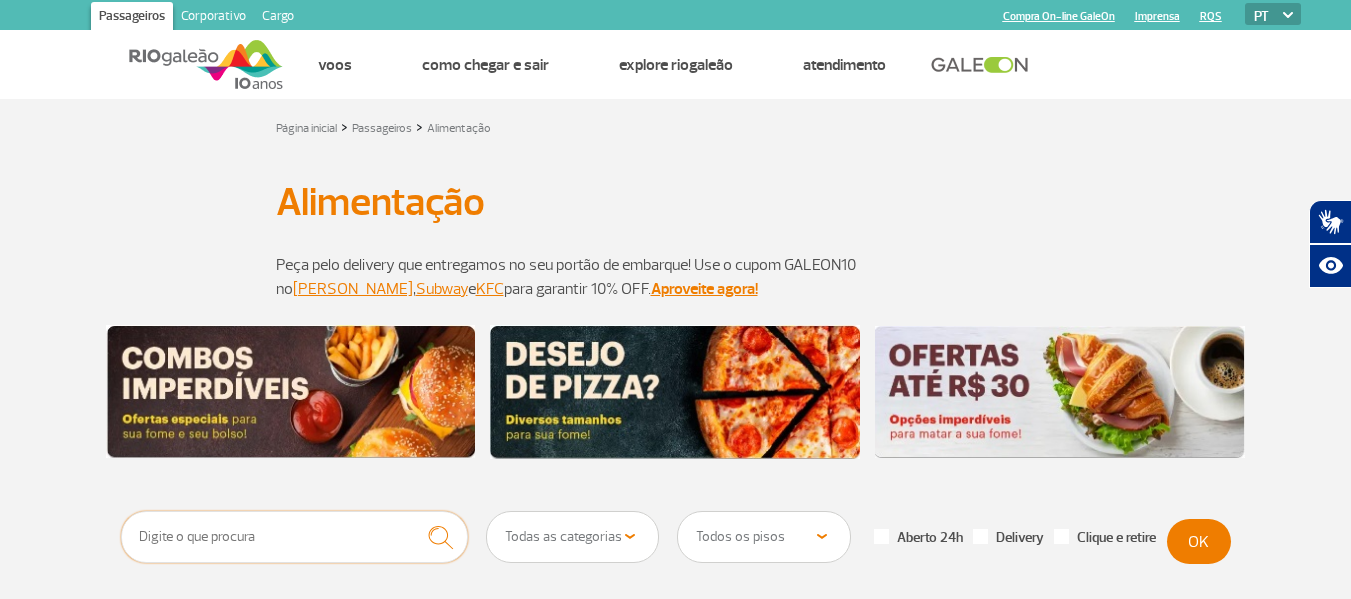 click at bounding box center [295, 537] 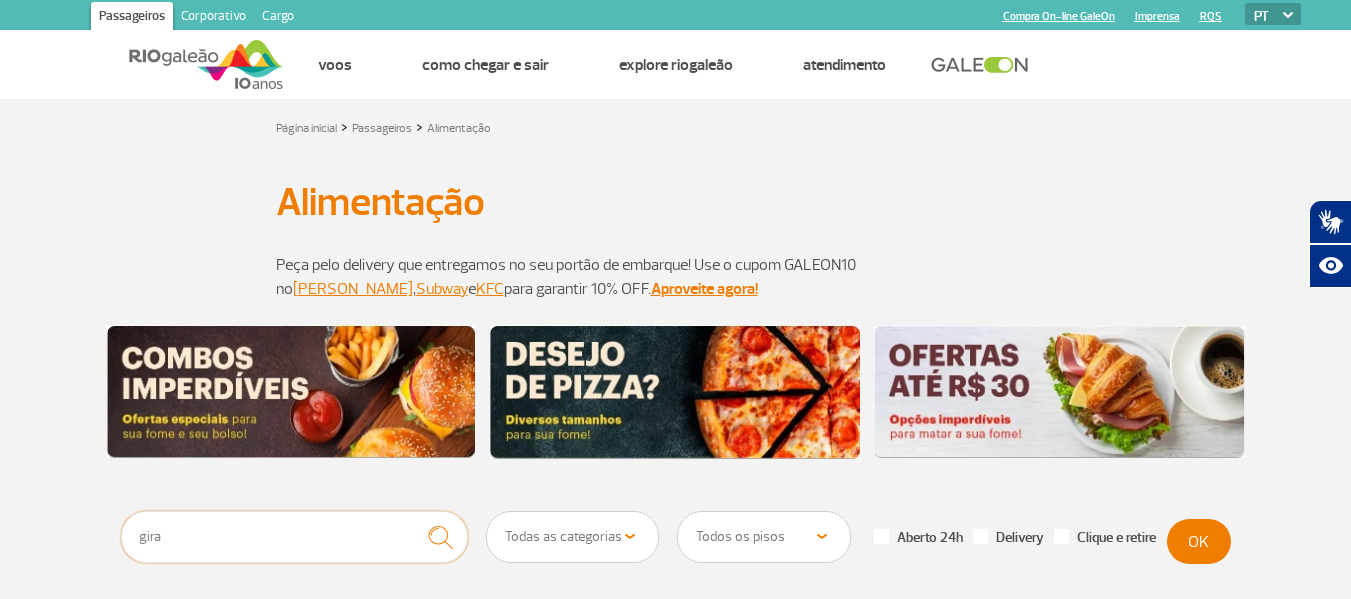 type on "gira" 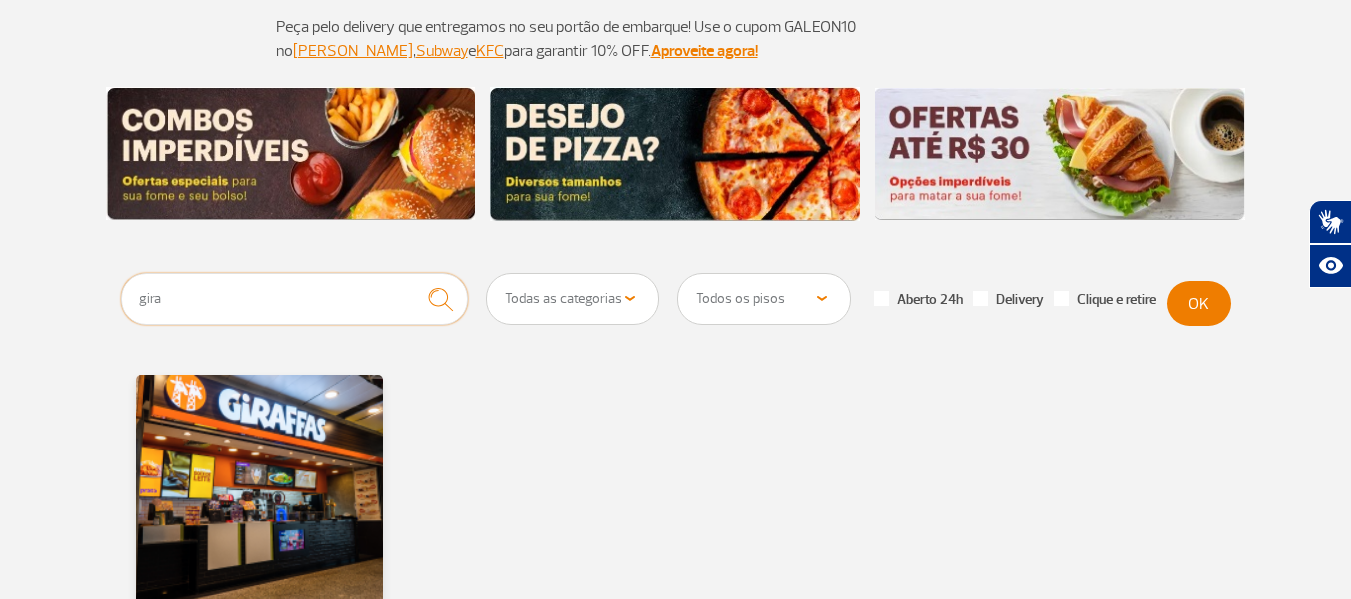 scroll, scrollTop: 300, scrollLeft: 0, axis: vertical 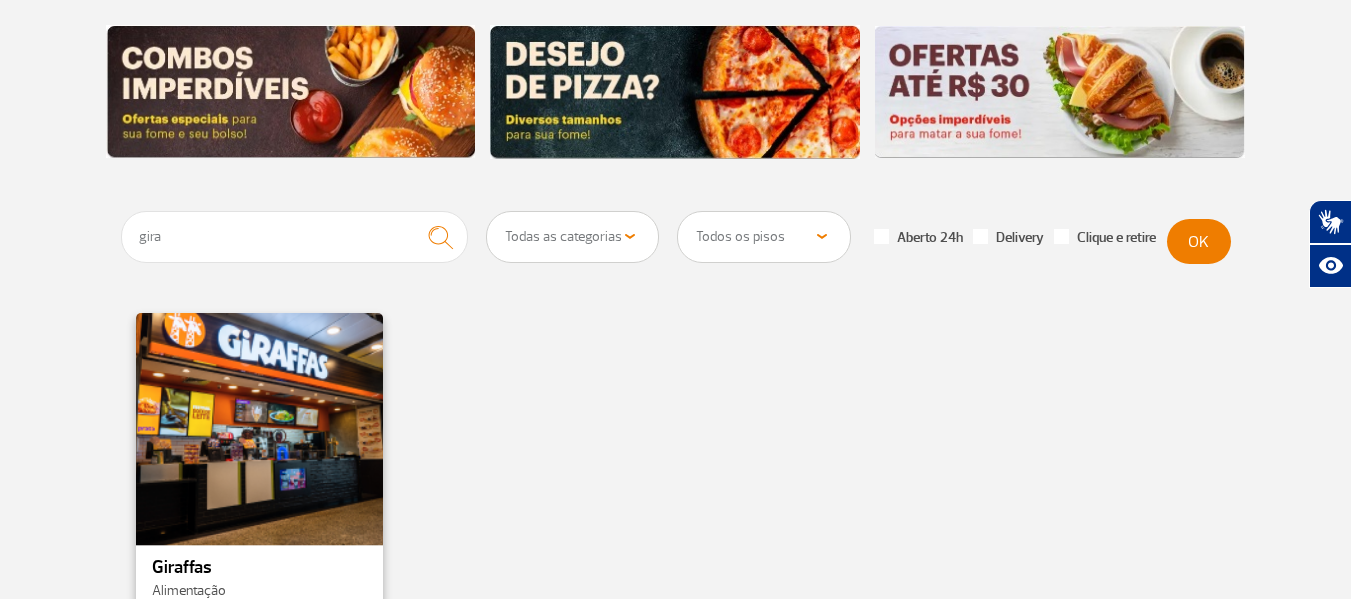 click at bounding box center (259, 427) 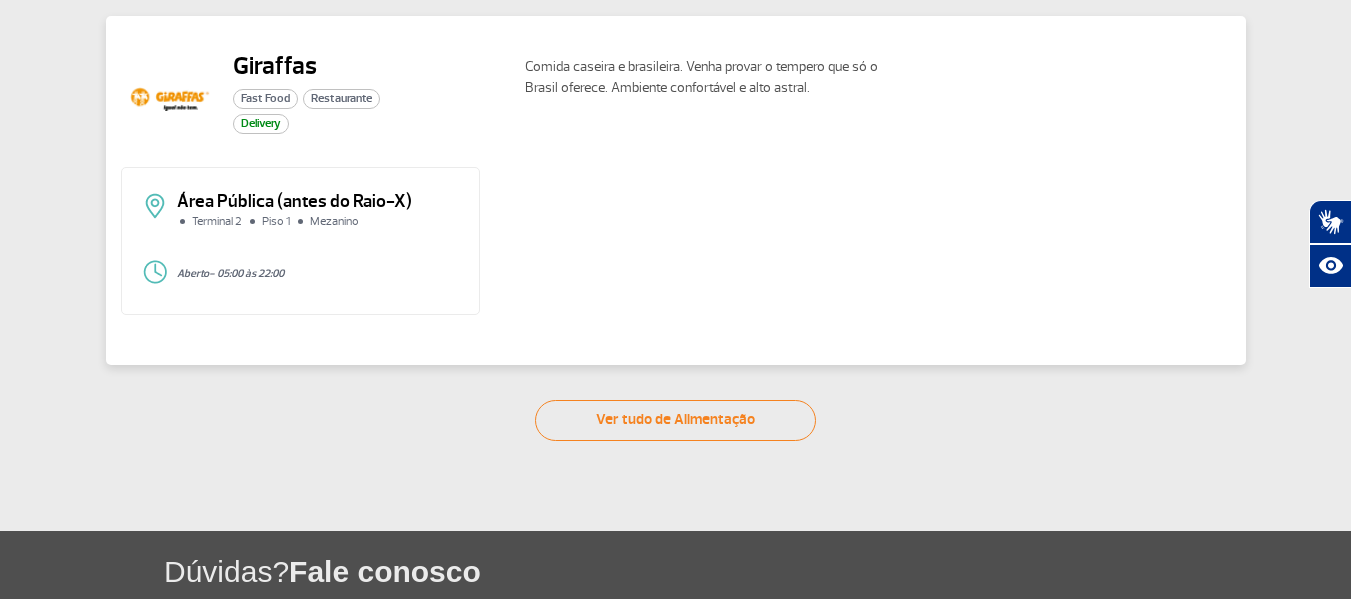 scroll, scrollTop: 99, scrollLeft: 0, axis: vertical 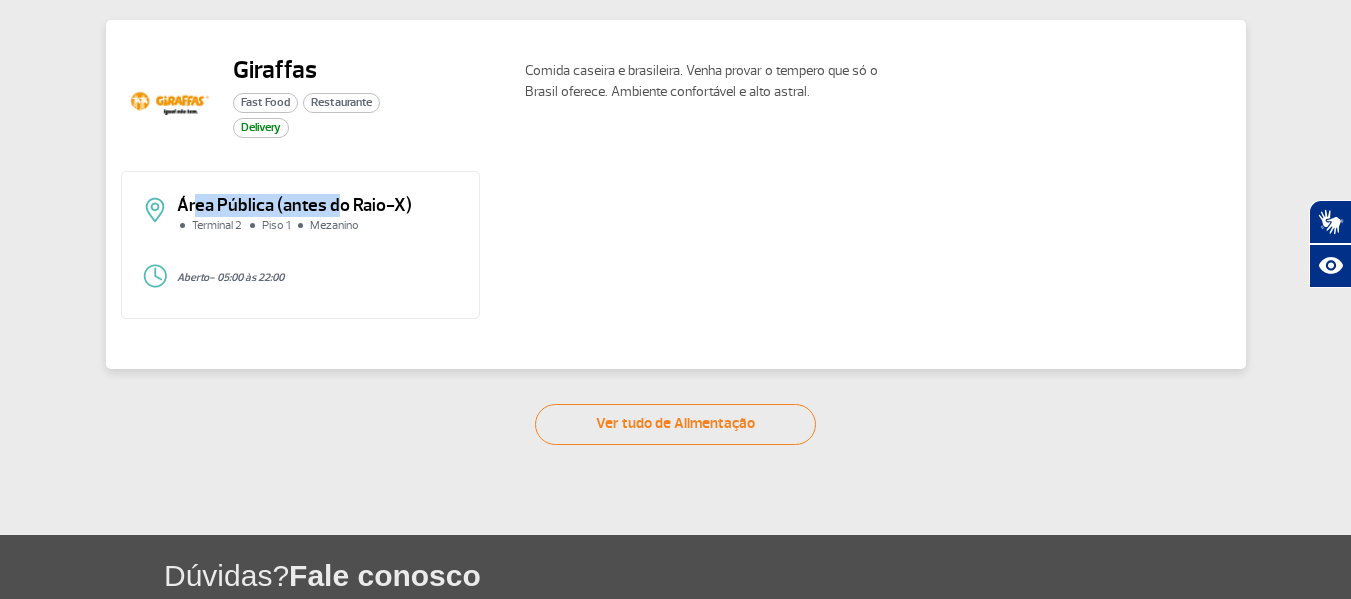 drag, startPoint x: 211, startPoint y: 197, endPoint x: 339, endPoint y: 207, distance: 128.39003 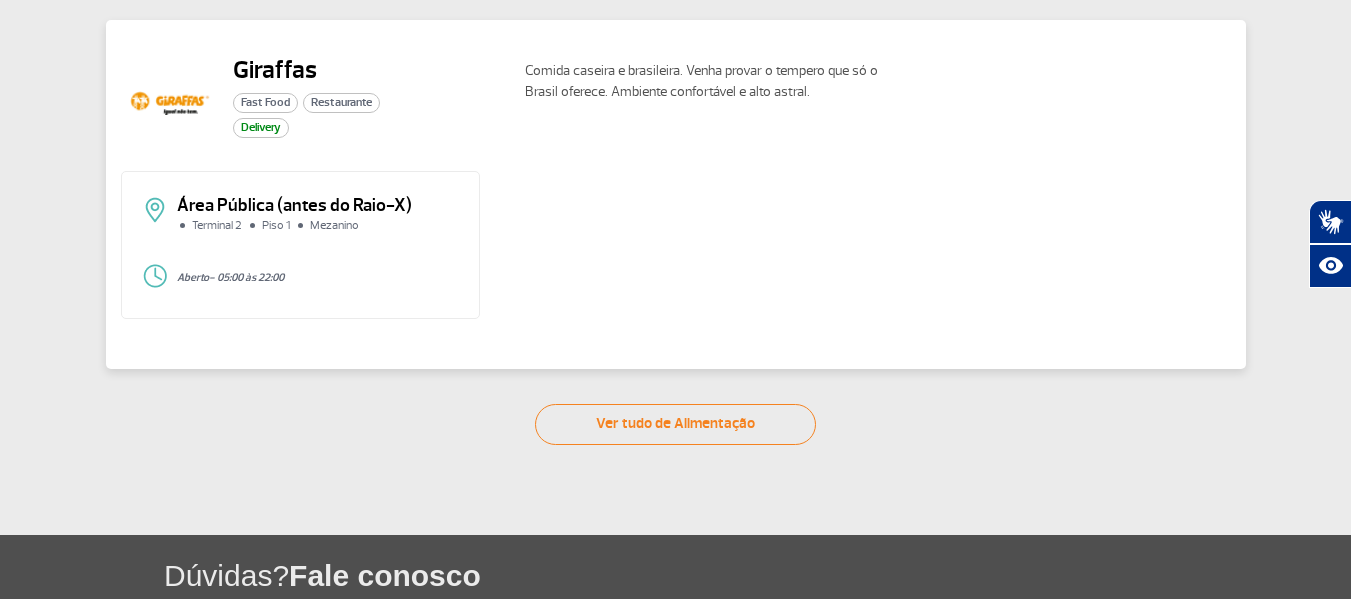 click on "Área Pública (antes do Raio-X)" 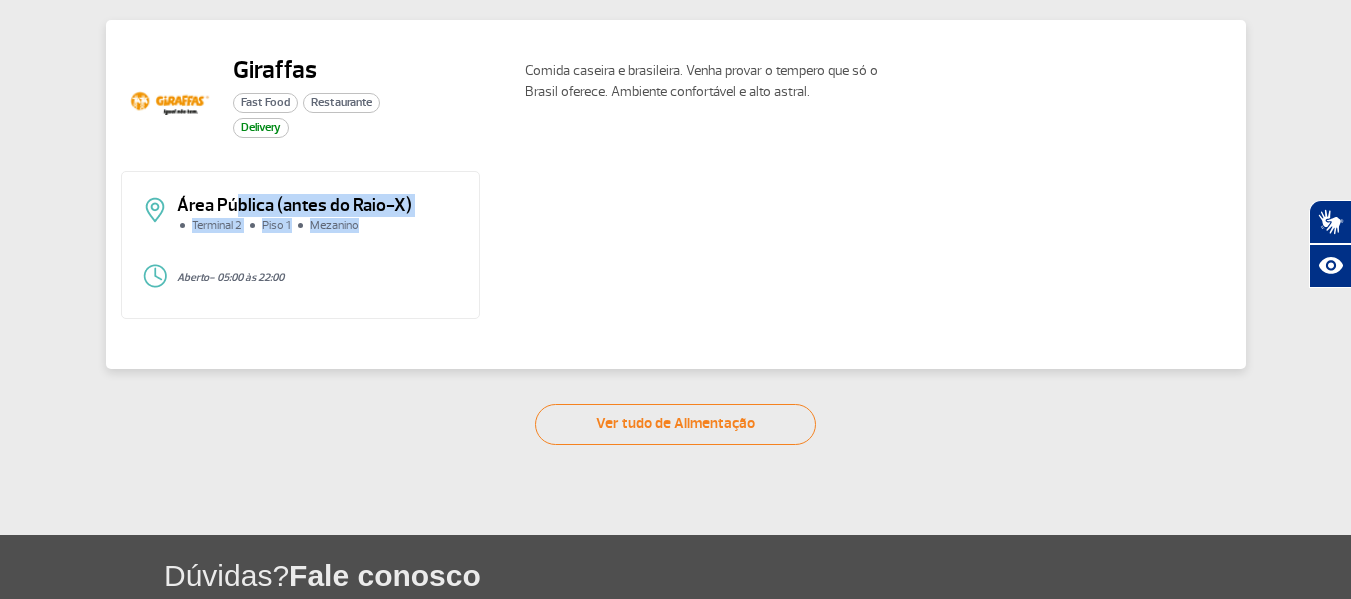 drag, startPoint x: 236, startPoint y: 210, endPoint x: 418, endPoint y: 225, distance: 182.61708 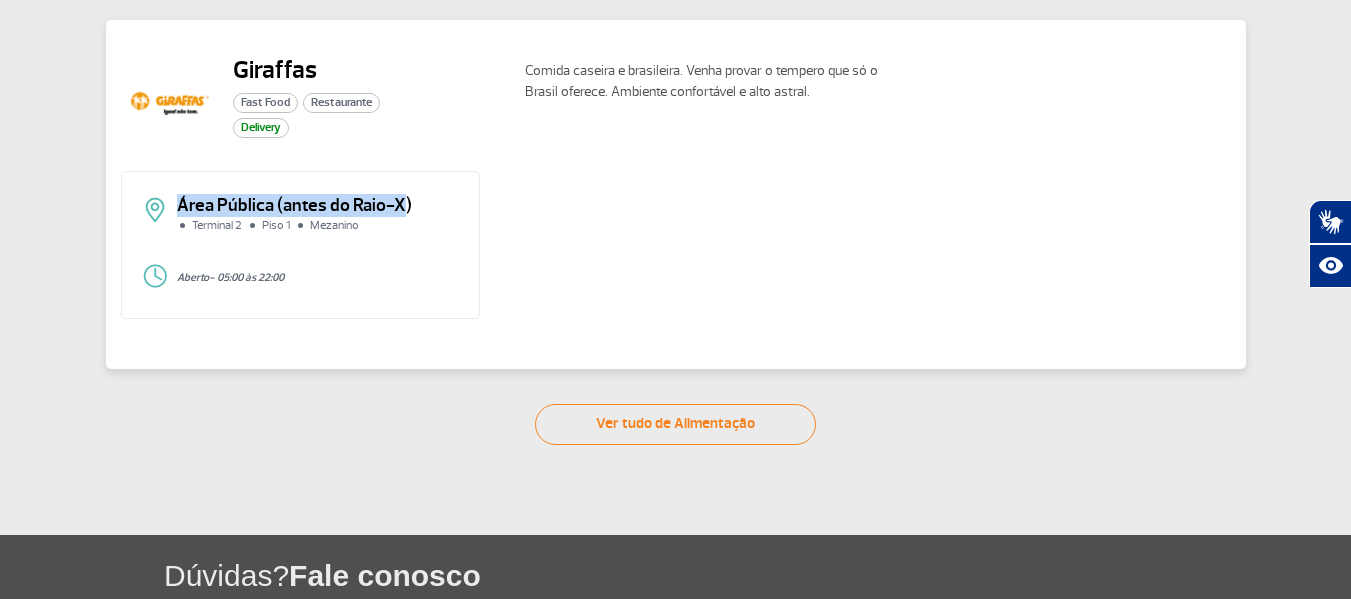 drag, startPoint x: 177, startPoint y: 195, endPoint x: 397, endPoint y: 198, distance: 220.02045 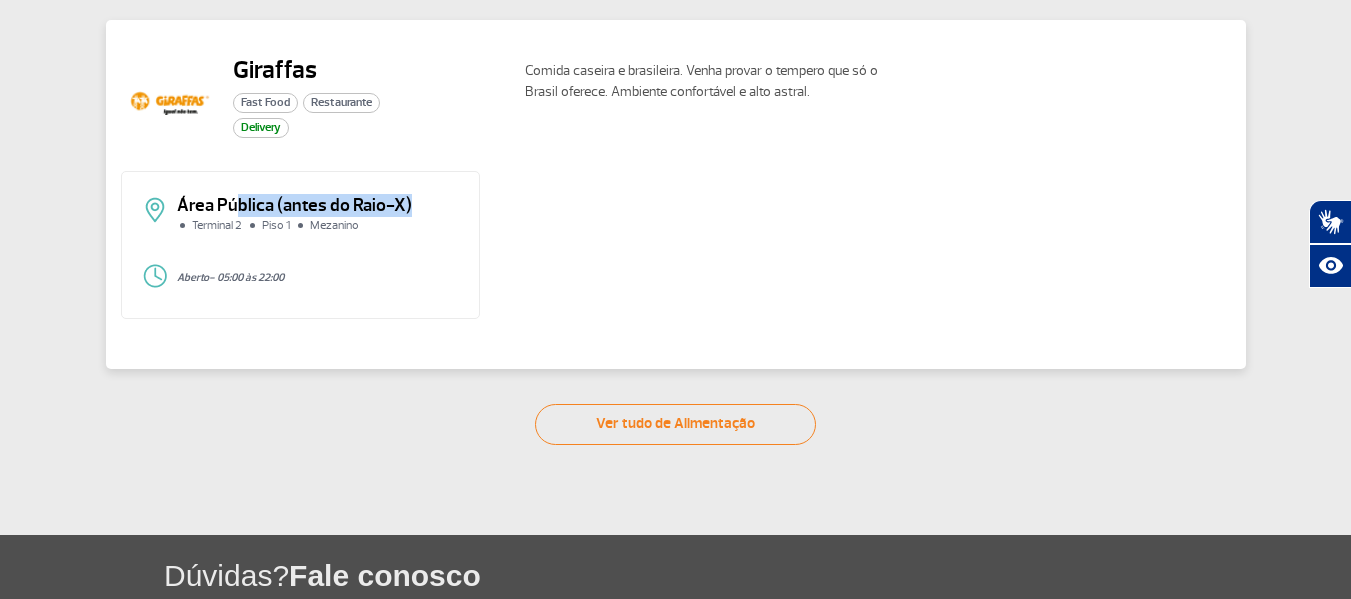 drag, startPoint x: 237, startPoint y: 212, endPoint x: 428, endPoint y: 212, distance: 191 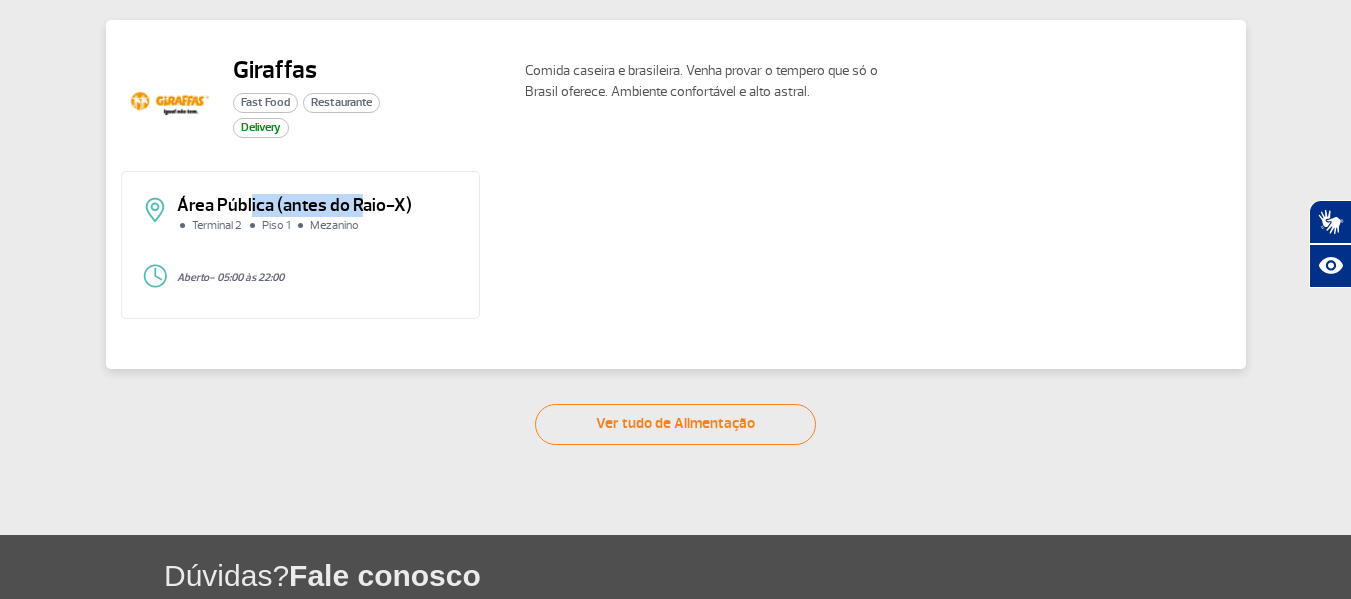 drag, startPoint x: 356, startPoint y: 215, endPoint x: 377, endPoint y: 218, distance: 21.213203 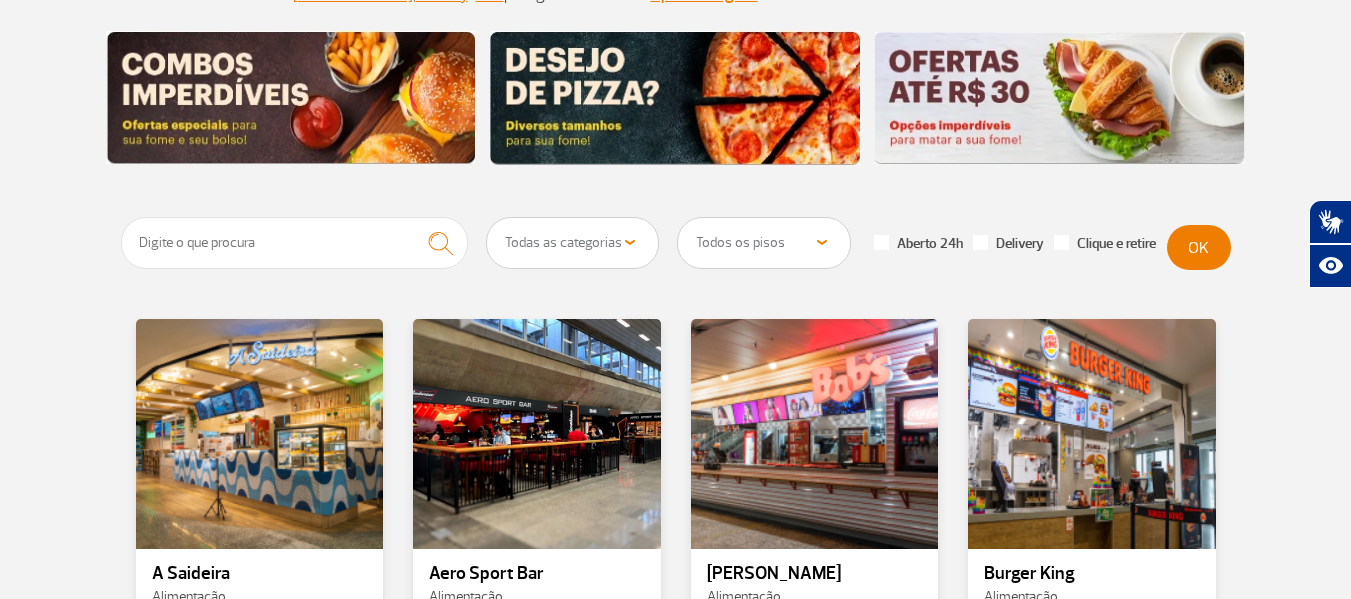 scroll, scrollTop: 300, scrollLeft: 0, axis: vertical 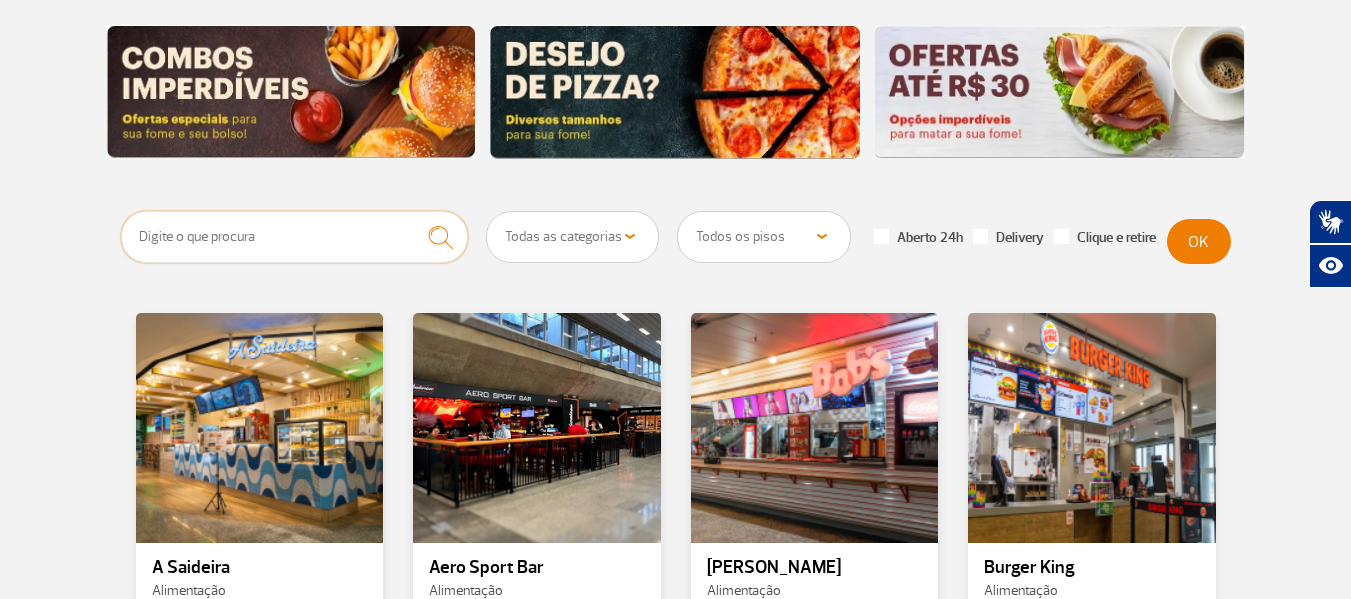 click at bounding box center [295, 237] 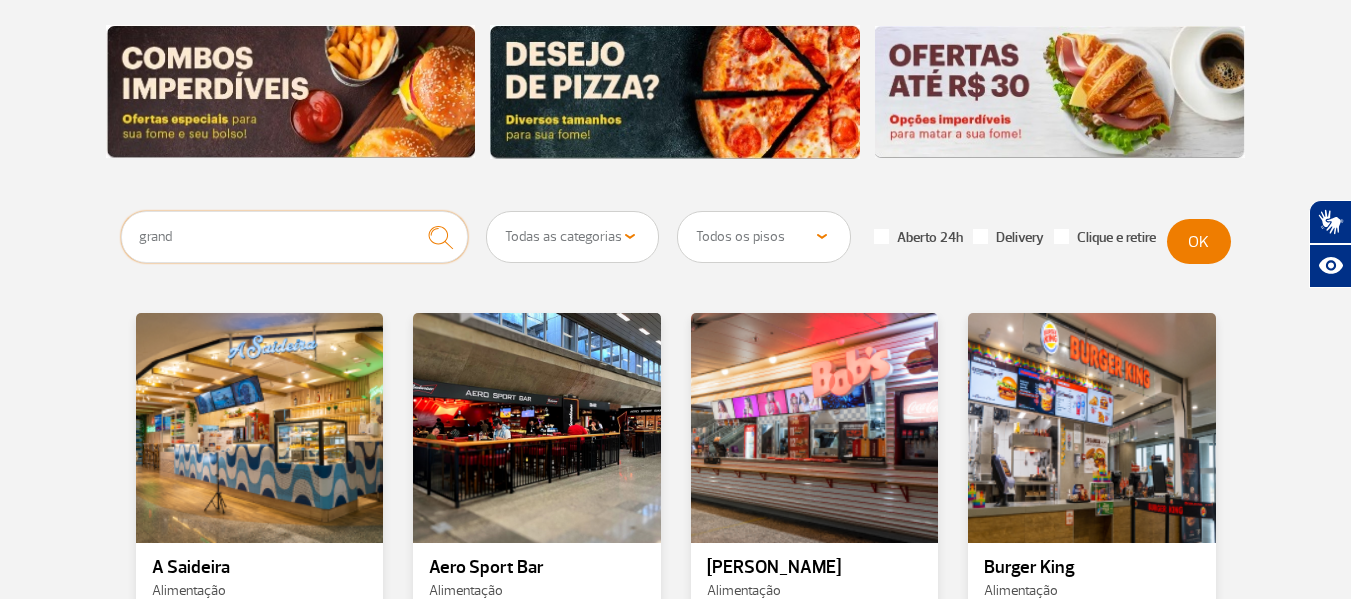 type on "grand" 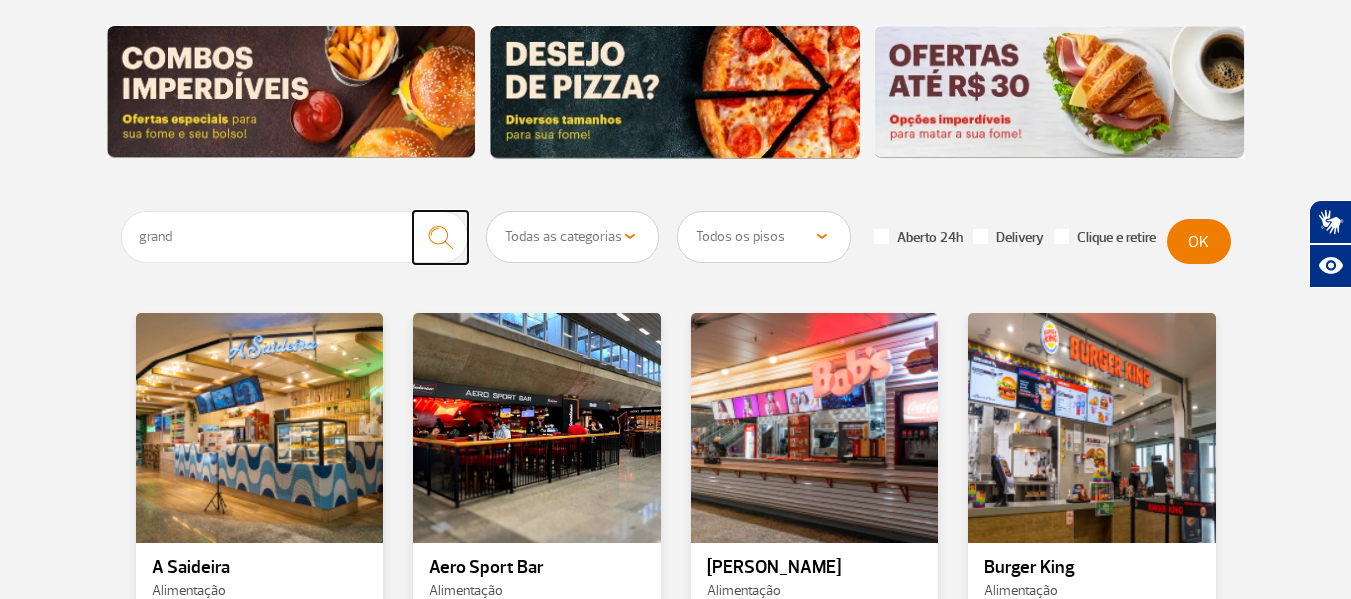 click at bounding box center (440, 237) 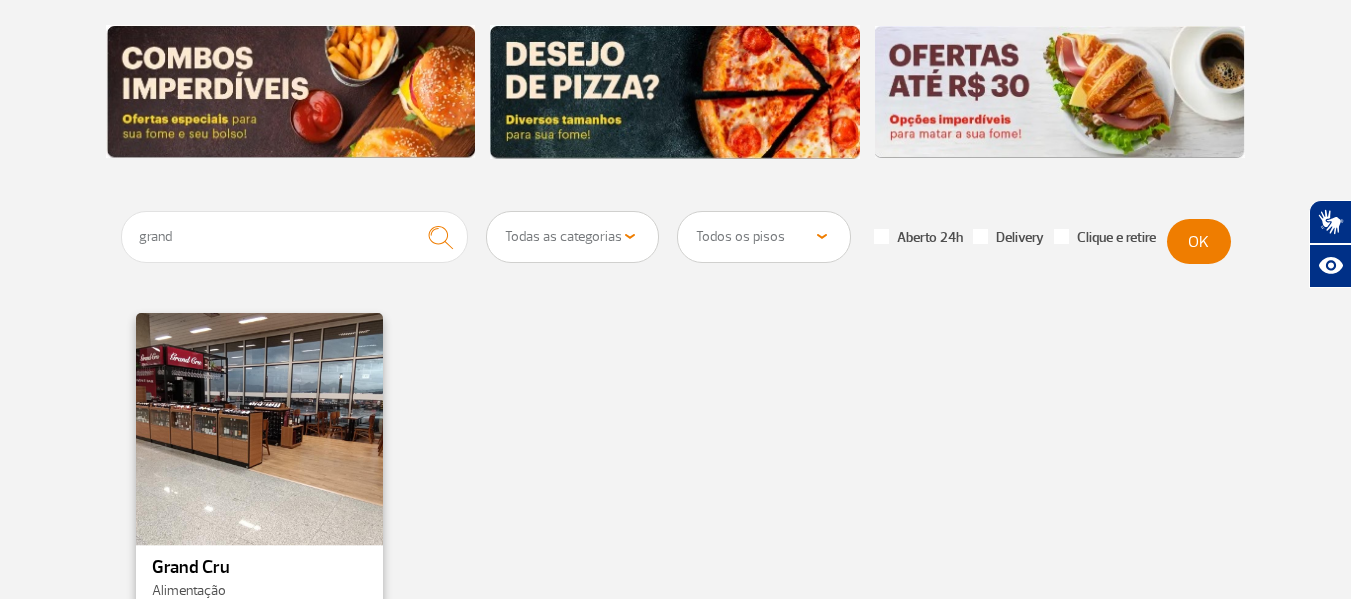 click at bounding box center [259, 427] 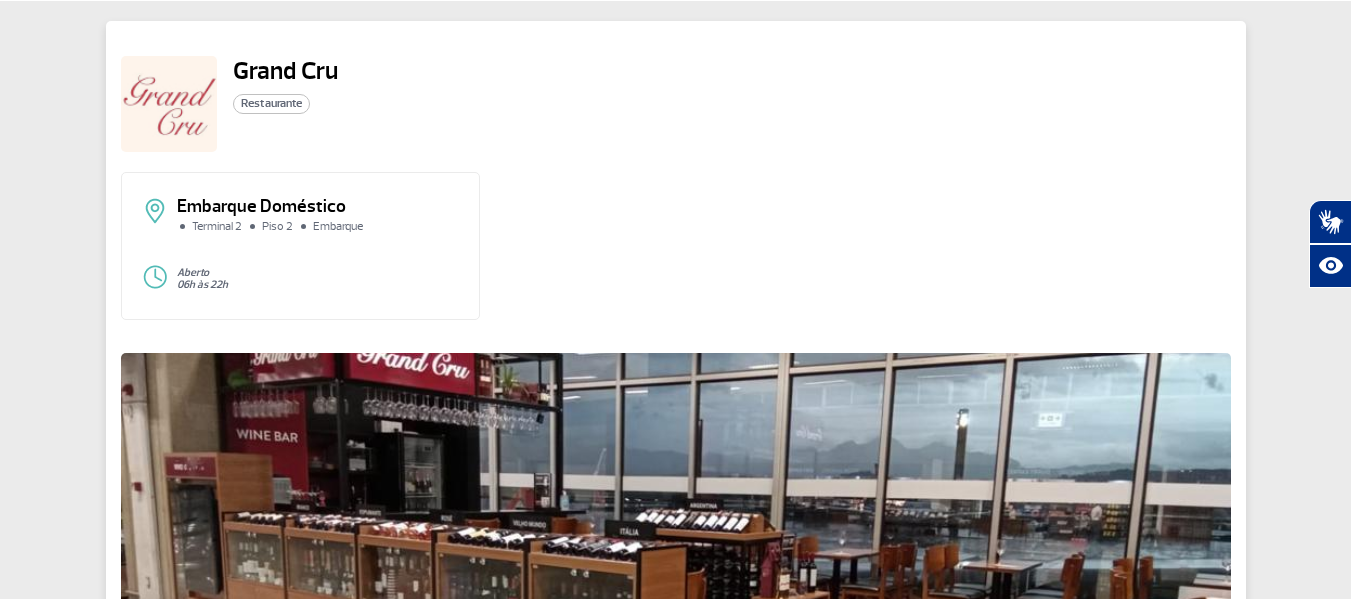scroll, scrollTop: 0, scrollLeft: 0, axis: both 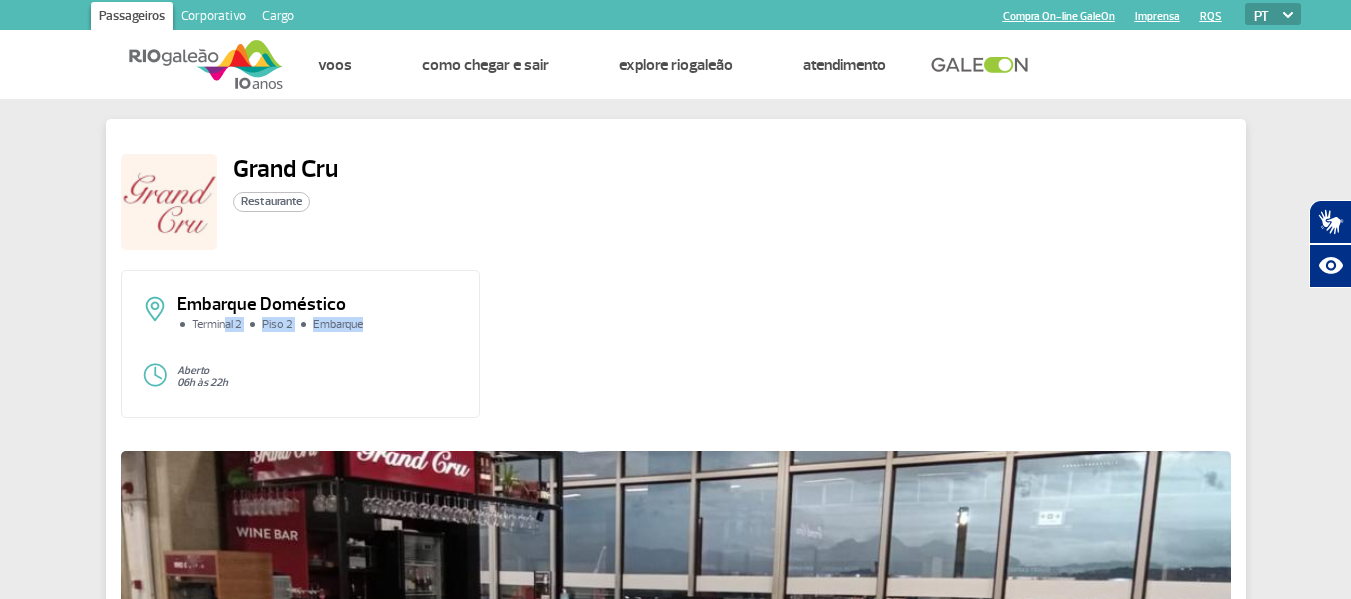 drag, startPoint x: 226, startPoint y: 322, endPoint x: 363, endPoint y: 333, distance: 137.4409 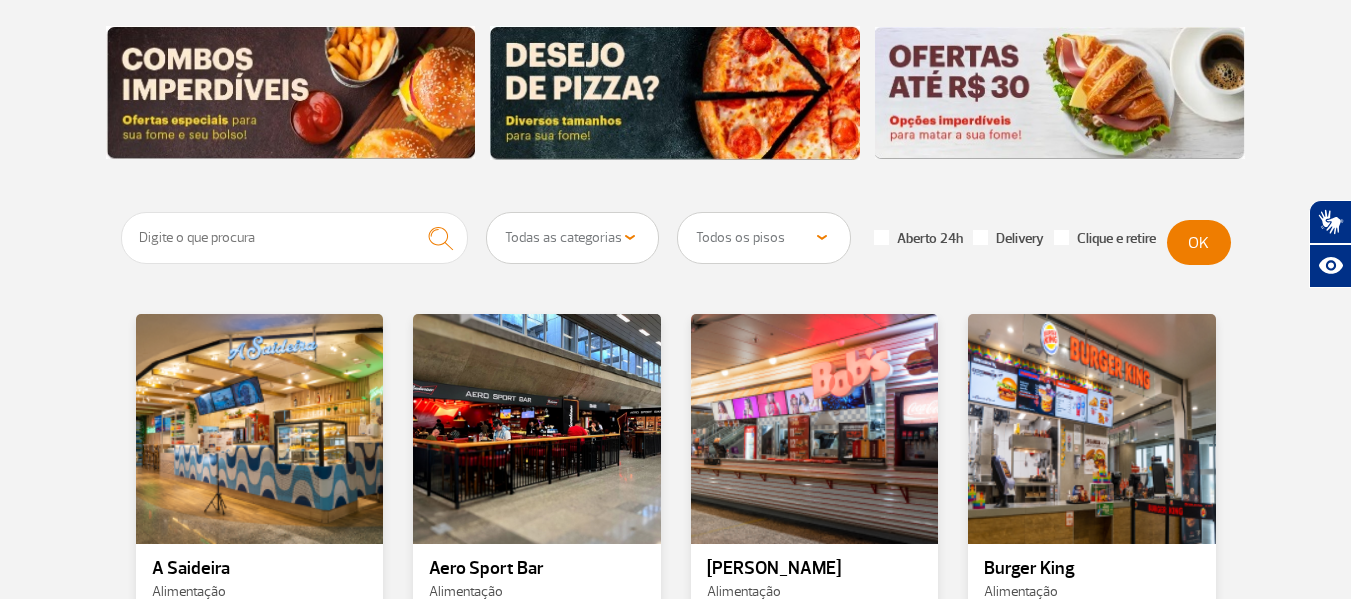 scroll, scrollTop: 300, scrollLeft: 0, axis: vertical 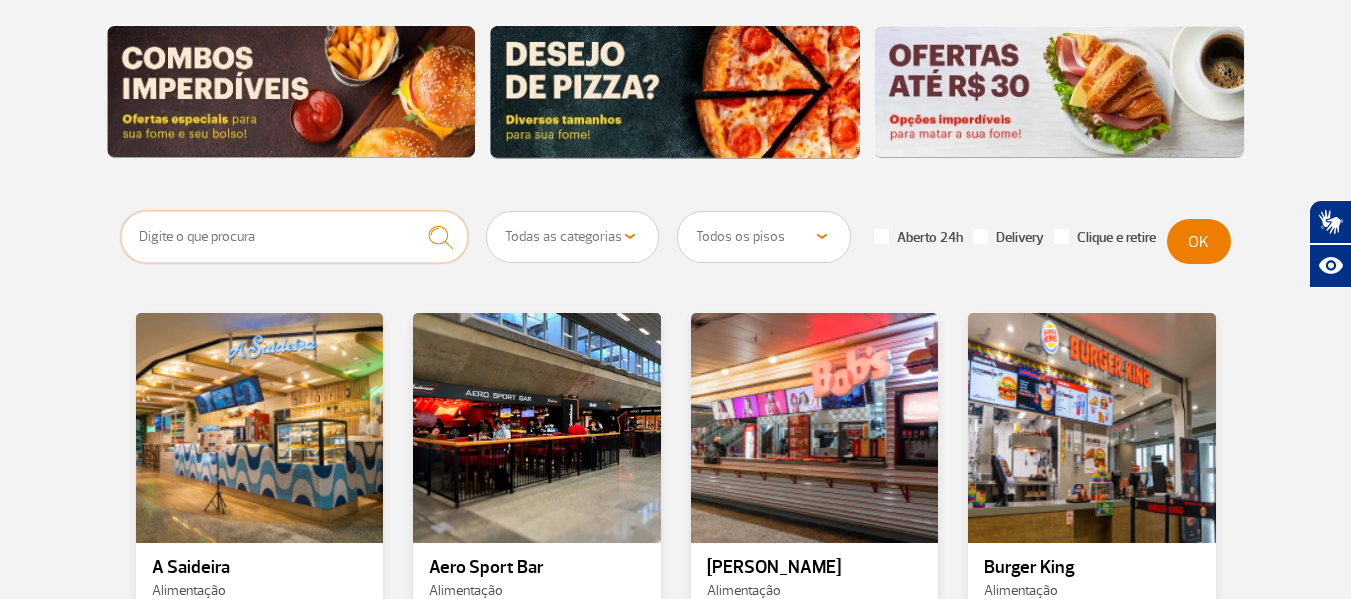 click at bounding box center (295, 237) 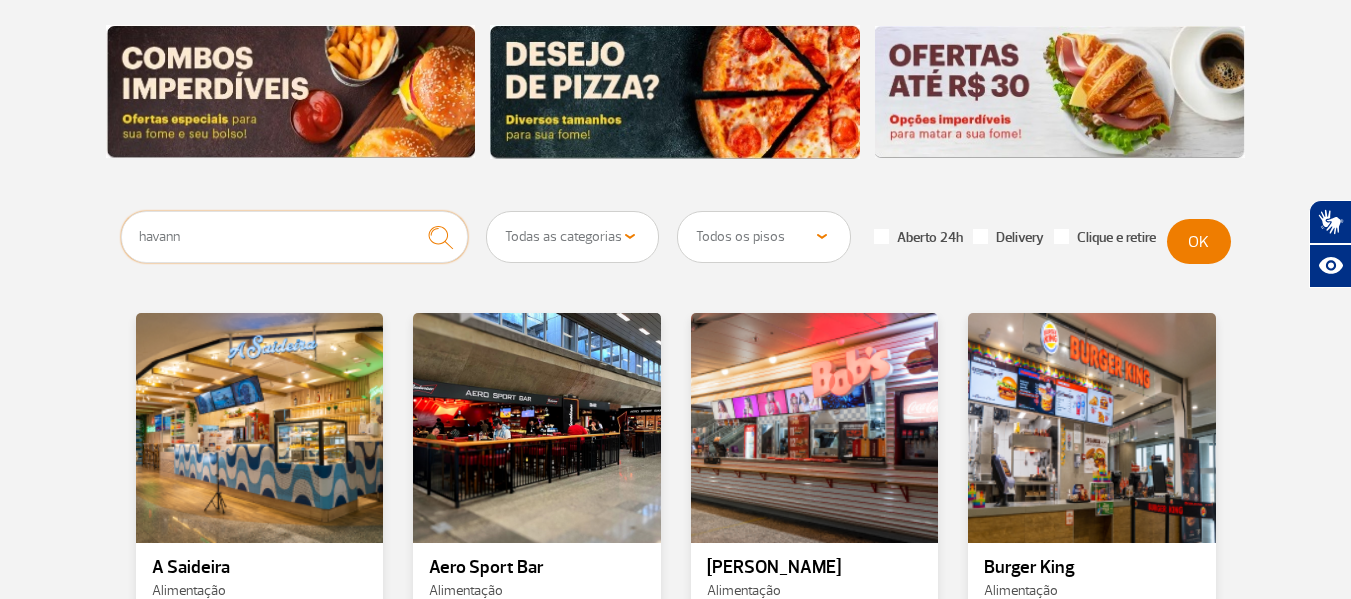 type on "havann" 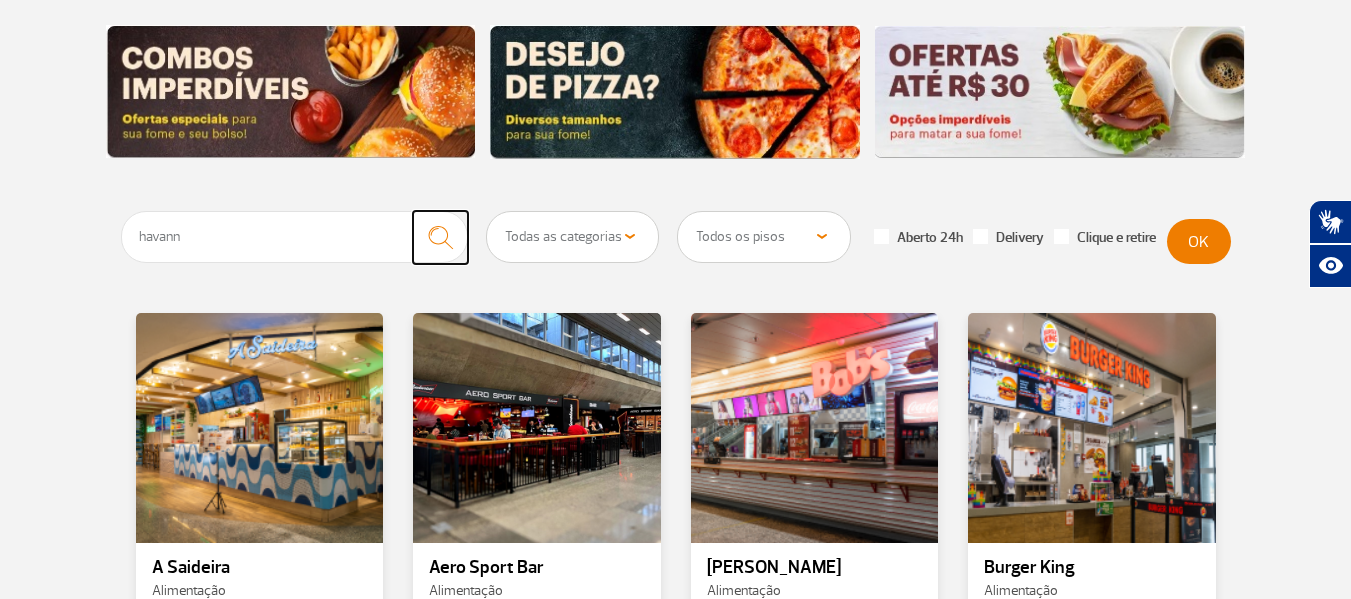 click at bounding box center [440, 237] 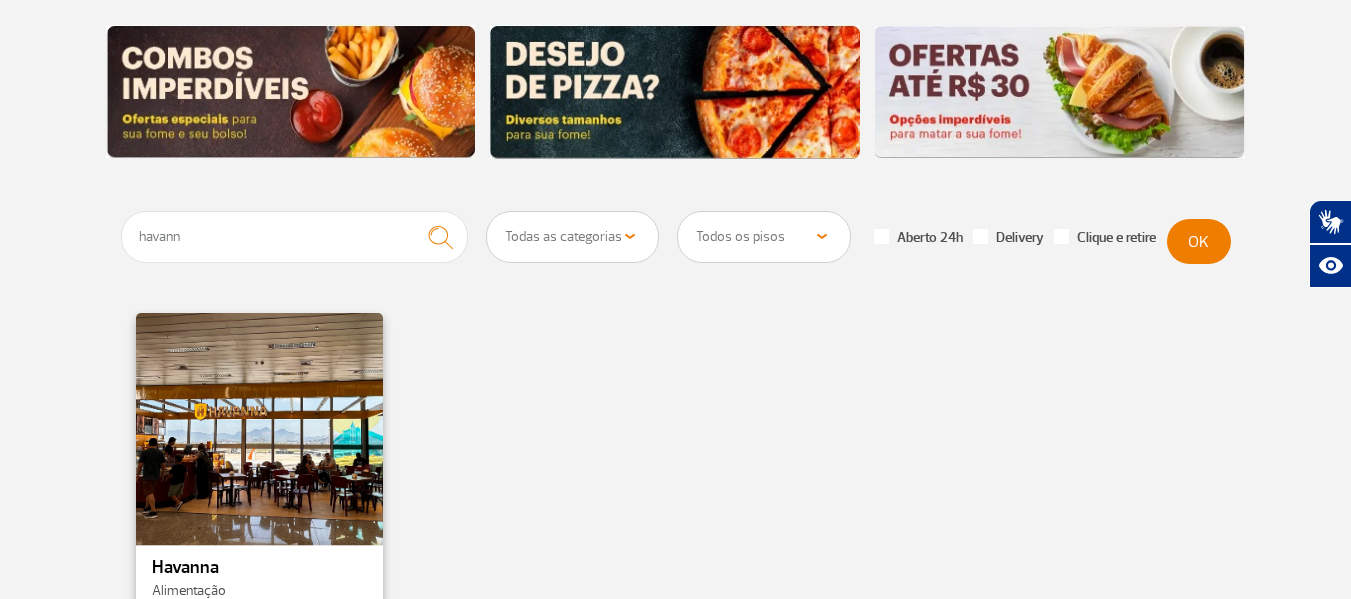 click at bounding box center [259, 427] 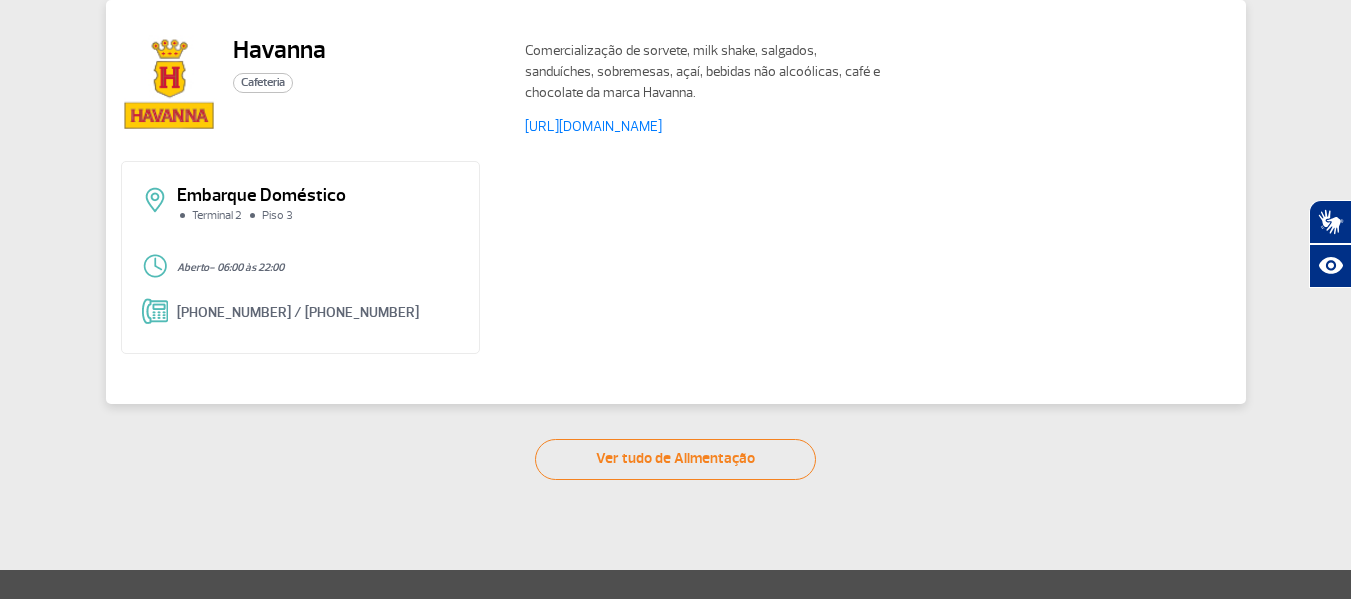 scroll, scrollTop: 54, scrollLeft: 0, axis: vertical 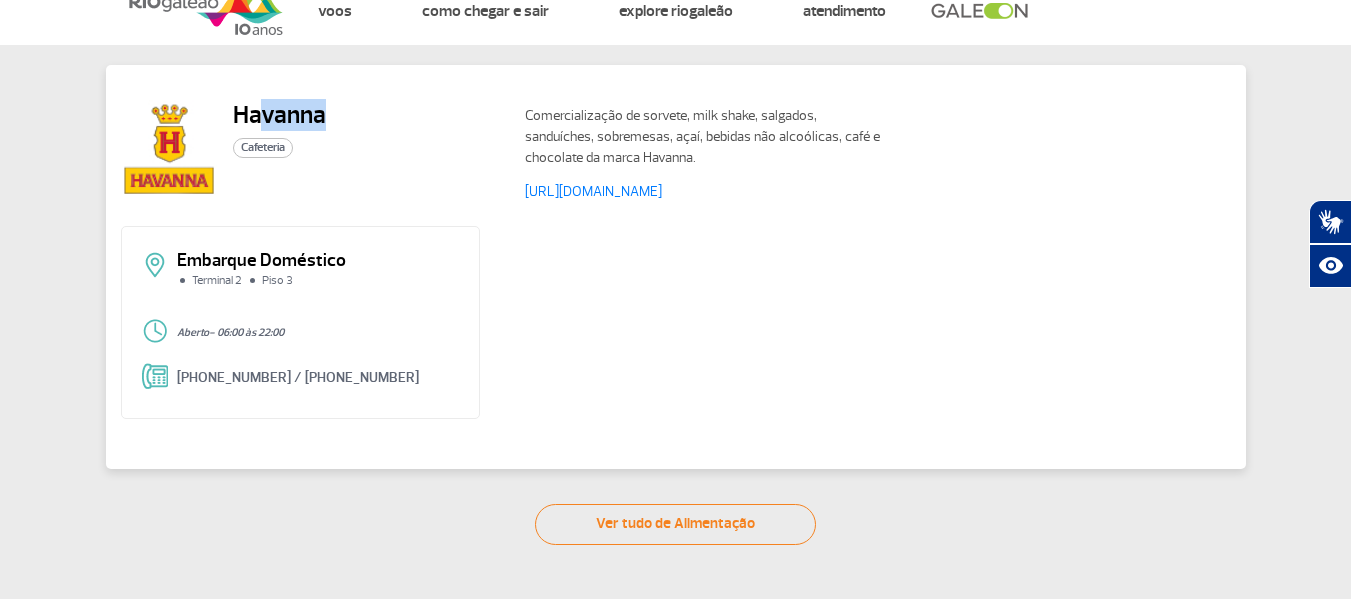 drag, startPoint x: 265, startPoint y: 114, endPoint x: 334, endPoint y: 114, distance: 69 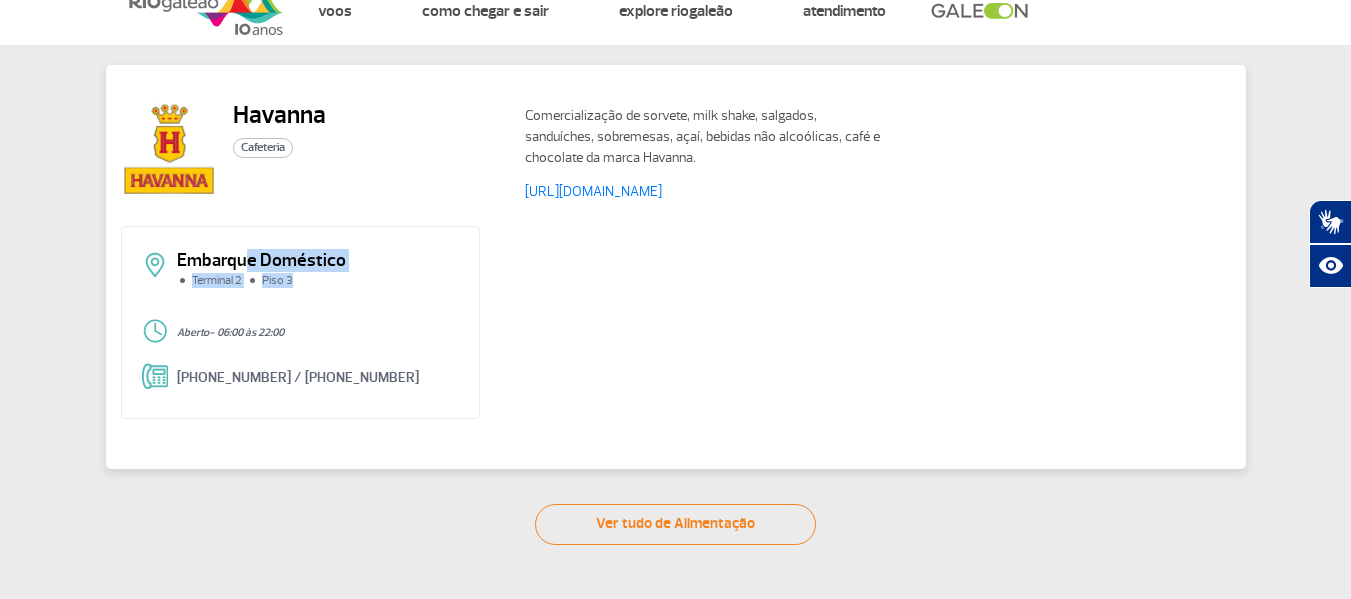 click on "Embarque Doméstico Terminal 2 Piso 3" 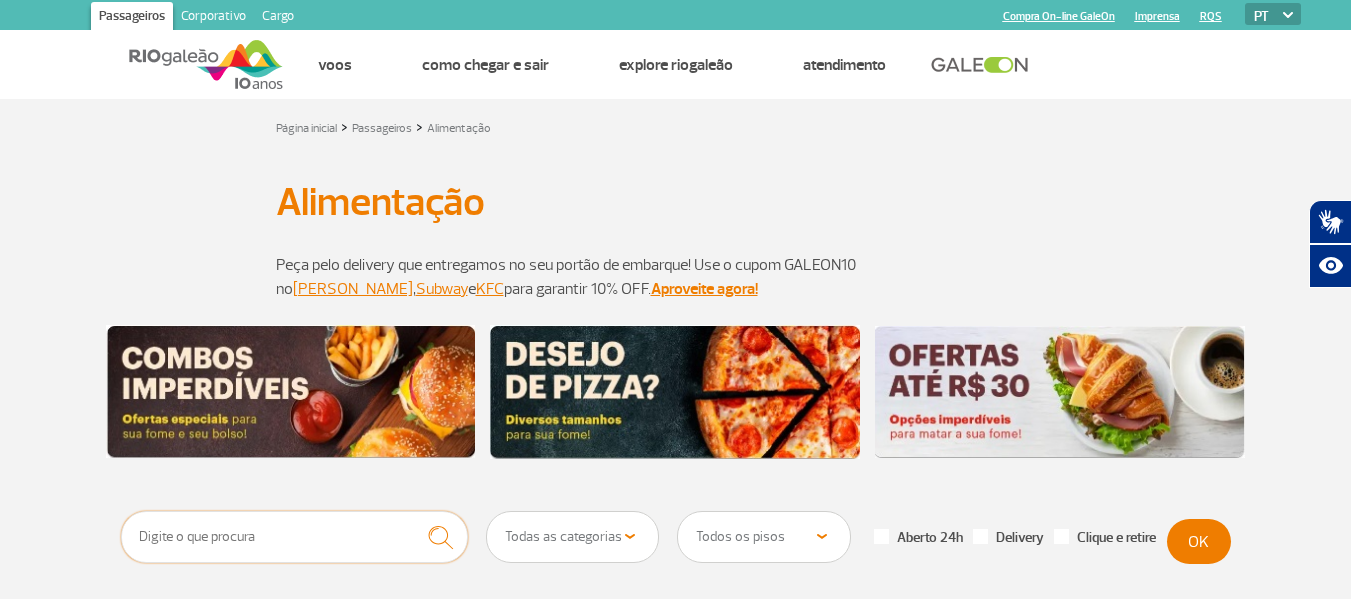 click at bounding box center (295, 537) 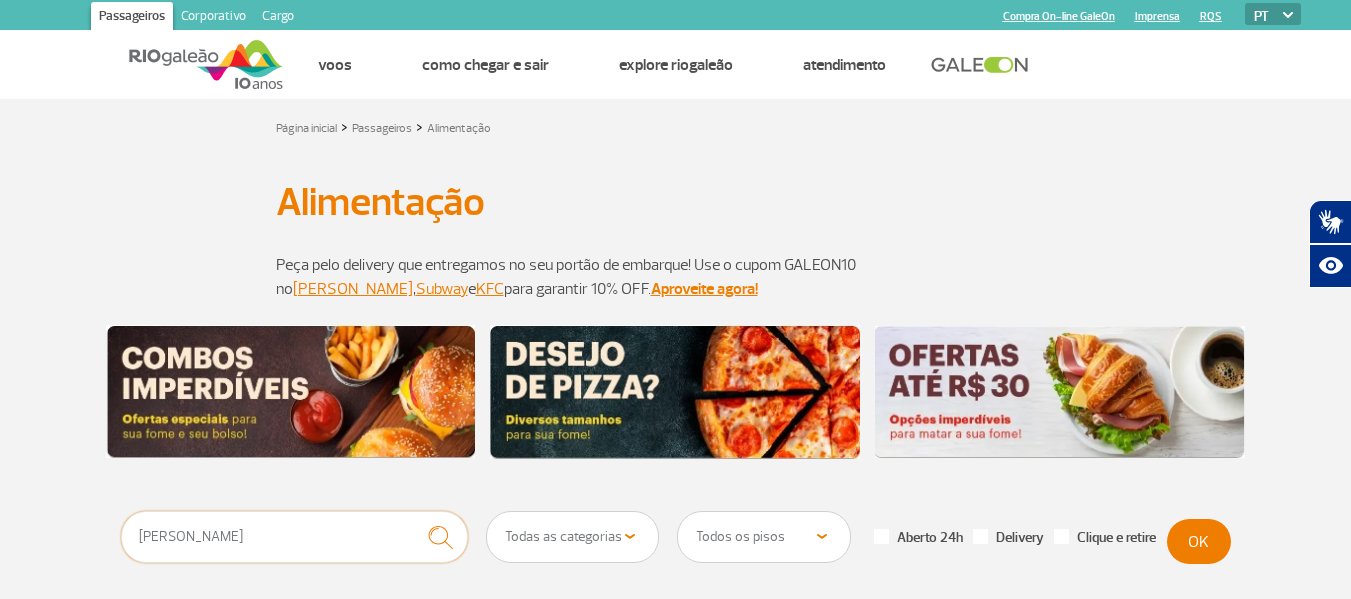 type on "[PERSON_NAME]" 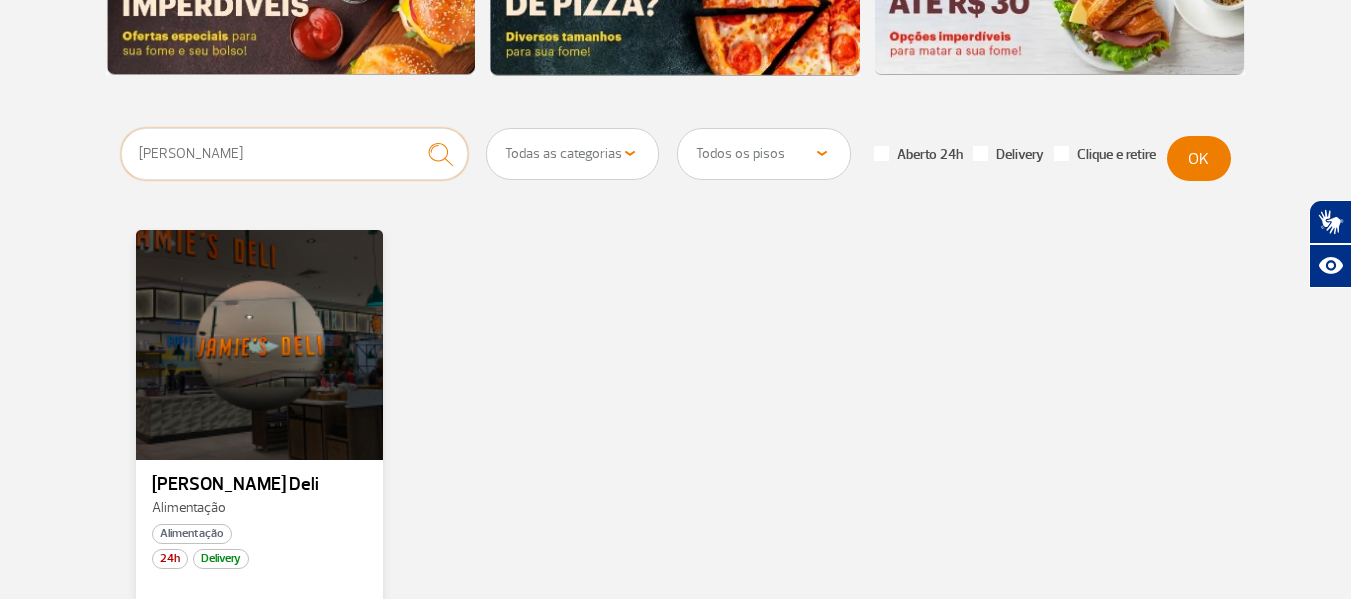 scroll, scrollTop: 400, scrollLeft: 0, axis: vertical 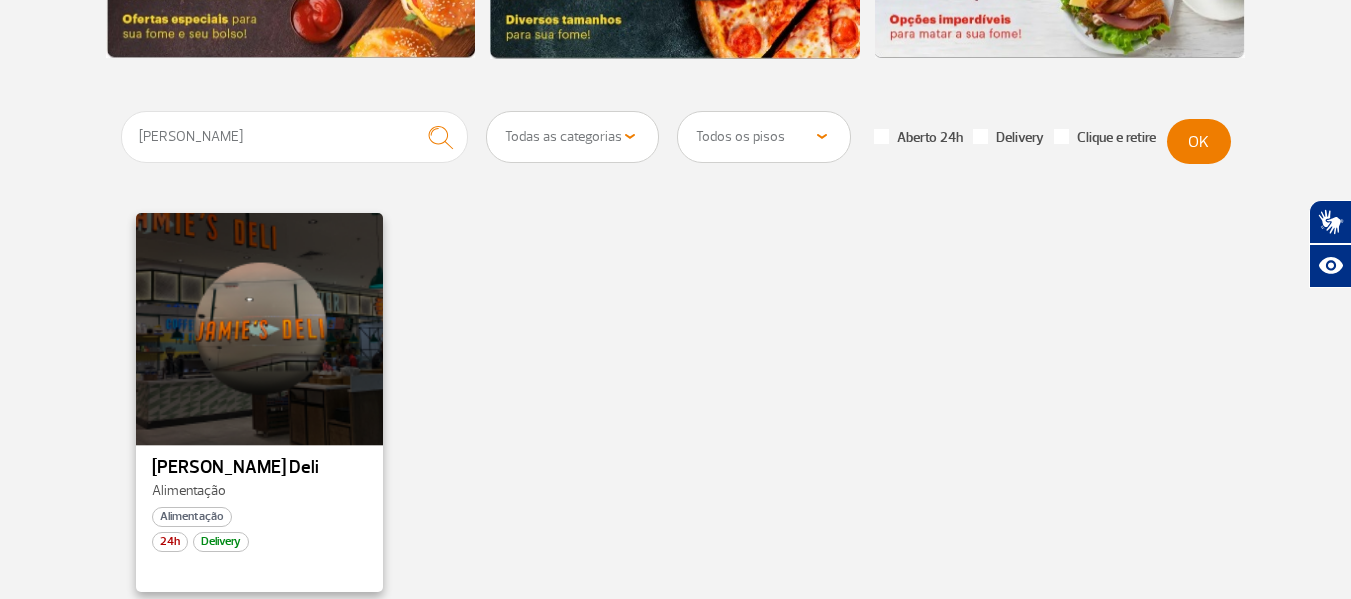 click at bounding box center (259, 327) 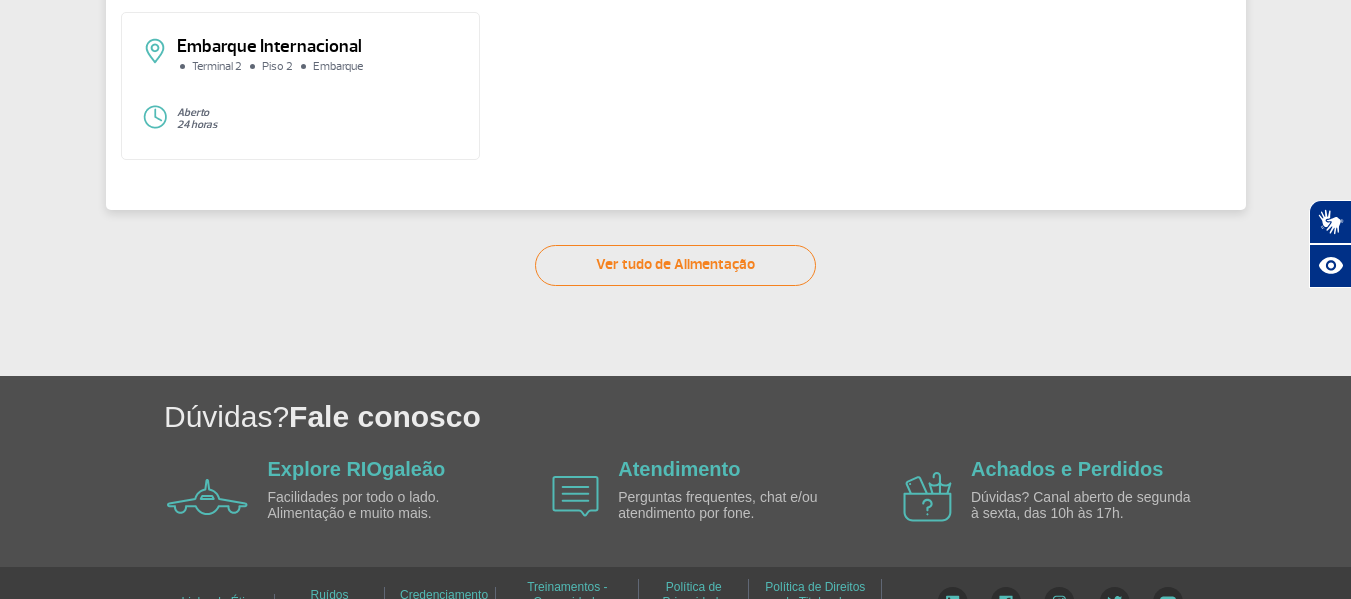 scroll, scrollTop: 99, scrollLeft: 0, axis: vertical 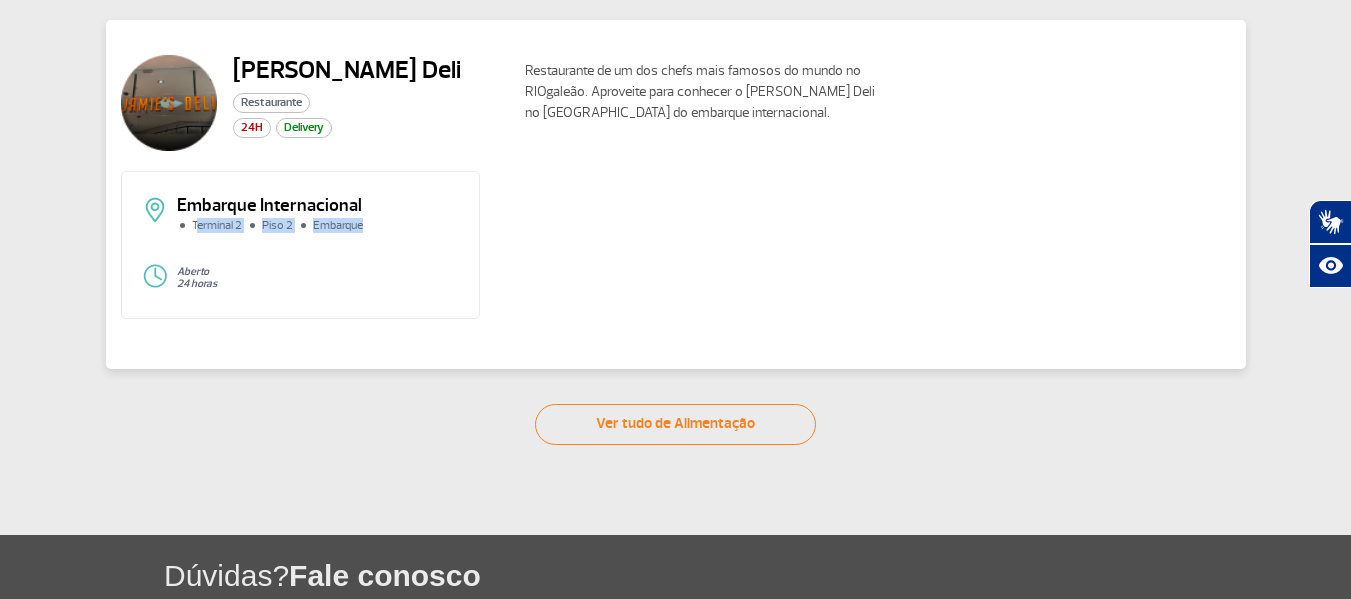 drag, startPoint x: 259, startPoint y: 222, endPoint x: 408, endPoint y: 222, distance: 149 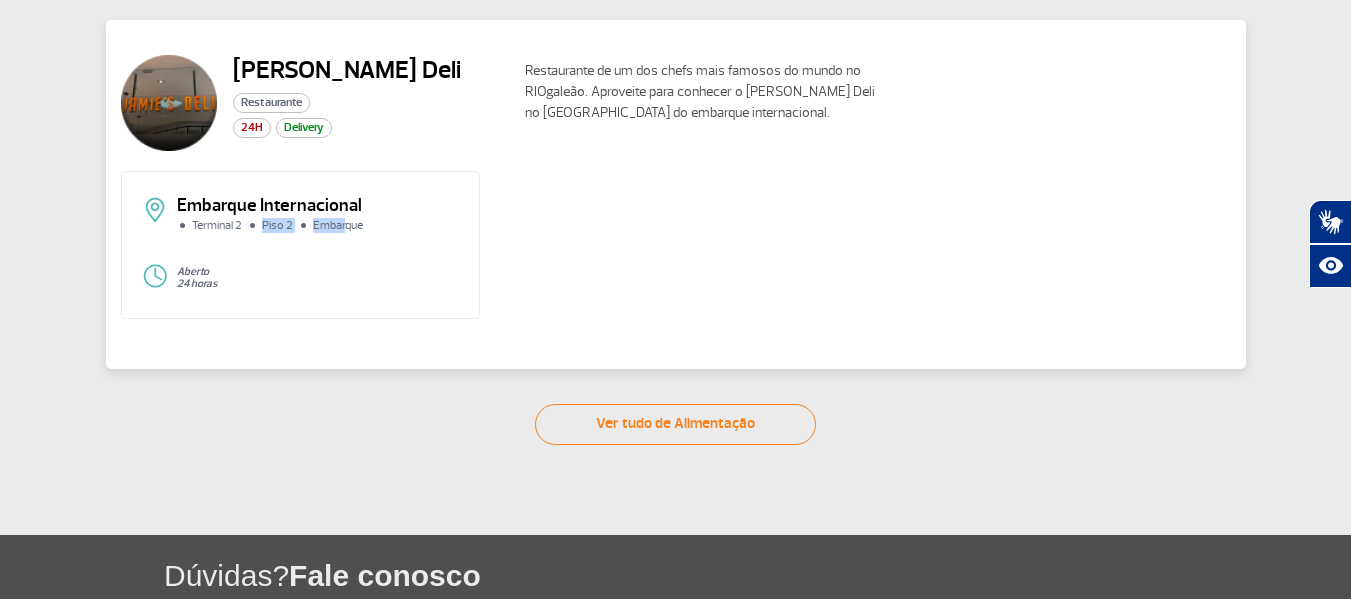 drag, startPoint x: 314, startPoint y: 230, endPoint x: 409, endPoint y: 230, distance: 95 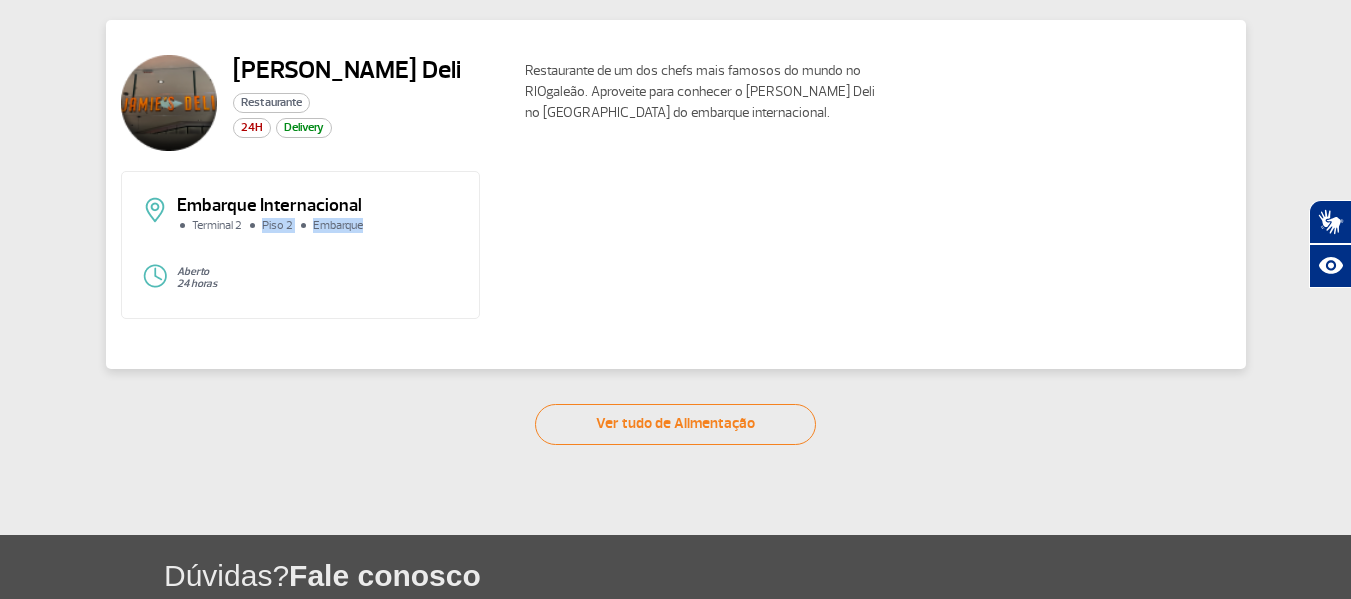 click on "Terminal 2 Piso 2 Embarque" 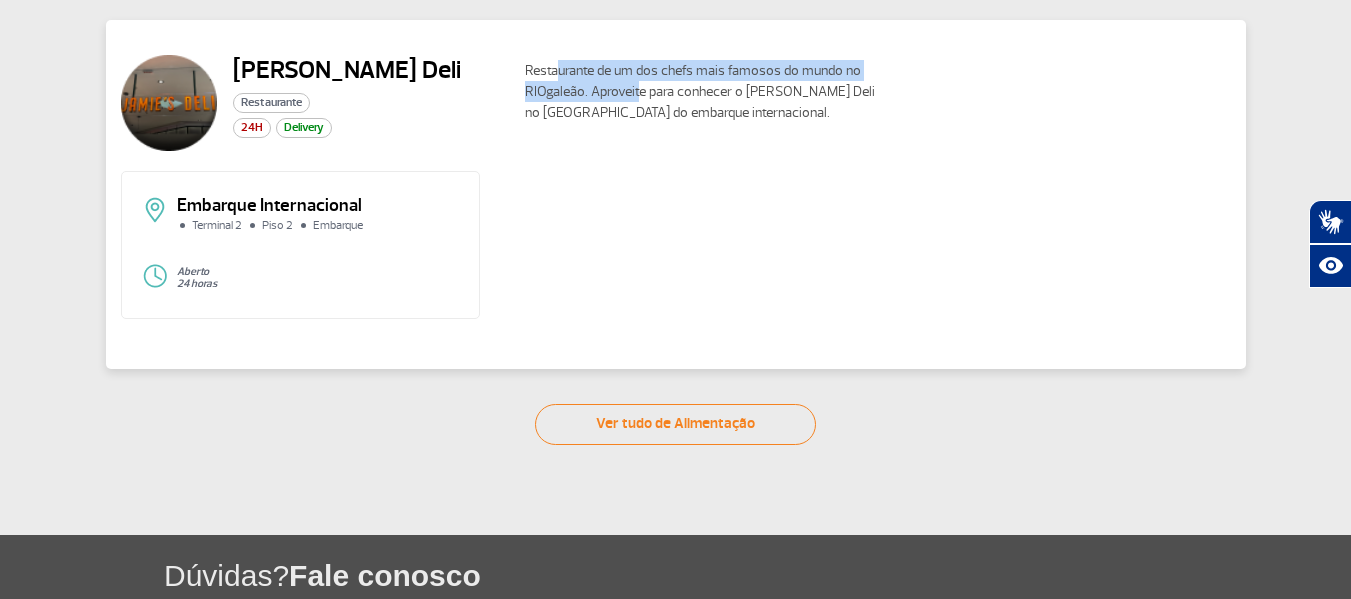 drag, startPoint x: 565, startPoint y: 66, endPoint x: 655, endPoint y: 99, distance: 95.85927 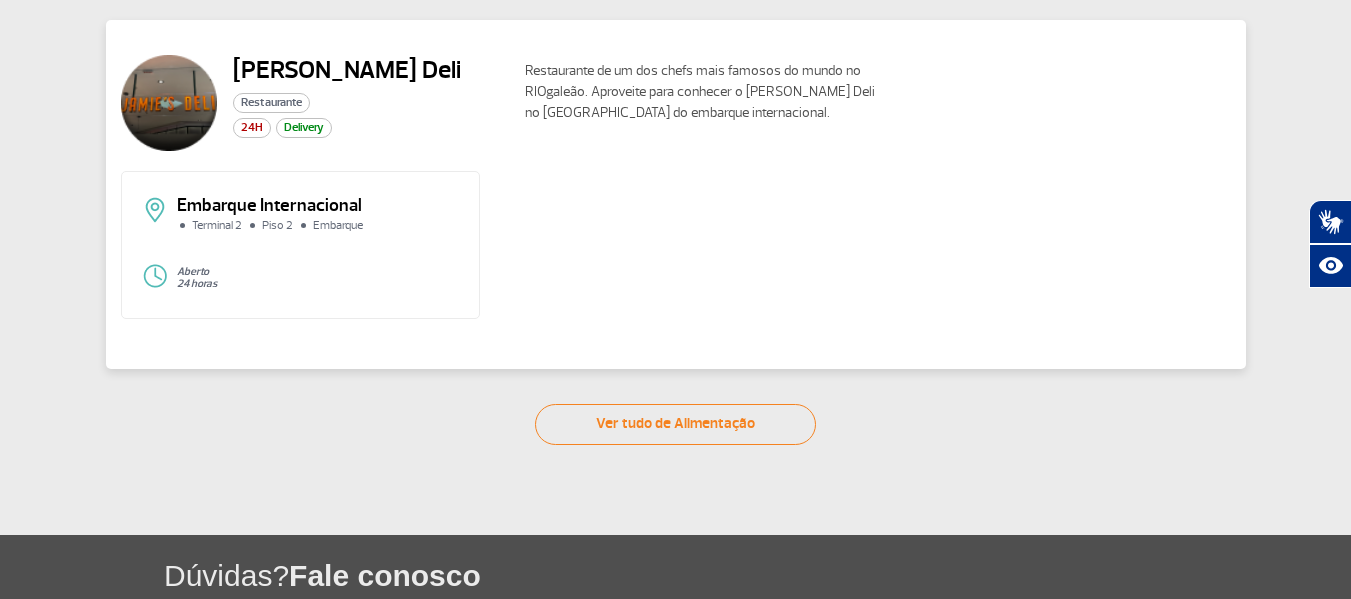click on "Restaurante de um dos chefs mais famosos do mundo no RIOgaleão. Aproveite para conhecer o [PERSON_NAME] Deli no [GEOGRAPHIC_DATA] do embarque internacional." 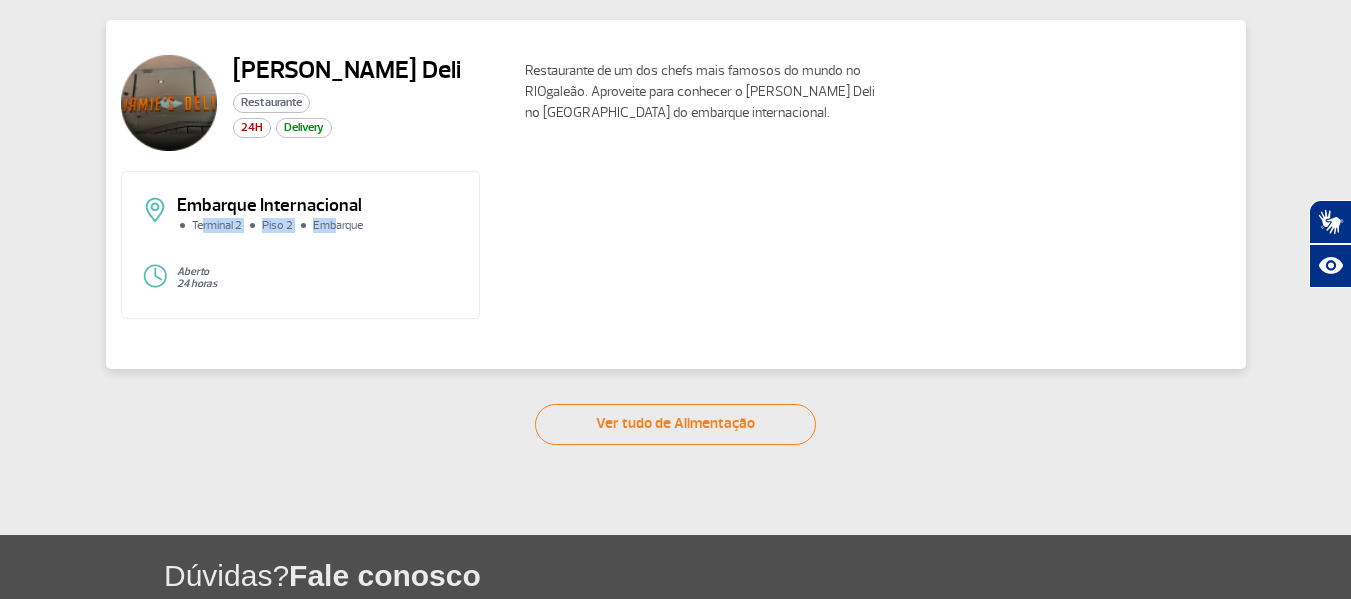 drag, startPoint x: 219, startPoint y: 230, endPoint x: 360, endPoint y: 230, distance: 141 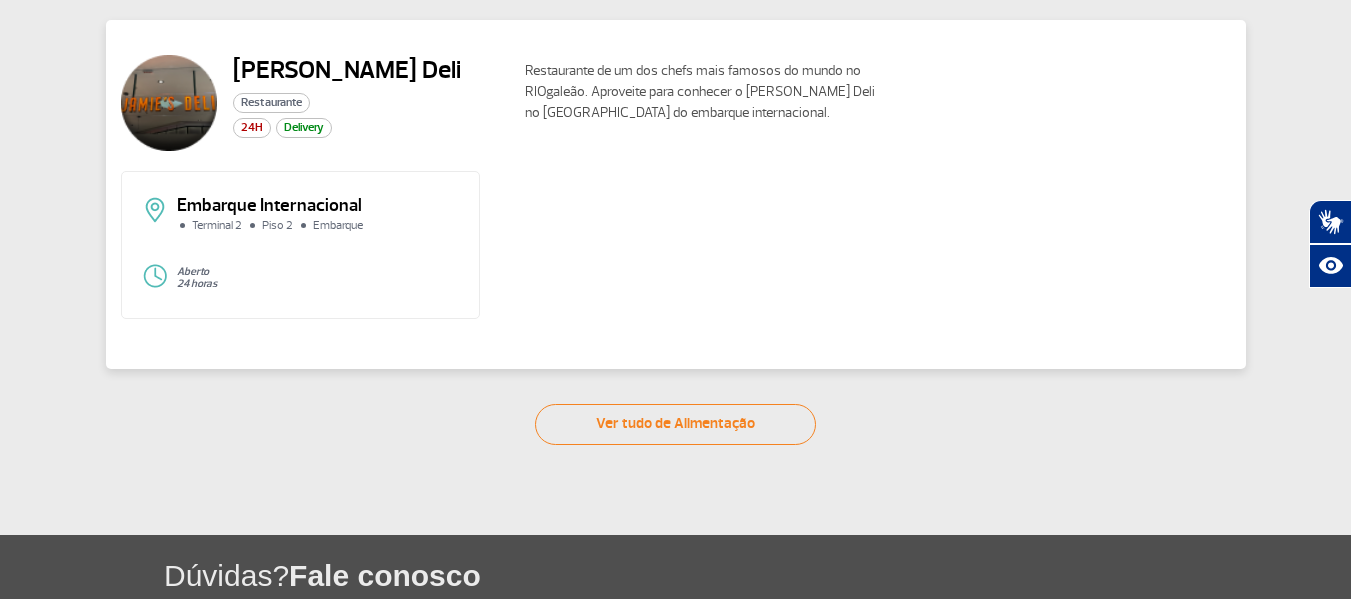 click on "Terminal 2 Piso 2 Embarque" 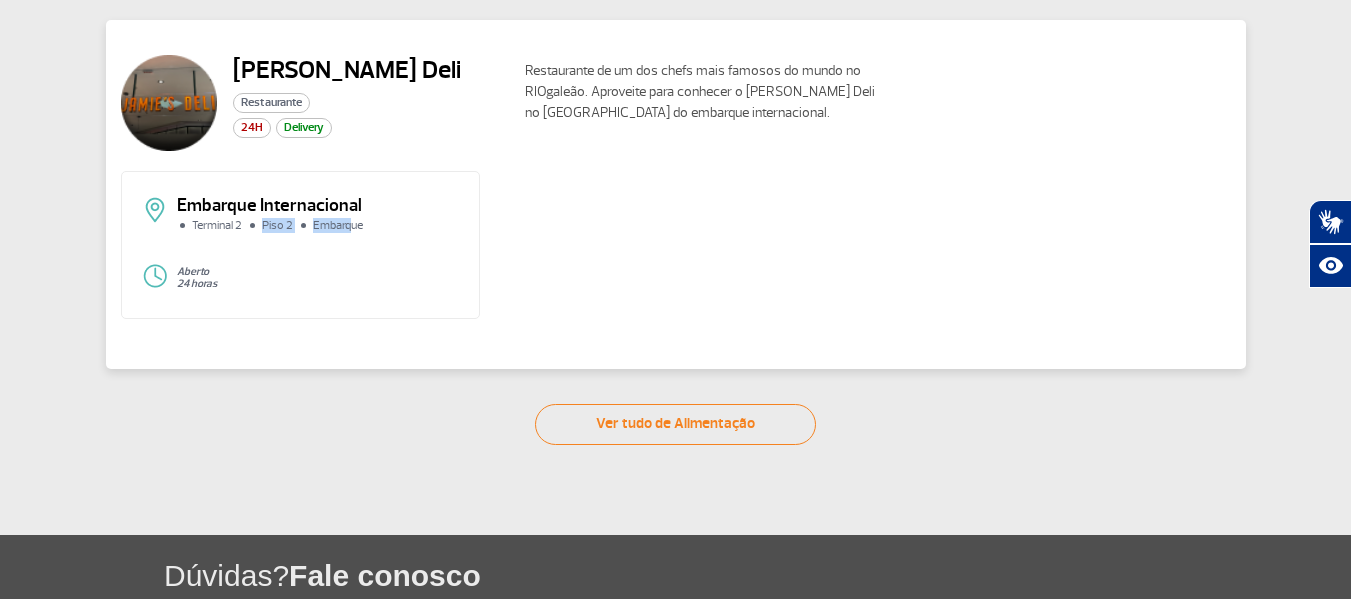 drag, startPoint x: 242, startPoint y: 233, endPoint x: 437, endPoint y: 233, distance: 195 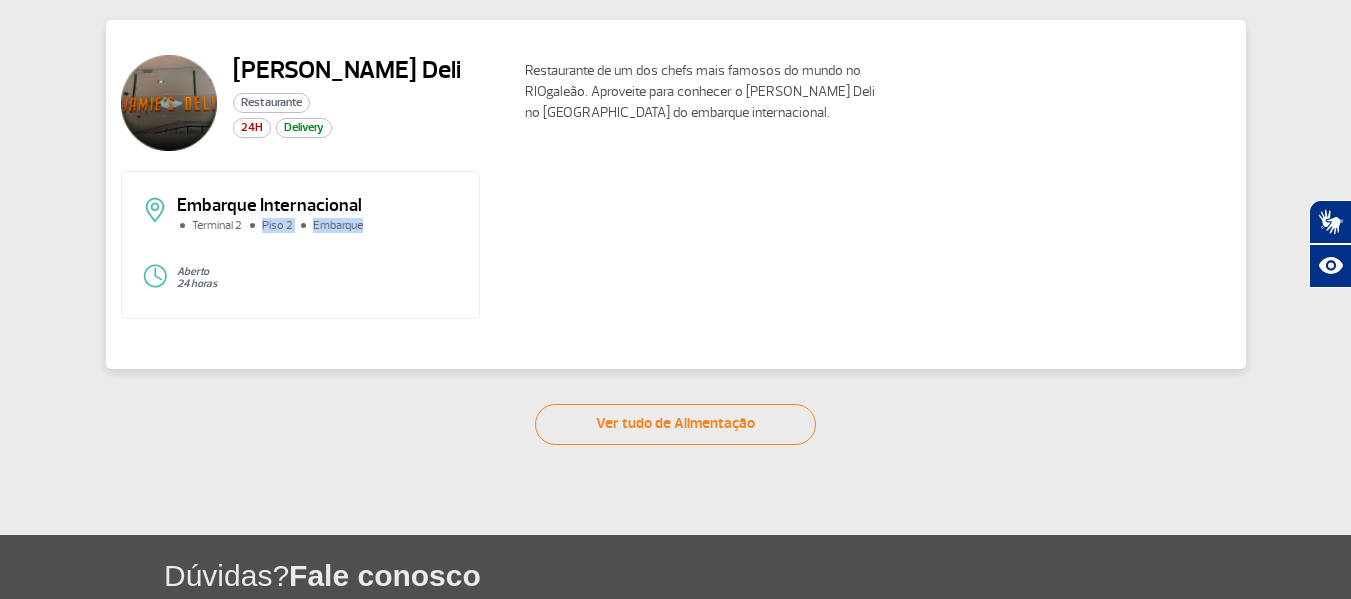 click on "Embarque Internacional Terminal 2 Piso 2 Embarque" 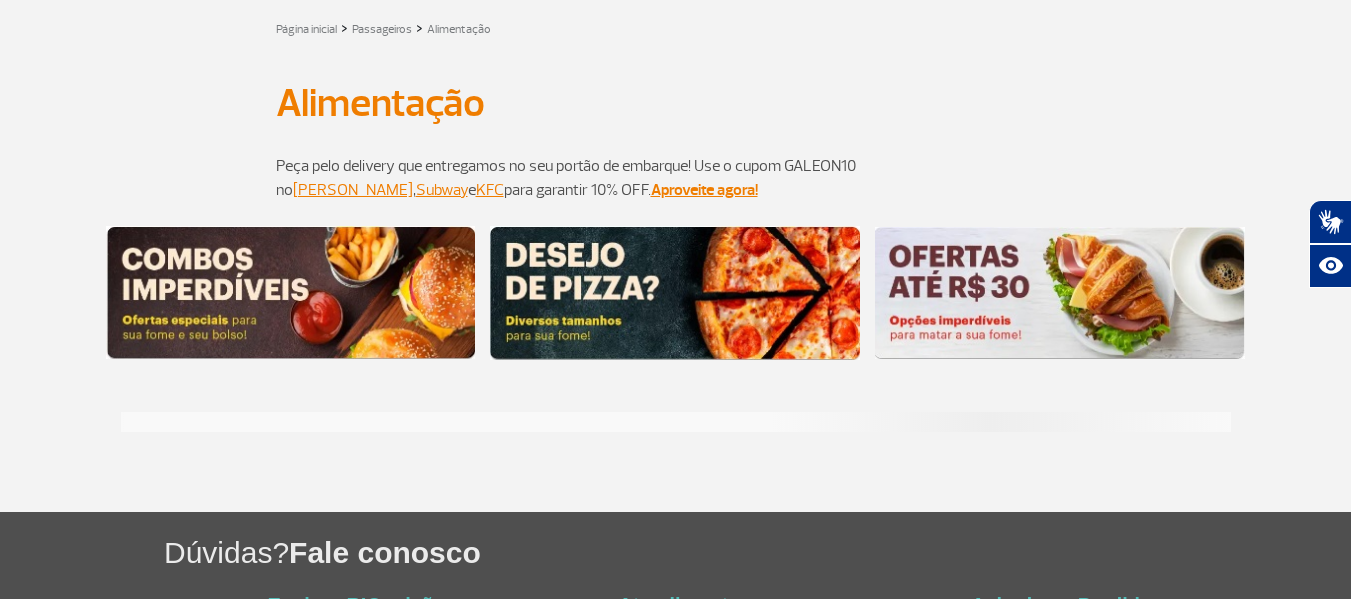 scroll, scrollTop: 0, scrollLeft: 0, axis: both 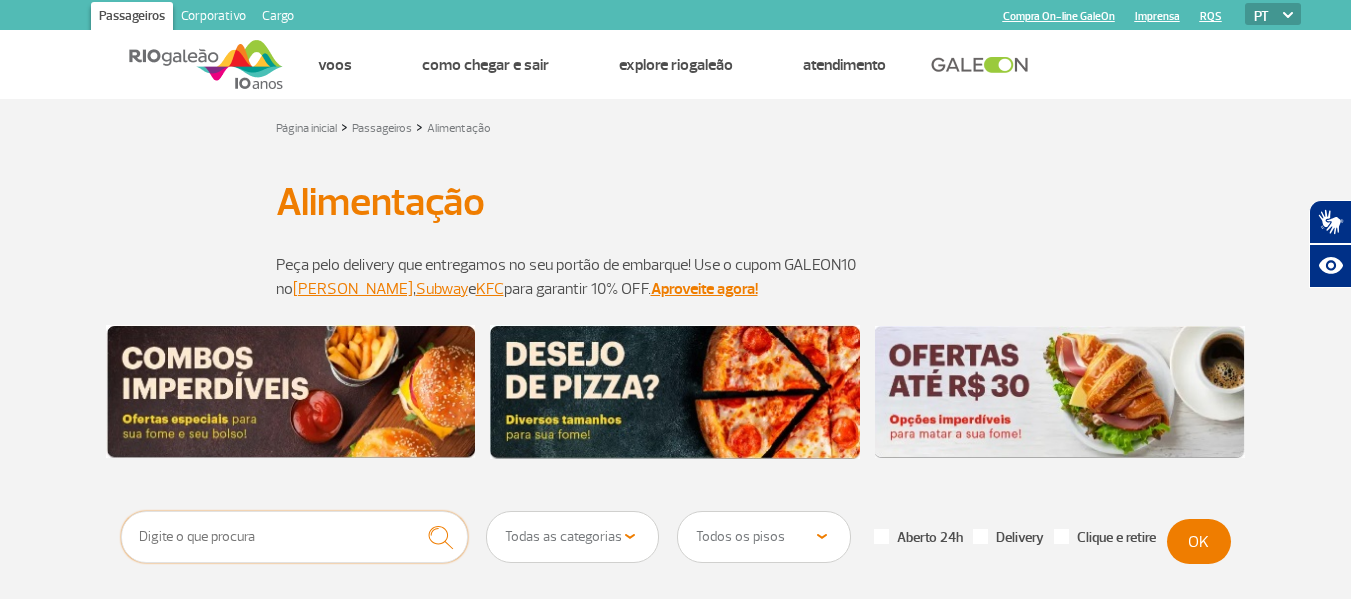 click at bounding box center (295, 537) 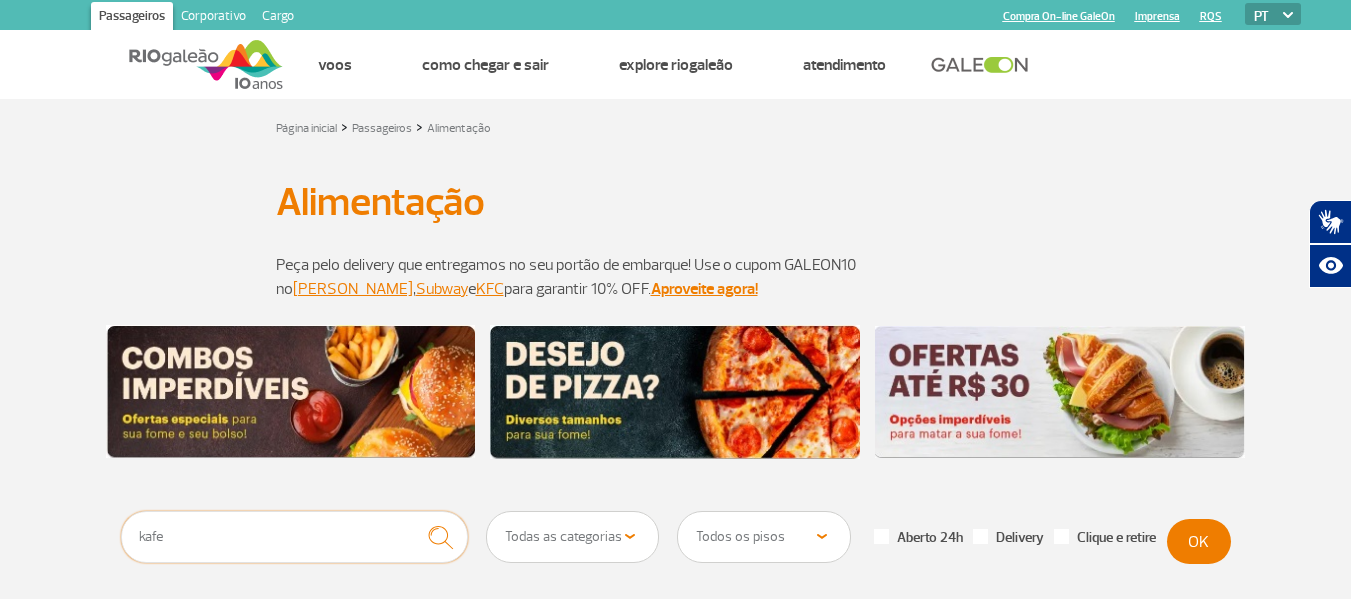 type on "kafe" 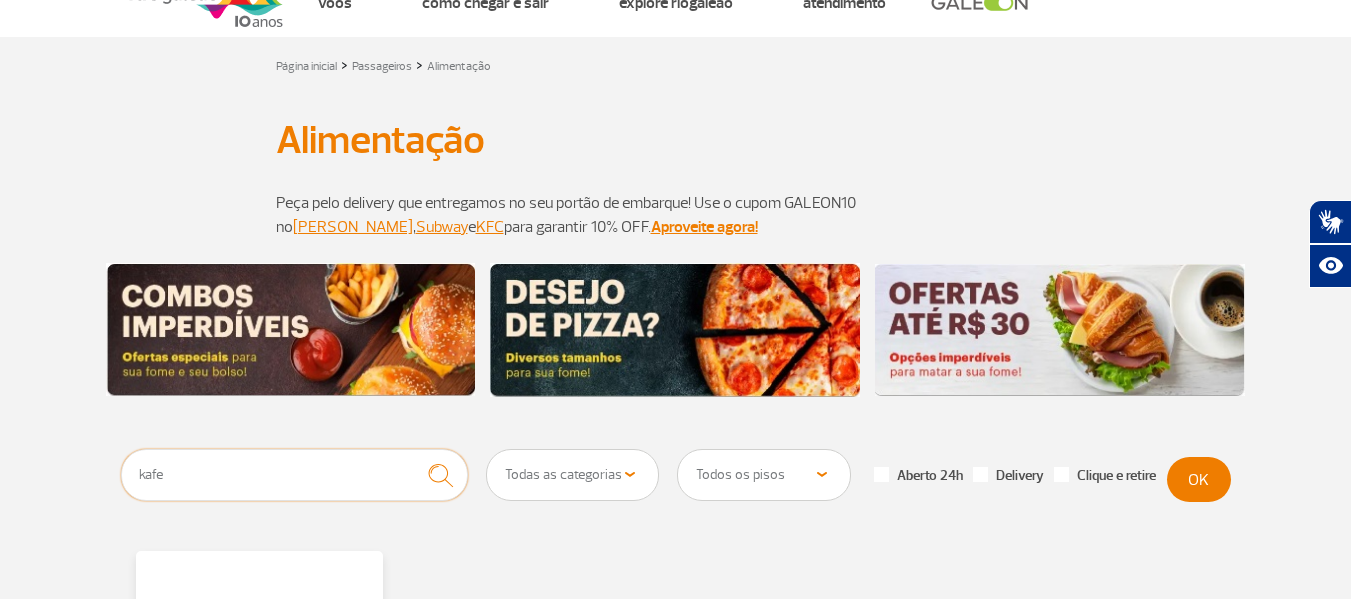 scroll, scrollTop: 200, scrollLeft: 0, axis: vertical 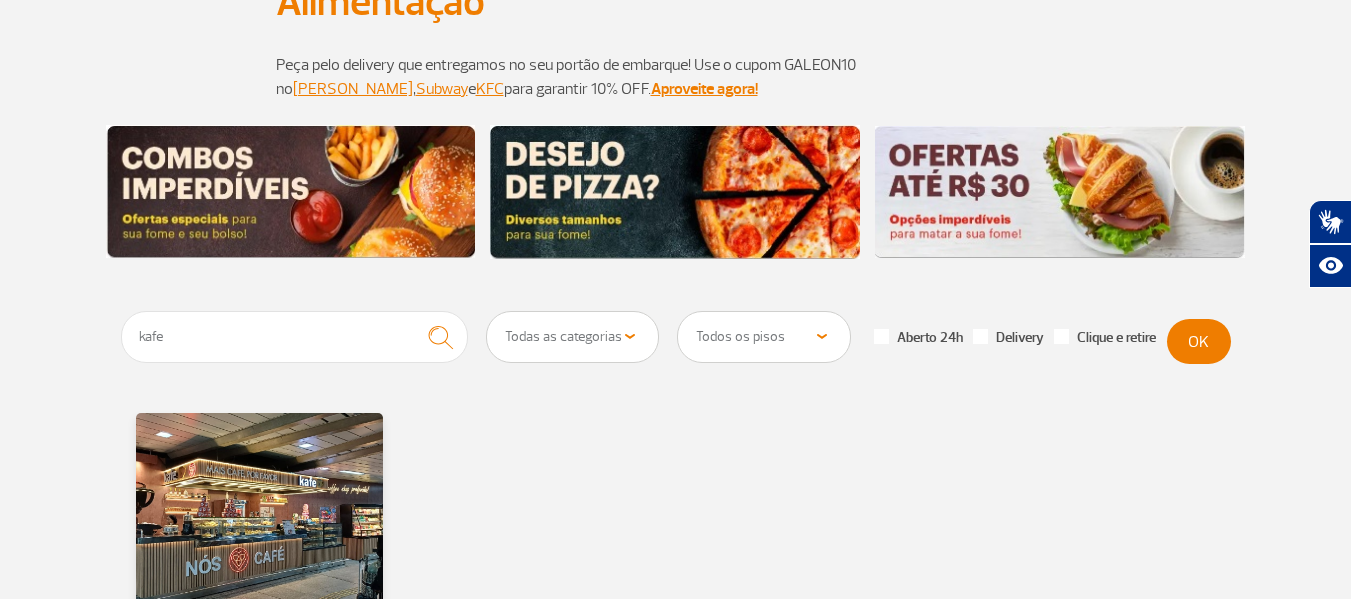 click on "kafe Todas as categorias Cafeteria Fast Food Restaurante Souvenirs Todos os pisos Área Pública (antes do Raio-X) Desembarque Área Pública Desembarque Internacional Embarque Área Pública (antes do Raio-X) Embarque Doméstico Embarque Internacional Pátio Desembarque Nacional (Doméstico)  Aberto 24h   Delivery   Clique e retire  OK Kafe Alimentação Alimentação 24h Delivery" at bounding box center (675, 594) 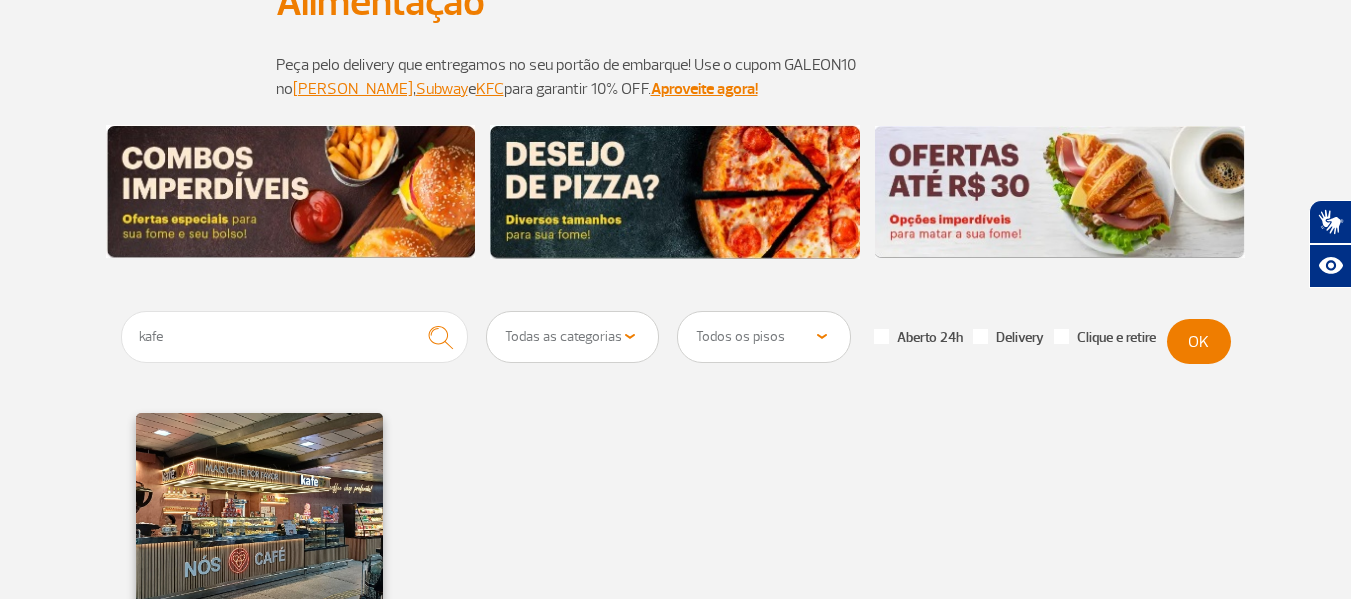 click at bounding box center [259, 527] 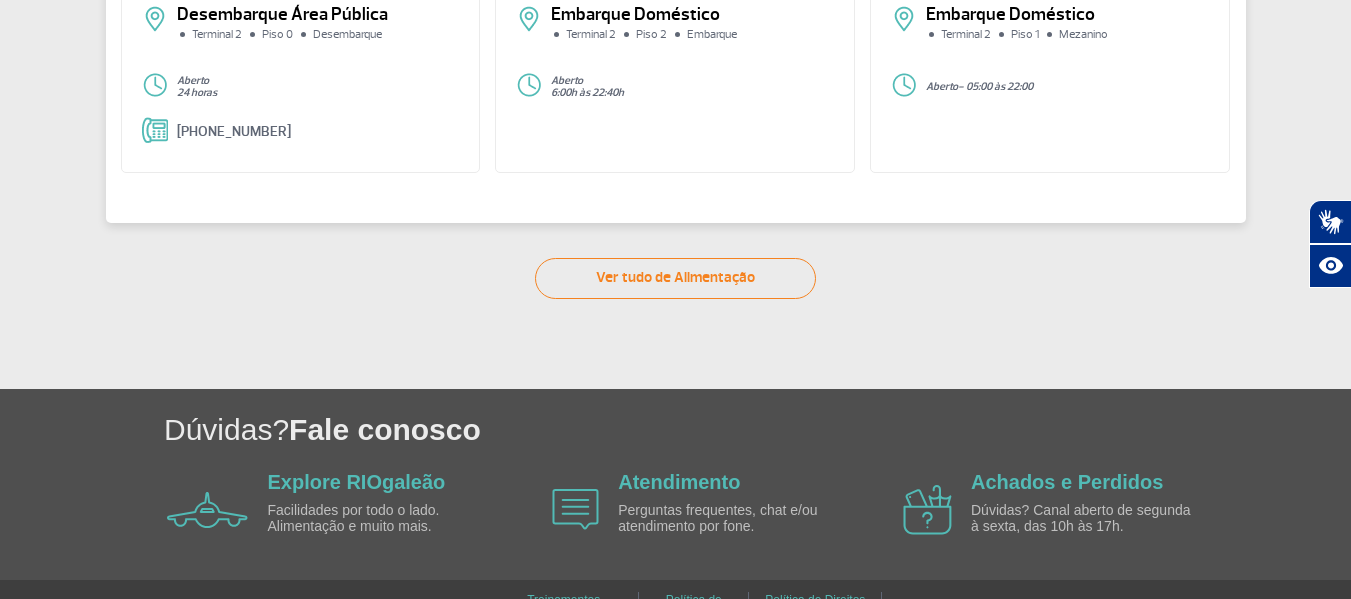 scroll, scrollTop: 0, scrollLeft: 0, axis: both 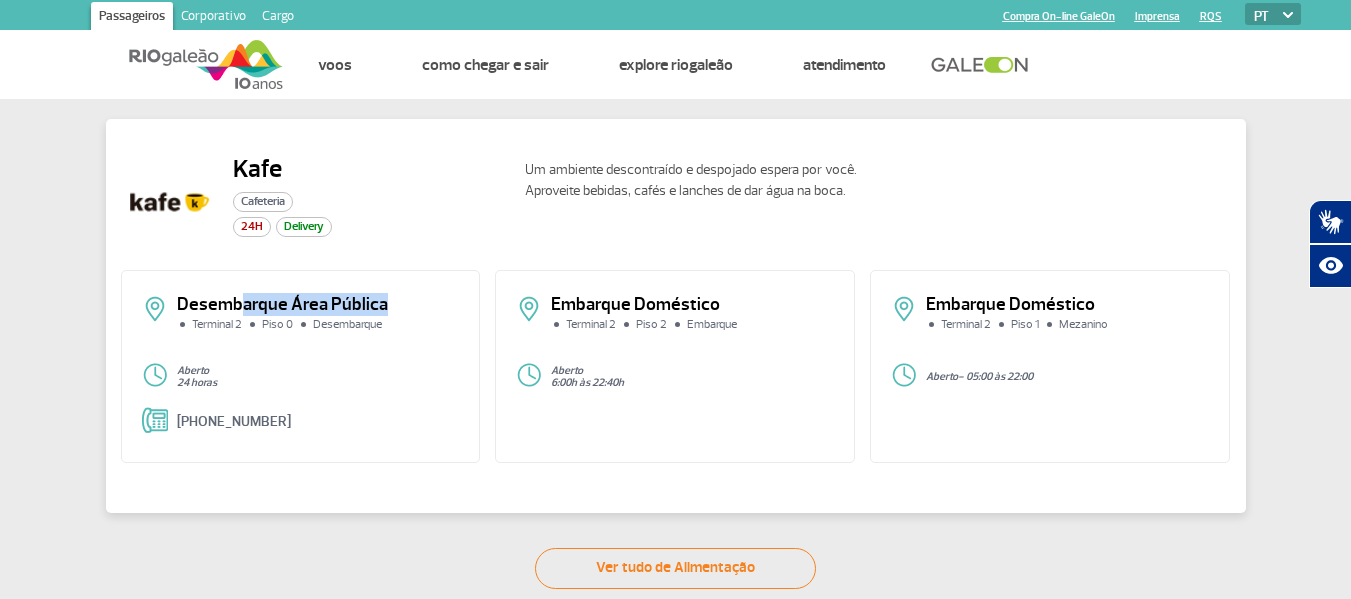 drag, startPoint x: 255, startPoint y: 303, endPoint x: 485, endPoint y: 305, distance: 230.0087 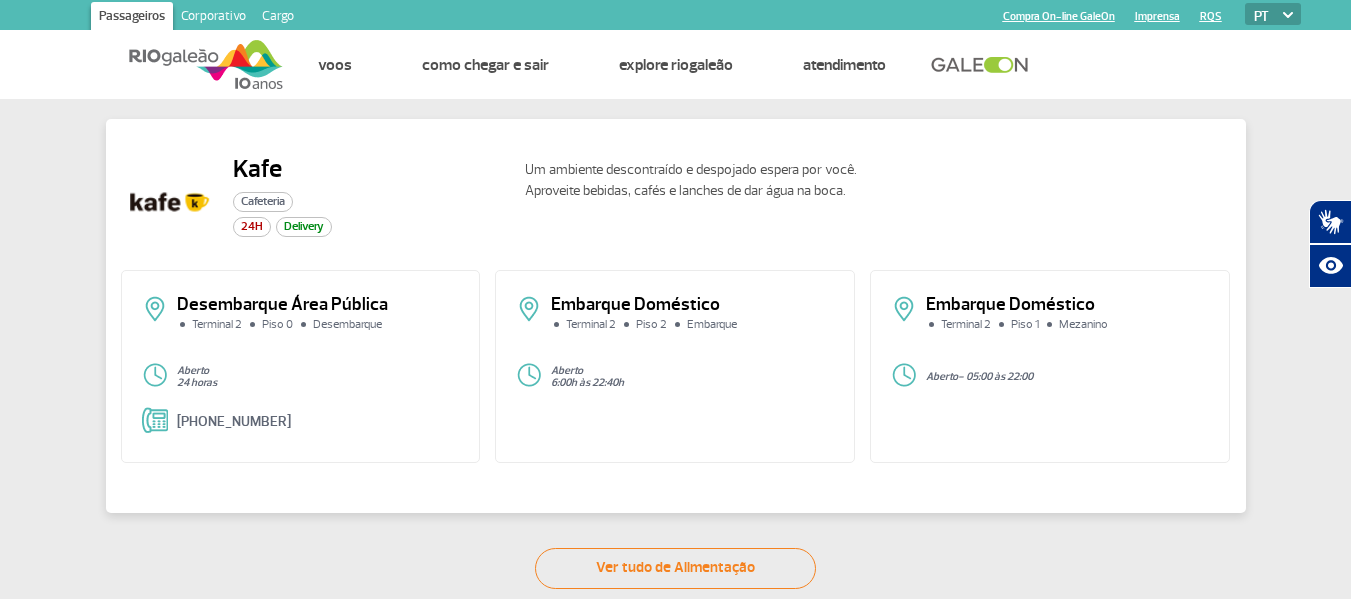 drag, startPoint x: 633, startPoint y: 328, endPoint x: 669, endPoint y: 186, distance: 146.49232 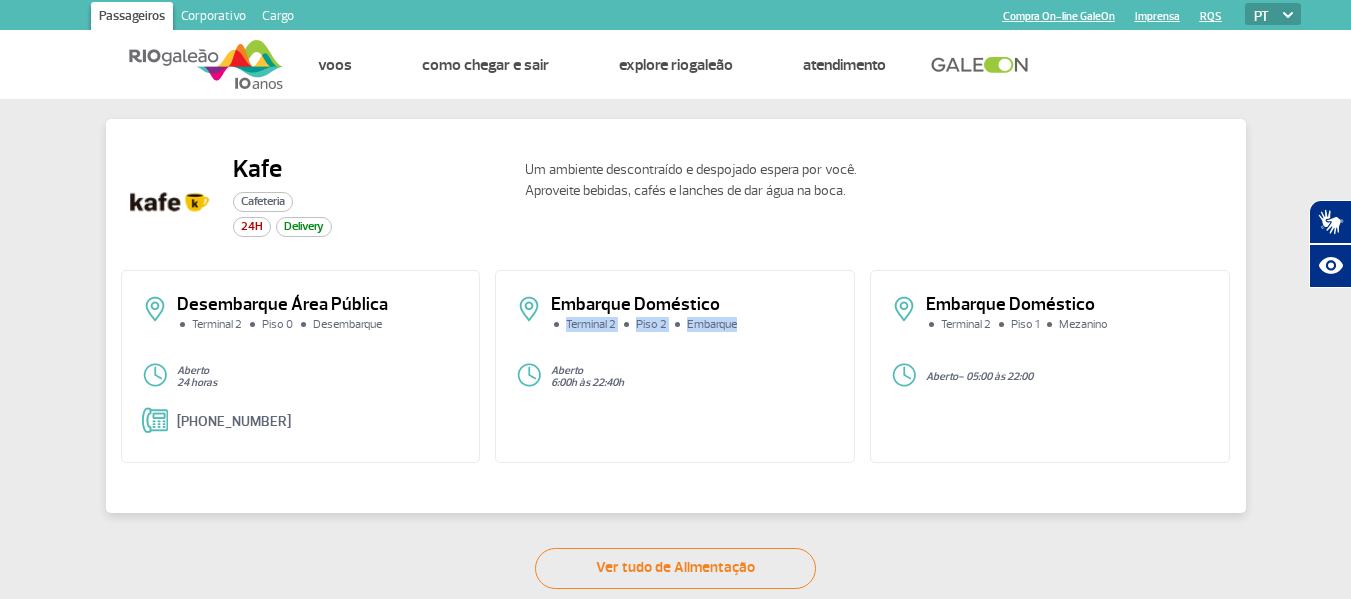 drag, startPoint x: 548, startPoint y: 326, endPoint x: 756, endPoint y: 329, distance: 208.02164 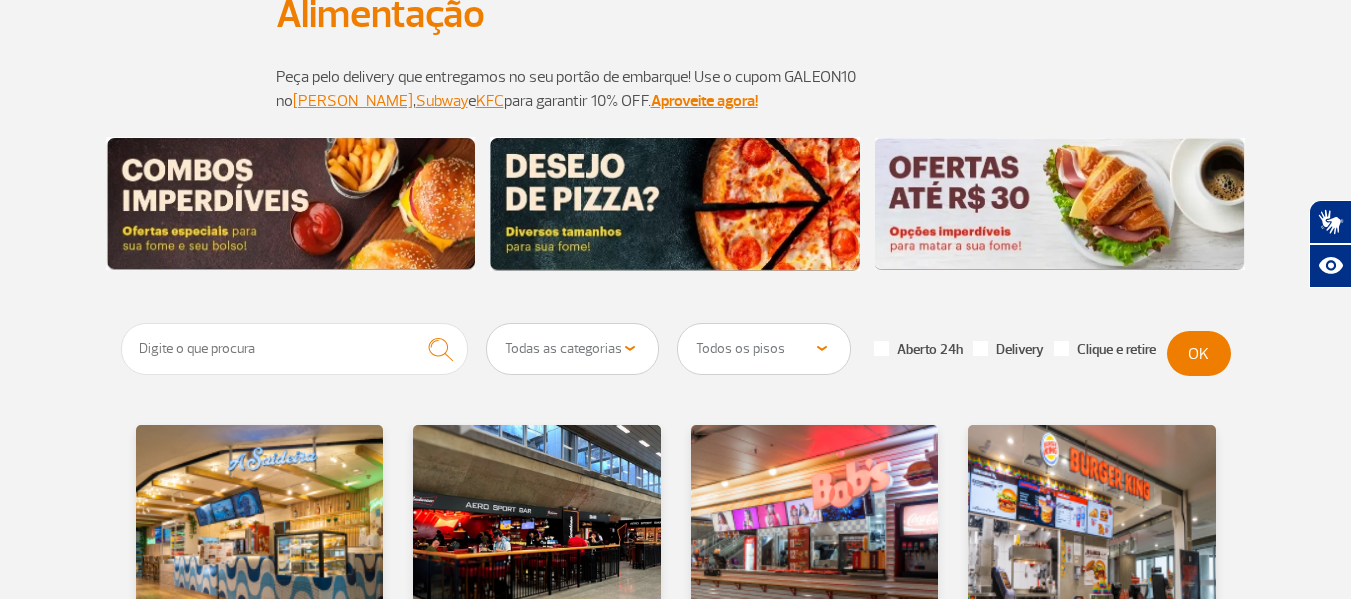 scroll, scrollTop: 200, scrollLeft: 0, axis: vertical 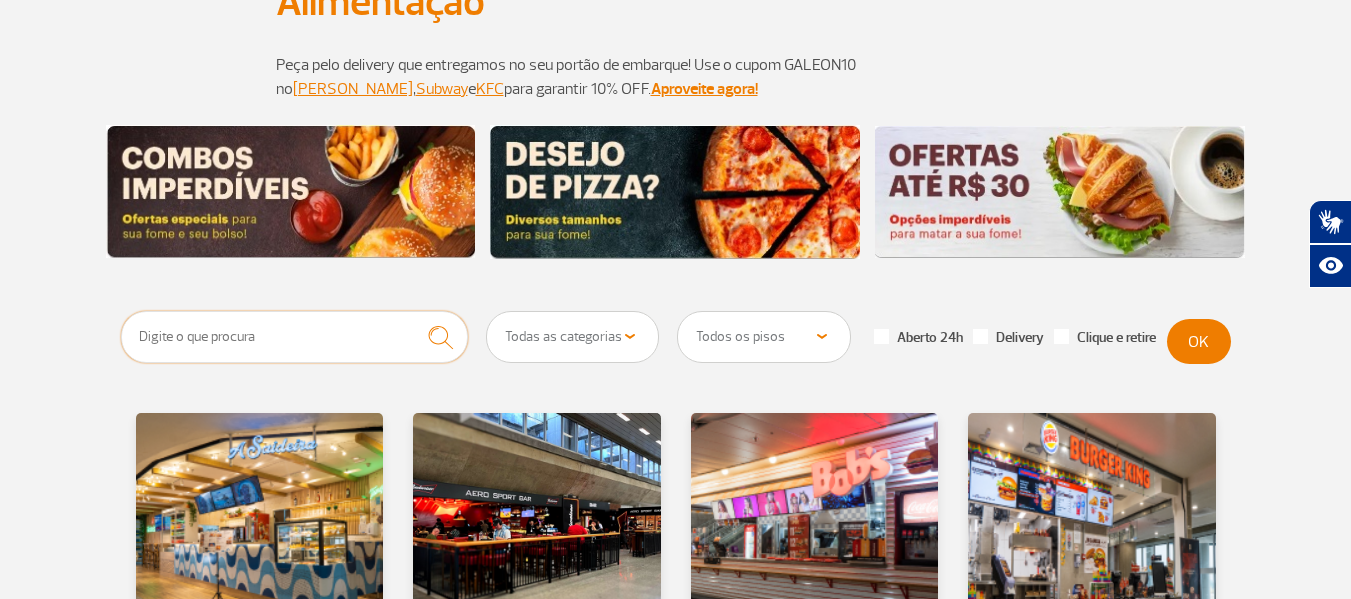 click at bounding box center [295, 337] 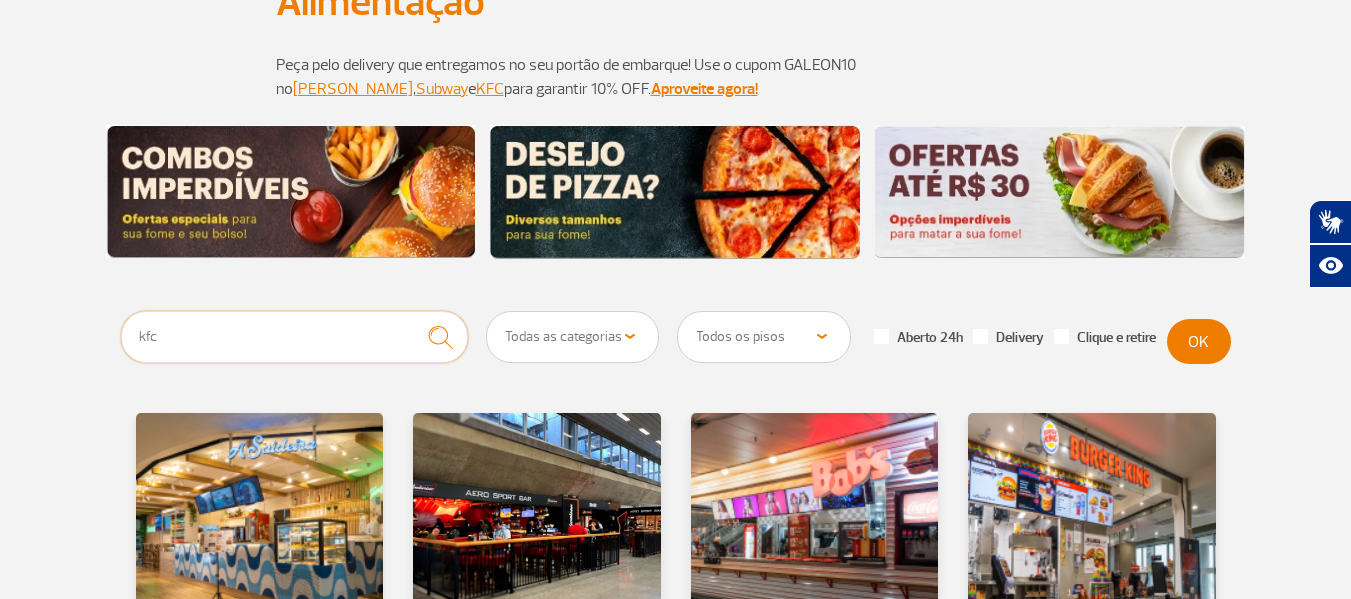 type on "kfc" 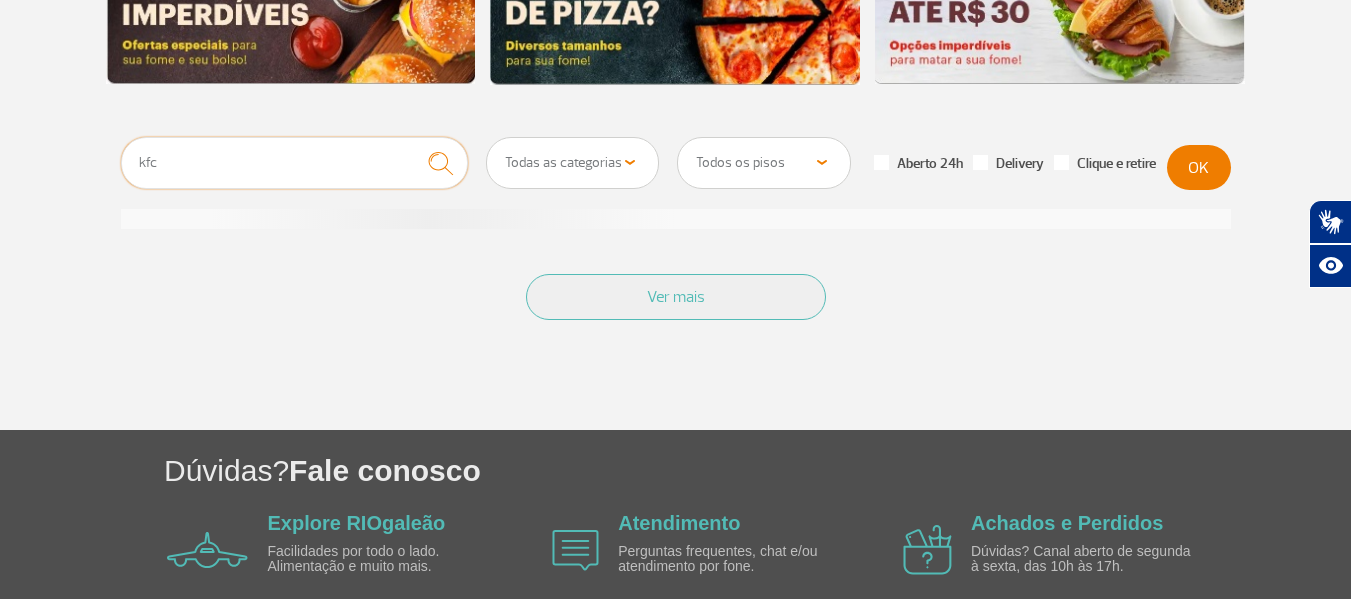 scroll, scrollTop: 400, scrollLeft: 0, axis: vertical 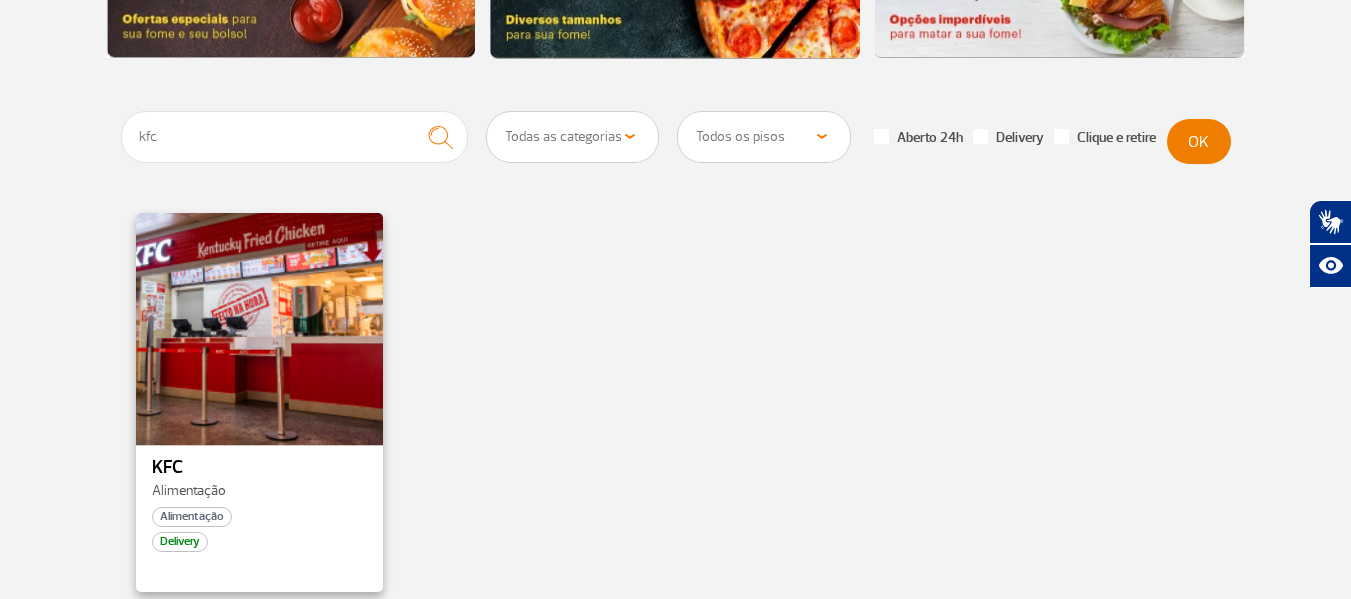 click at bounding box center (259, 327) 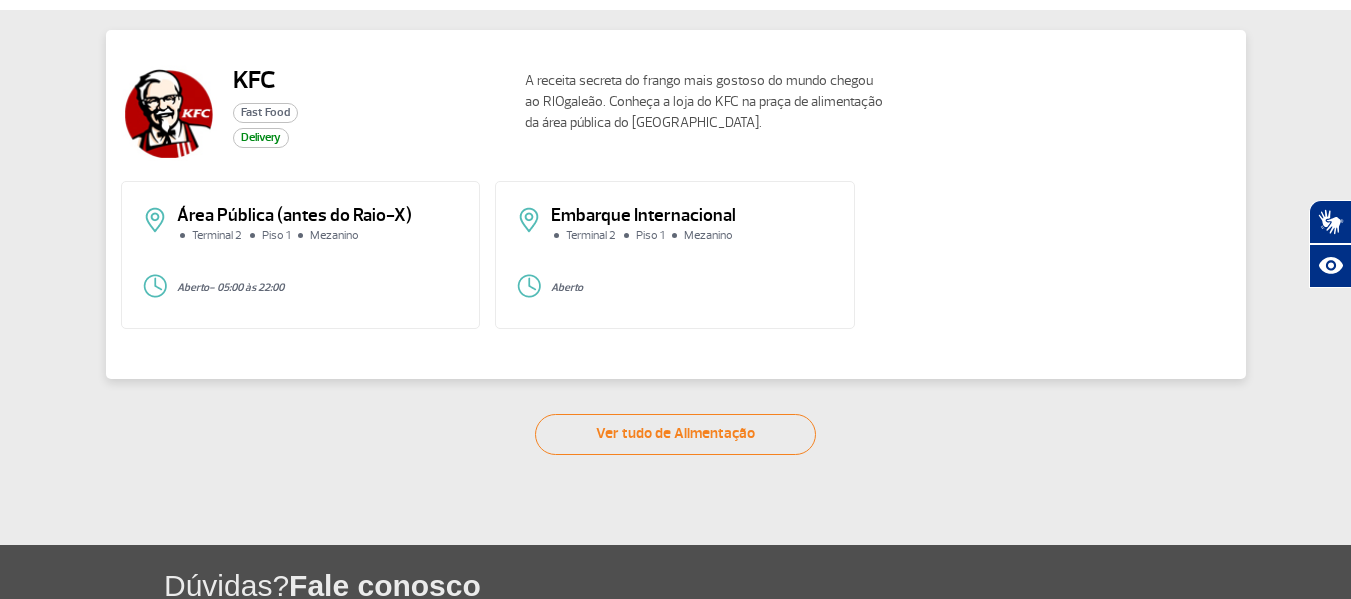 scroll, scrollTop: 87, scrollLeft: 0, axis: vertical 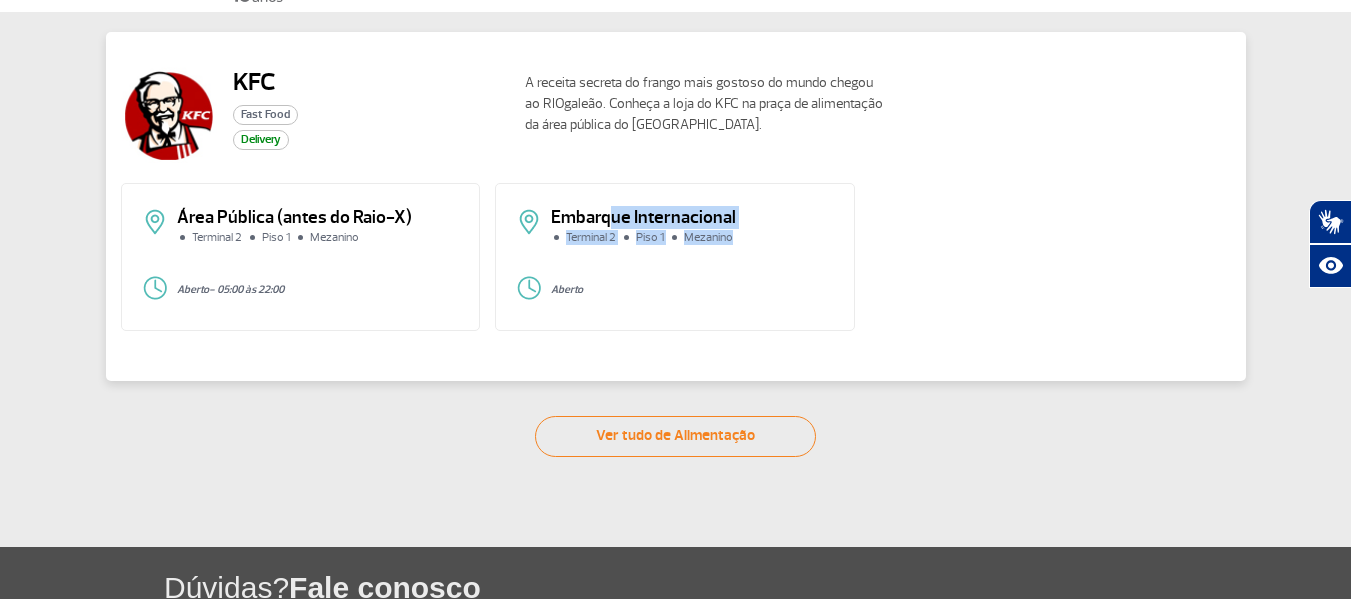 drag, startPoint x: 746, startPoint y: 217, endPoint x: 768, endPoint y: 236, distance: 29.068884 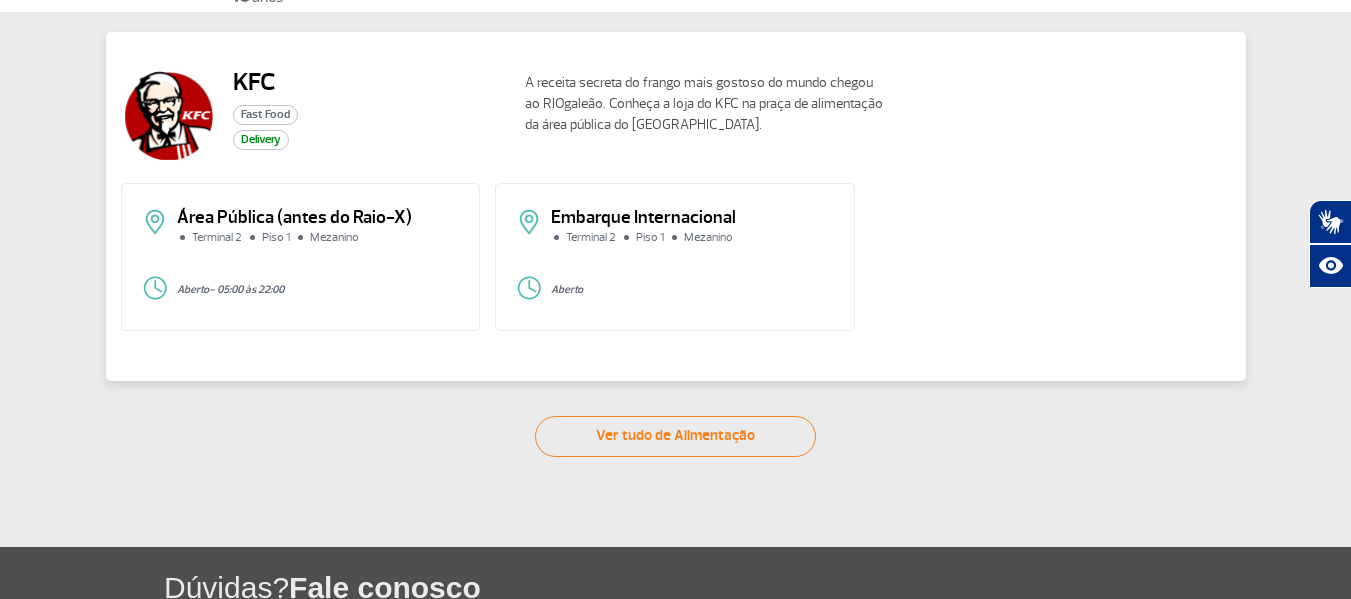 click on "Embarque Internacional" 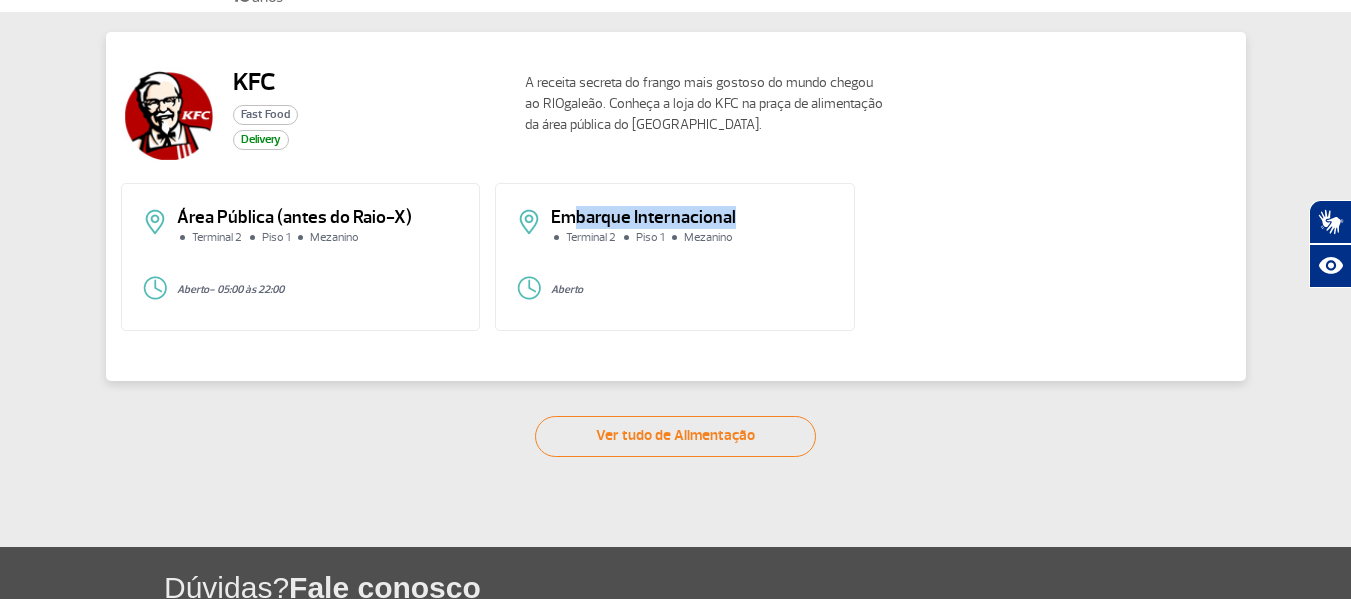 drag, startPoint x: 574, startPoint y: 215, endPoint x: 736, endPoint y: 220, distance: 162.07715 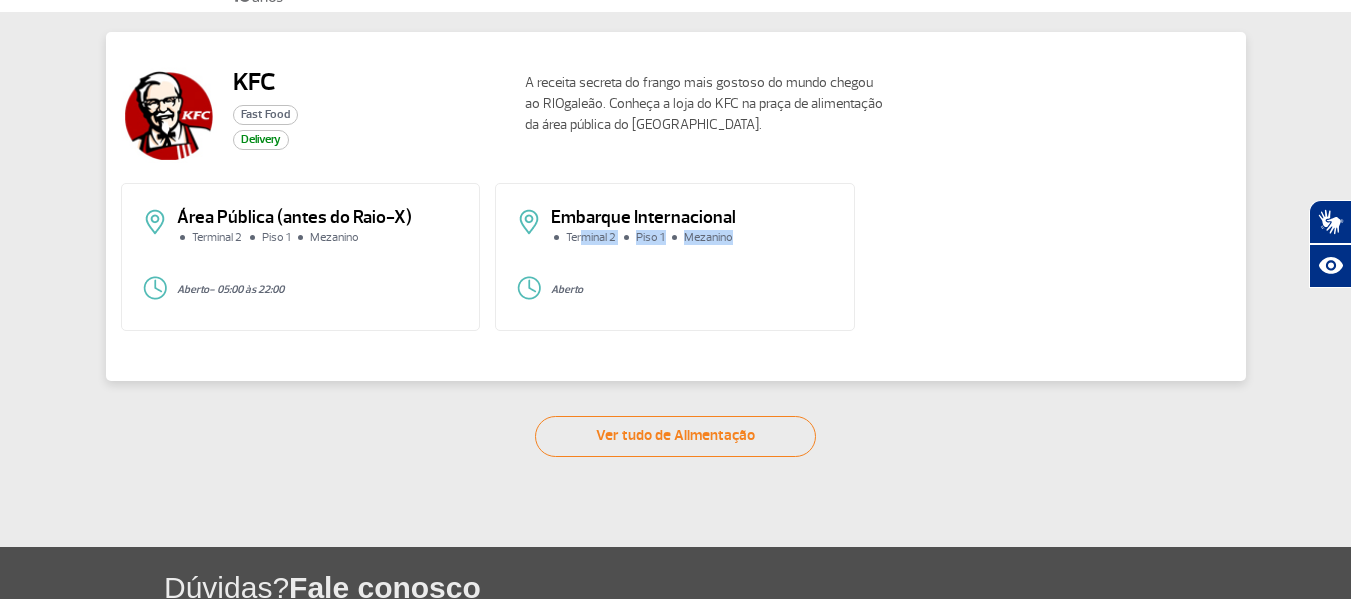 drag, startPoint x: 587, startPoint y: 243, endPoint x: 736, endPoint y: 248, distance: 149.08386 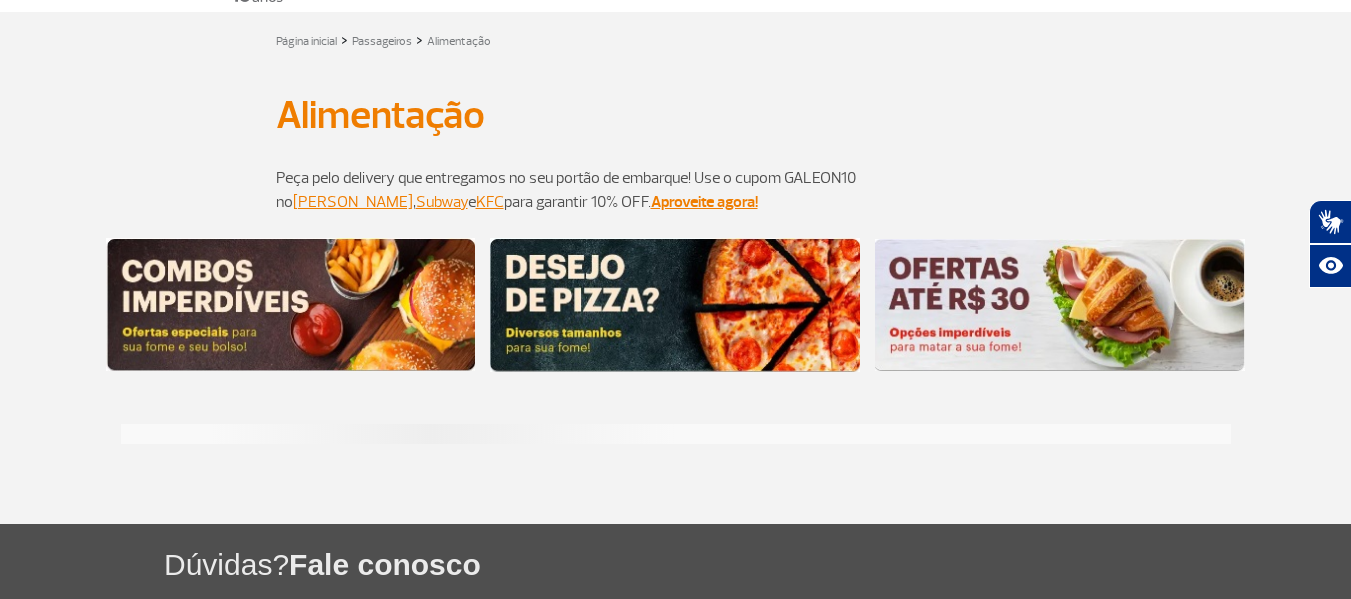 scroll, scrollTop: 0, scrollLeft: 0, axis: both 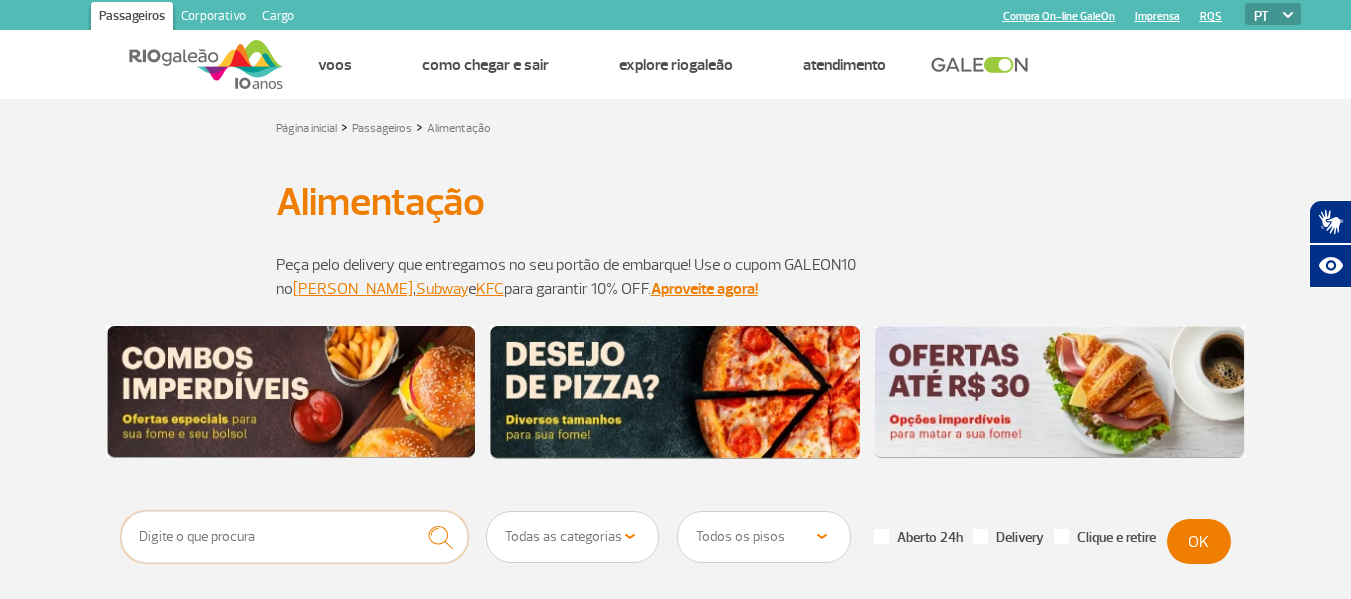 click at bounding box center [295, 537] 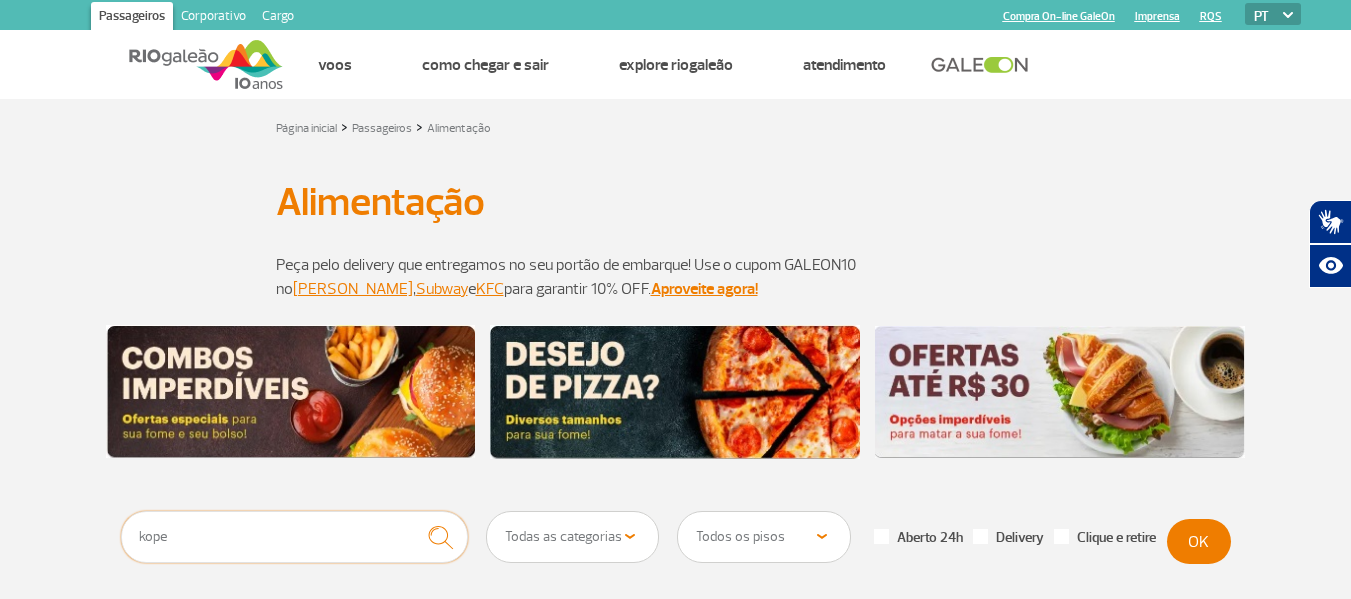 type on "kope" 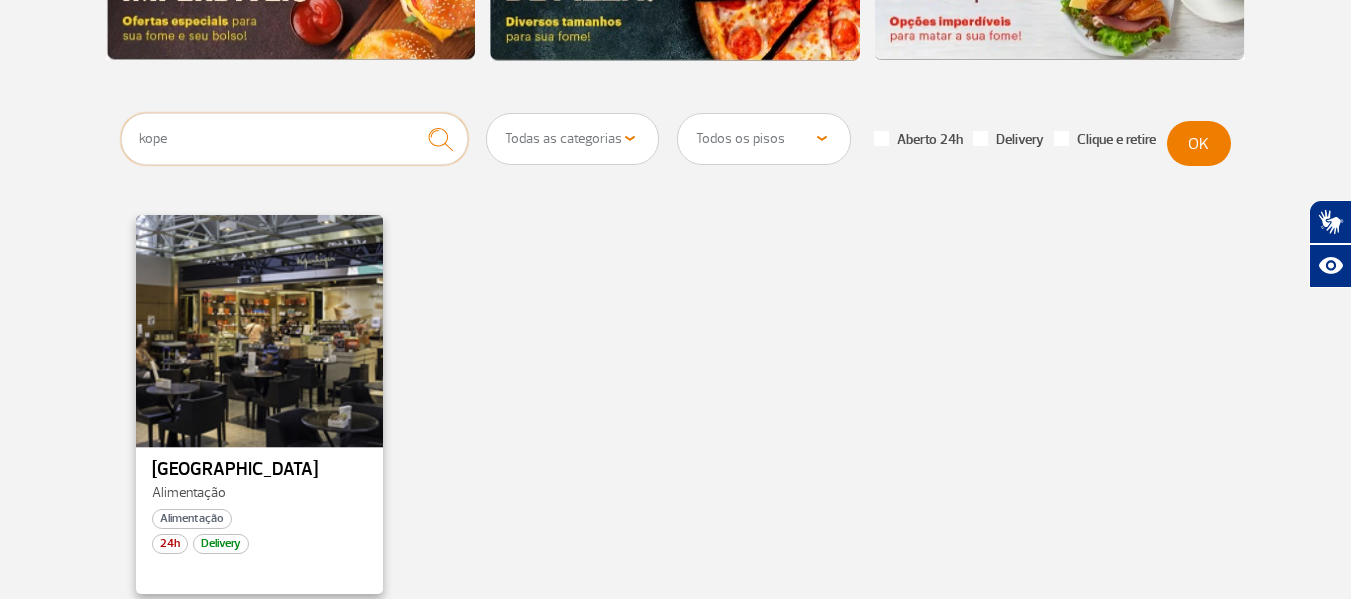 scroll, scrollTop: 400, scrollLeft: 0, axis: vertical 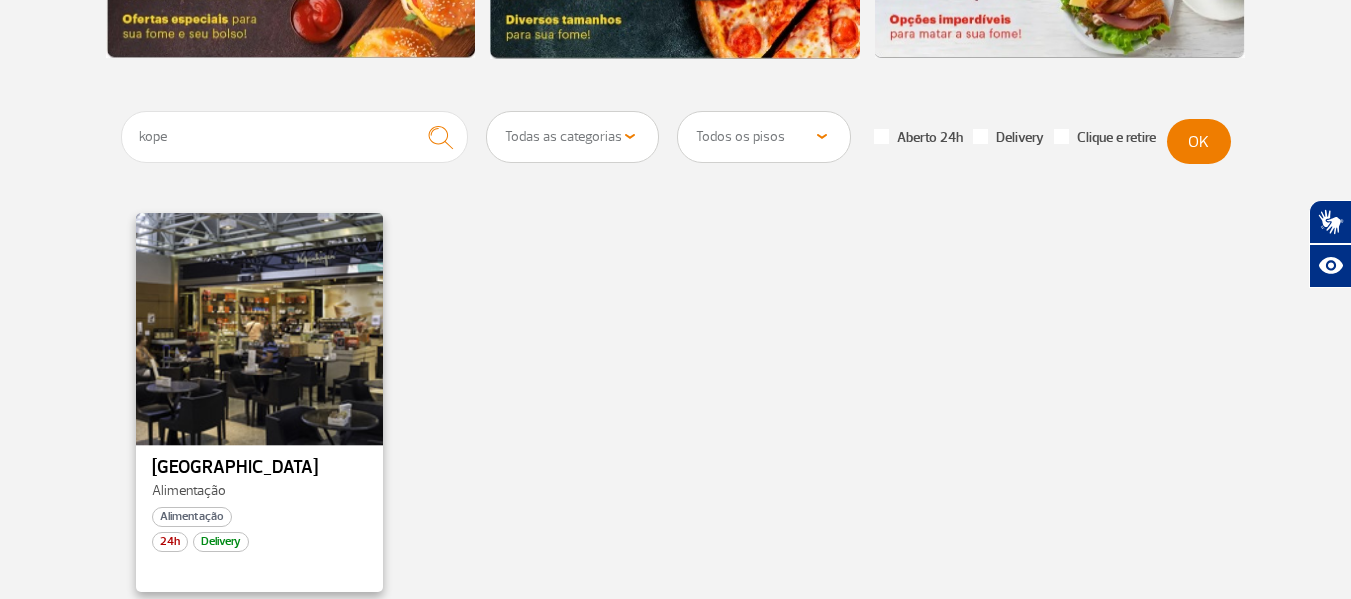 click at bounding box center (259, 327) 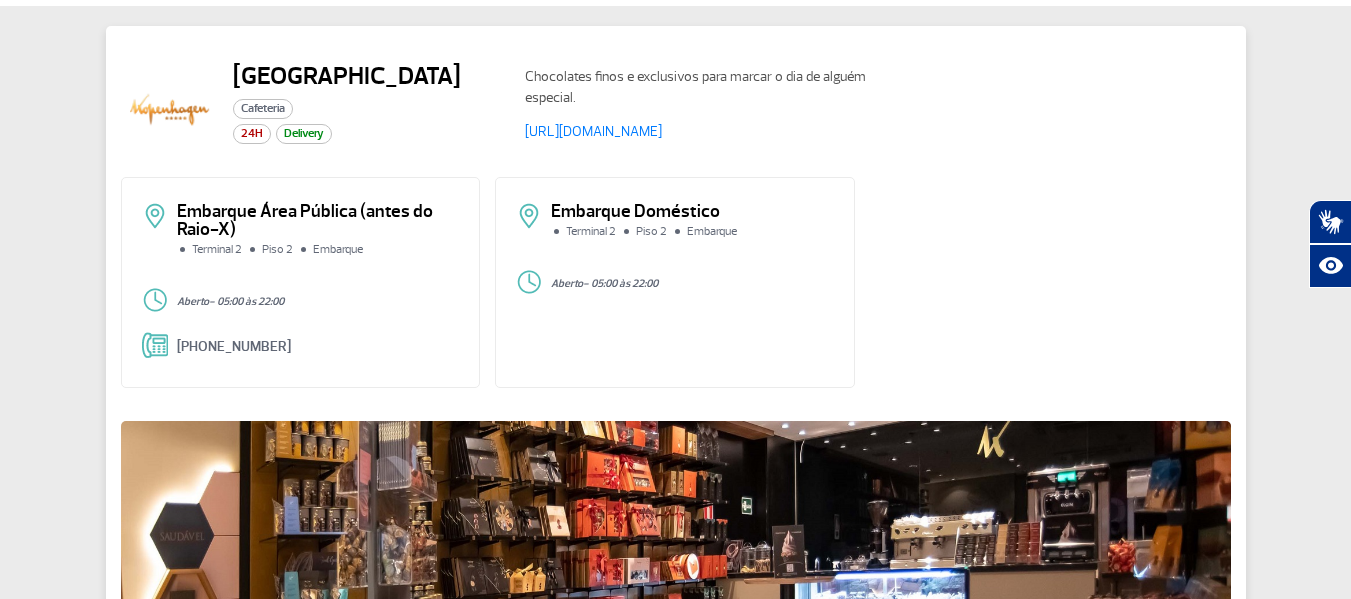 scroll, scrollTop: 90, scrollLeft: 0, axis: vertical 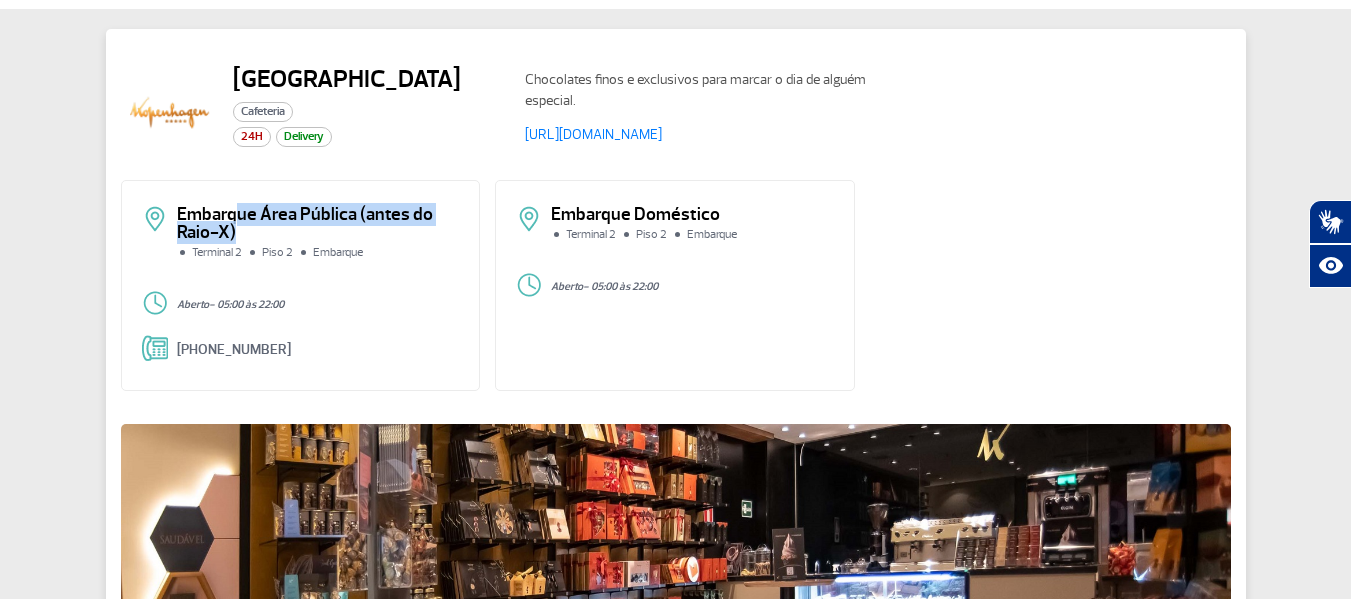 drag, startPoint x: 237, startPoint y: 218, endPoint x: 318, endPoint y: 233, distance: 82.37718 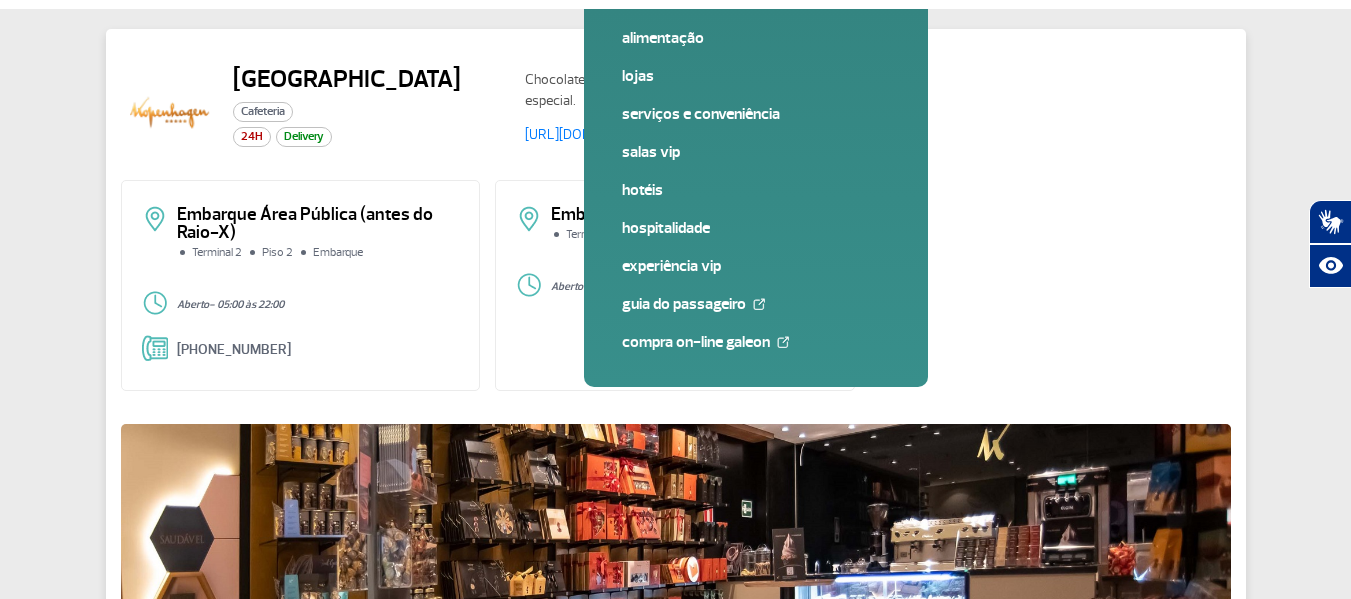 scroll, scrollTop: 0, scrollLeft: 0, axis: both 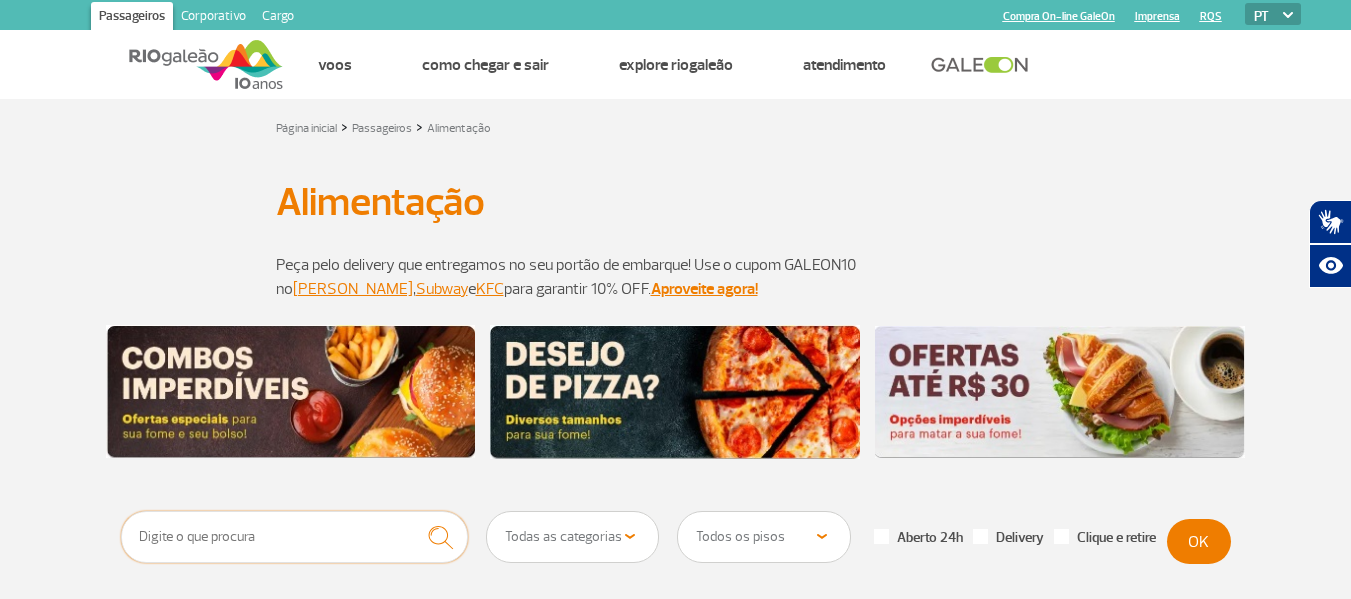 click at bounding box center [295, 537] 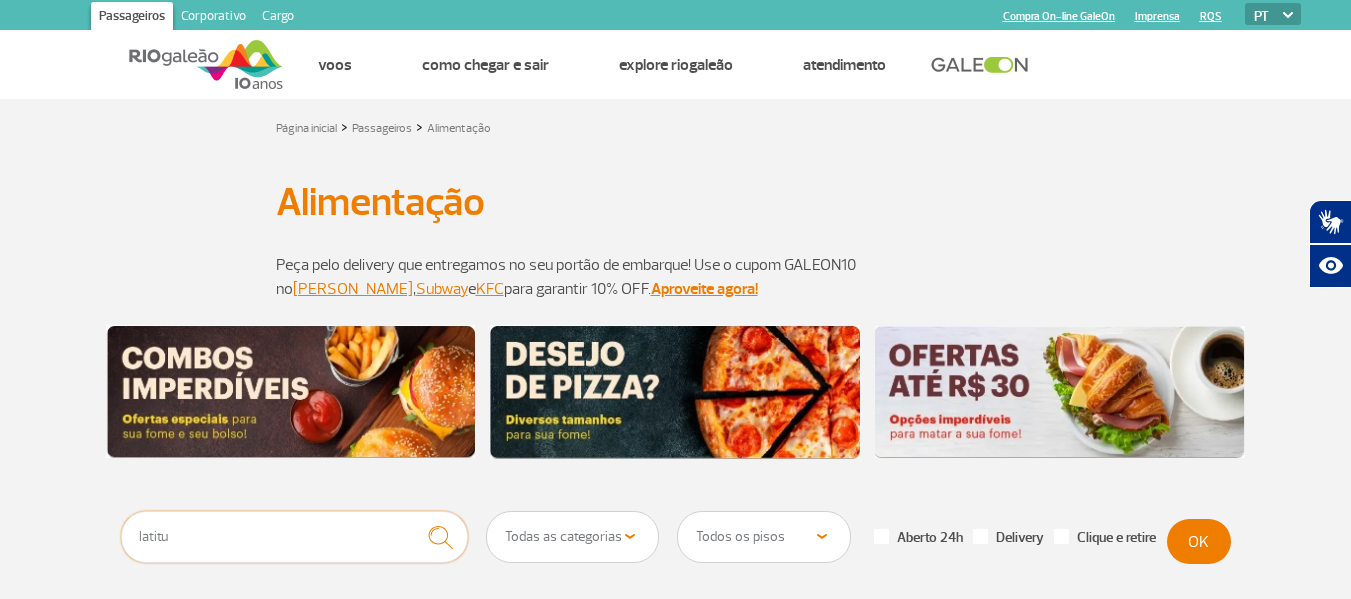 type on "latitu" 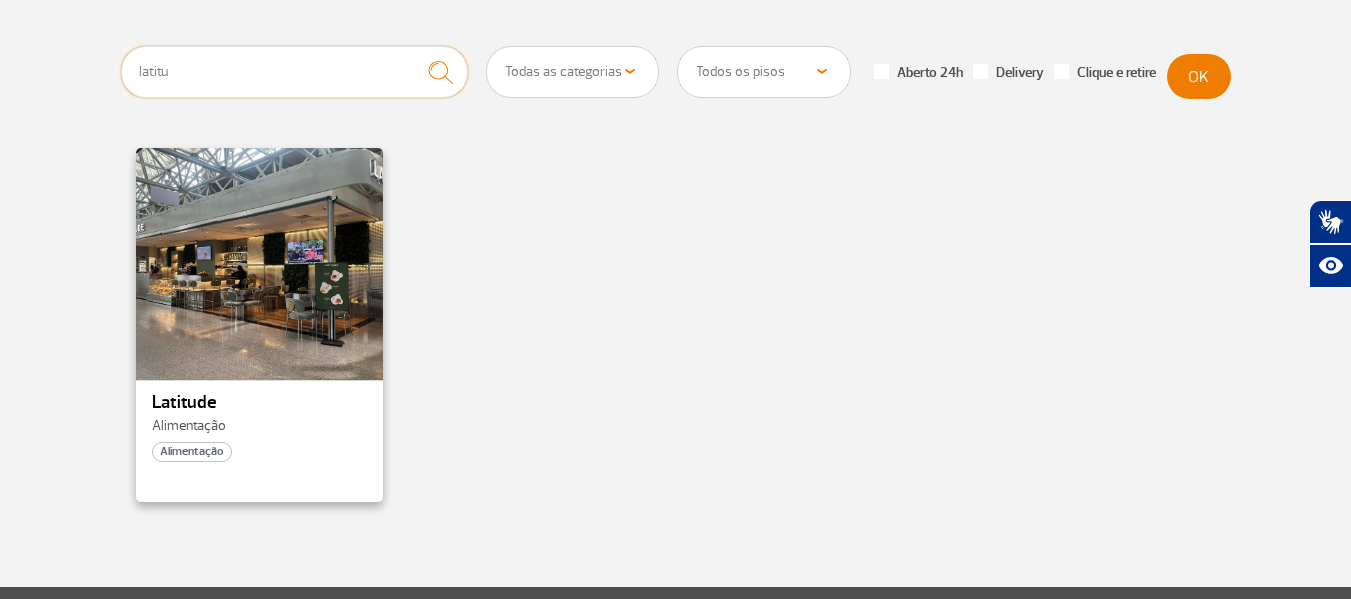 scroll, scrollTop: 500, scrollLeft: 0, axis: vertical 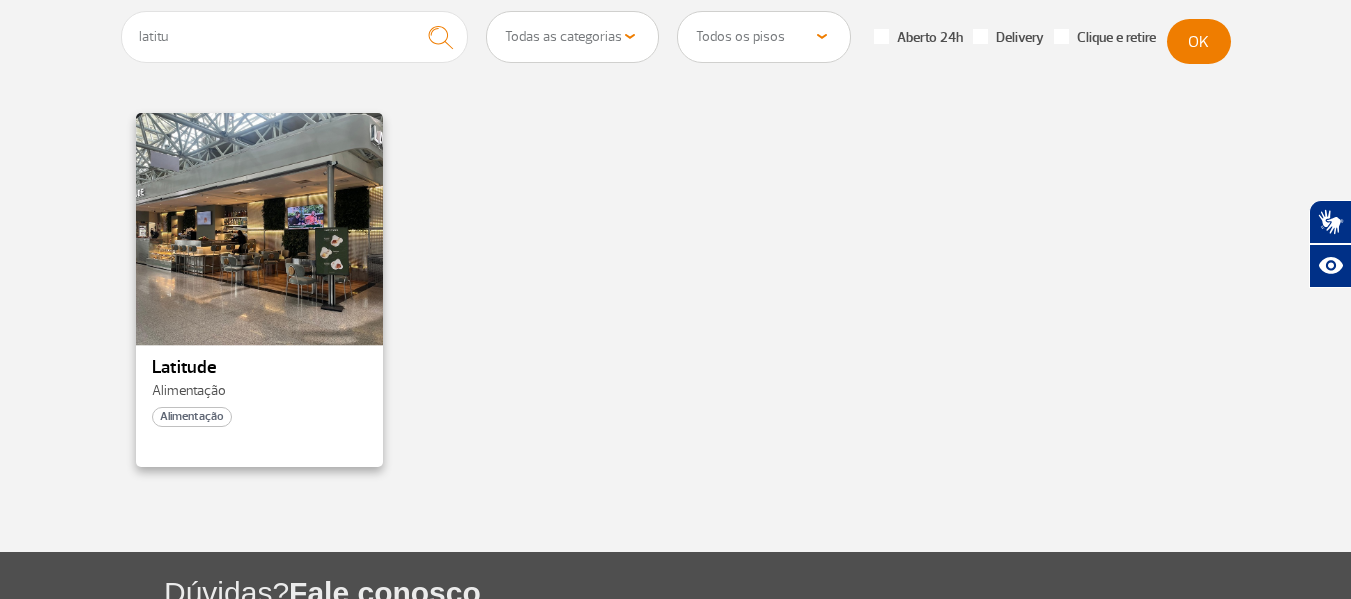 click at bounding box center [259, 227] 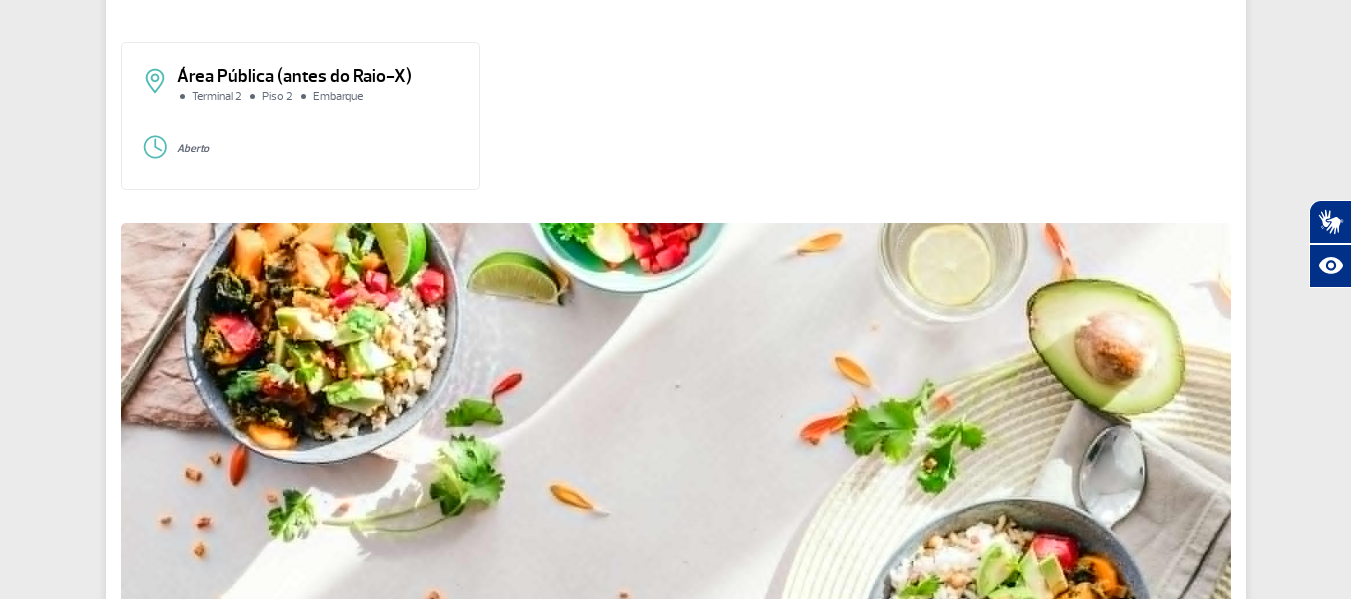 scroll, scrollTop: 0, scrollLeft: 0, axis: both 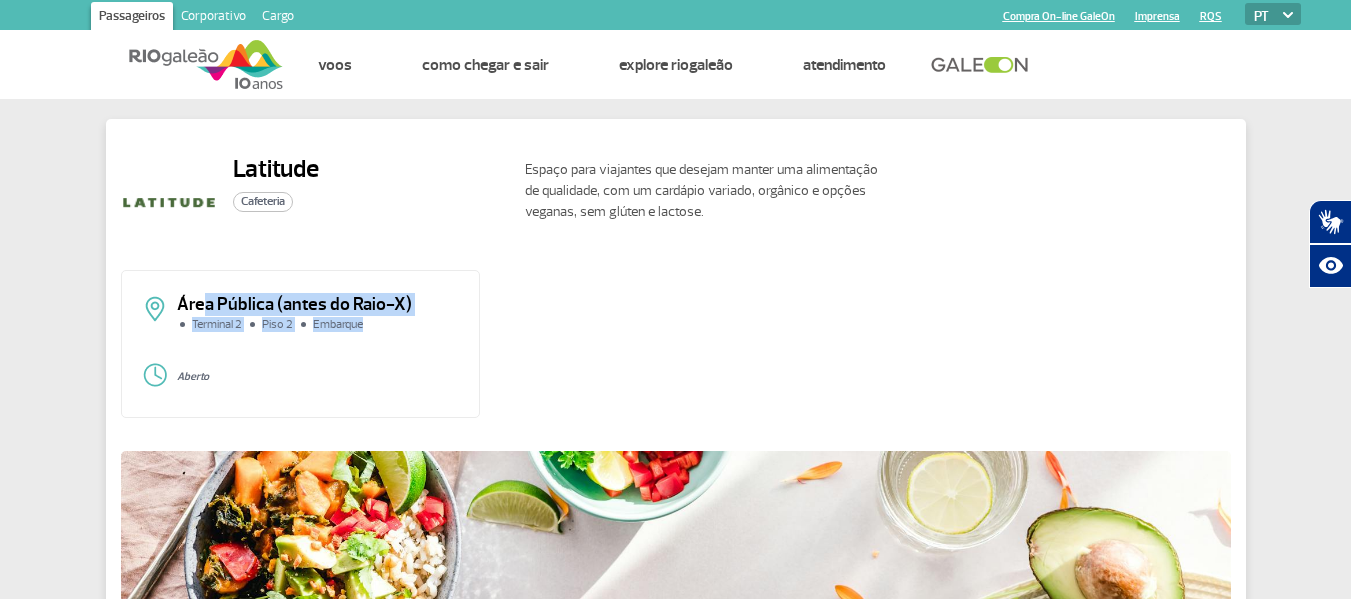 drag, startPoint x: 205, startPoint y: 298, endPoint x: 412, endPoint y: 320, distance: 208.1658 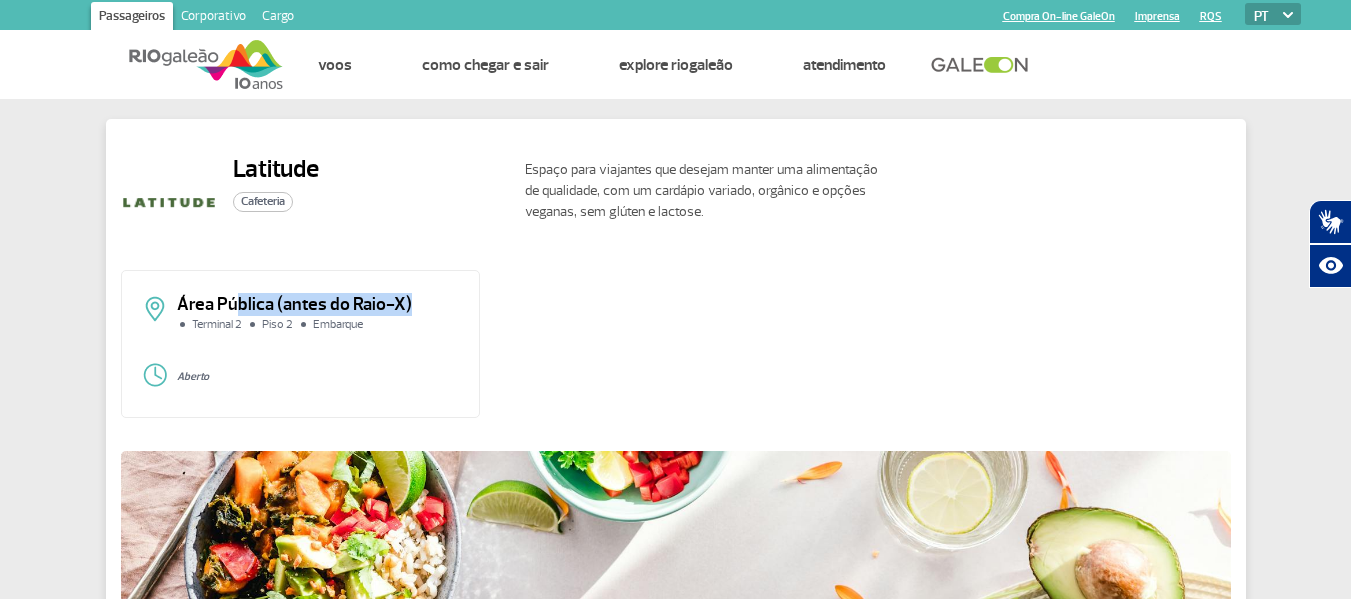 drag, startPoint x: 232, startPoint y: 309, endPoint x: 447, endPoint y: 309, distance: 215 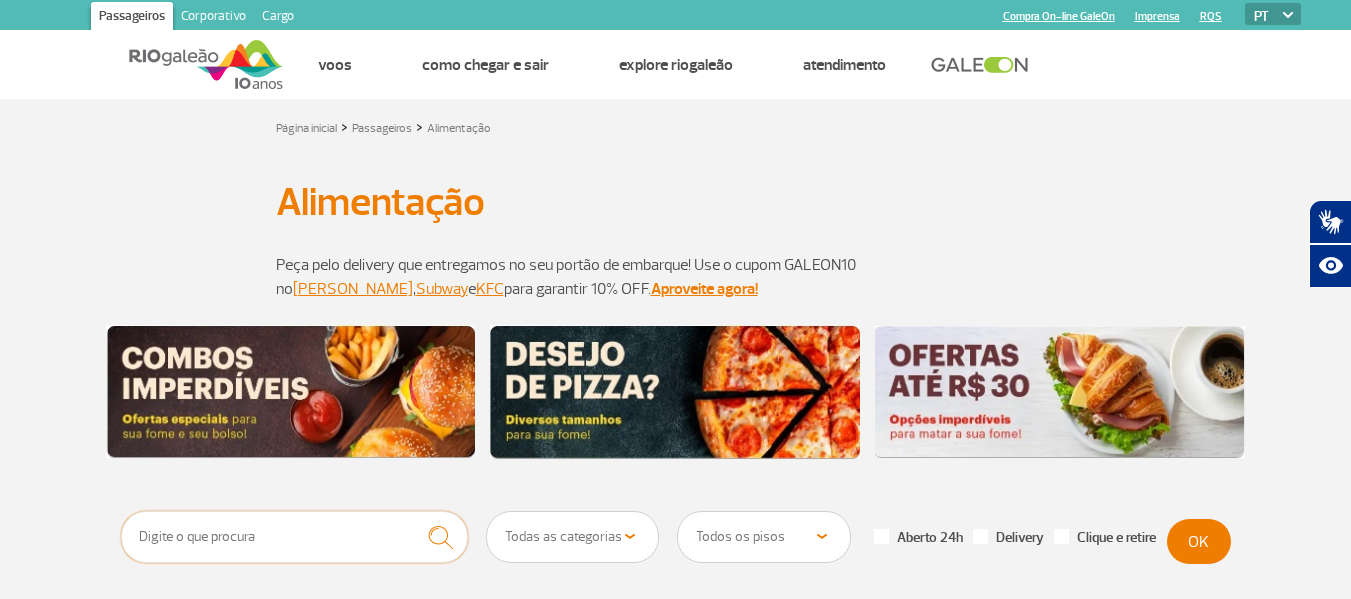 click at bounding box center (295, 537) 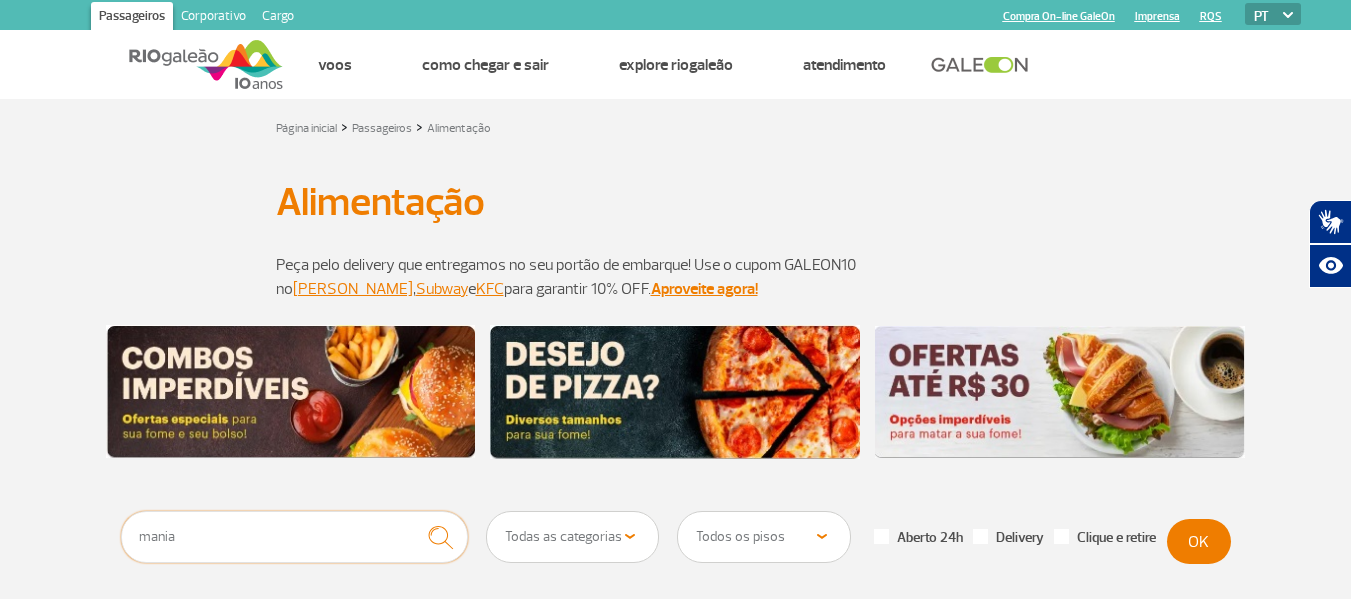 type on "mania" 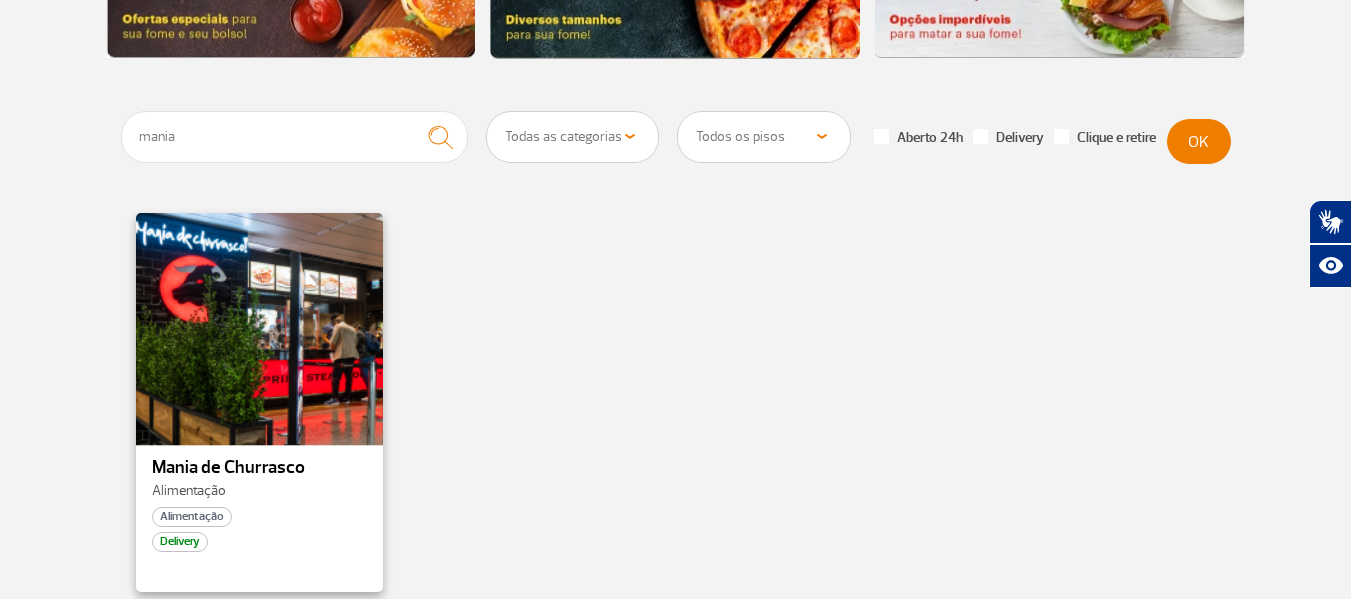 click at bounding box center [259, 327] 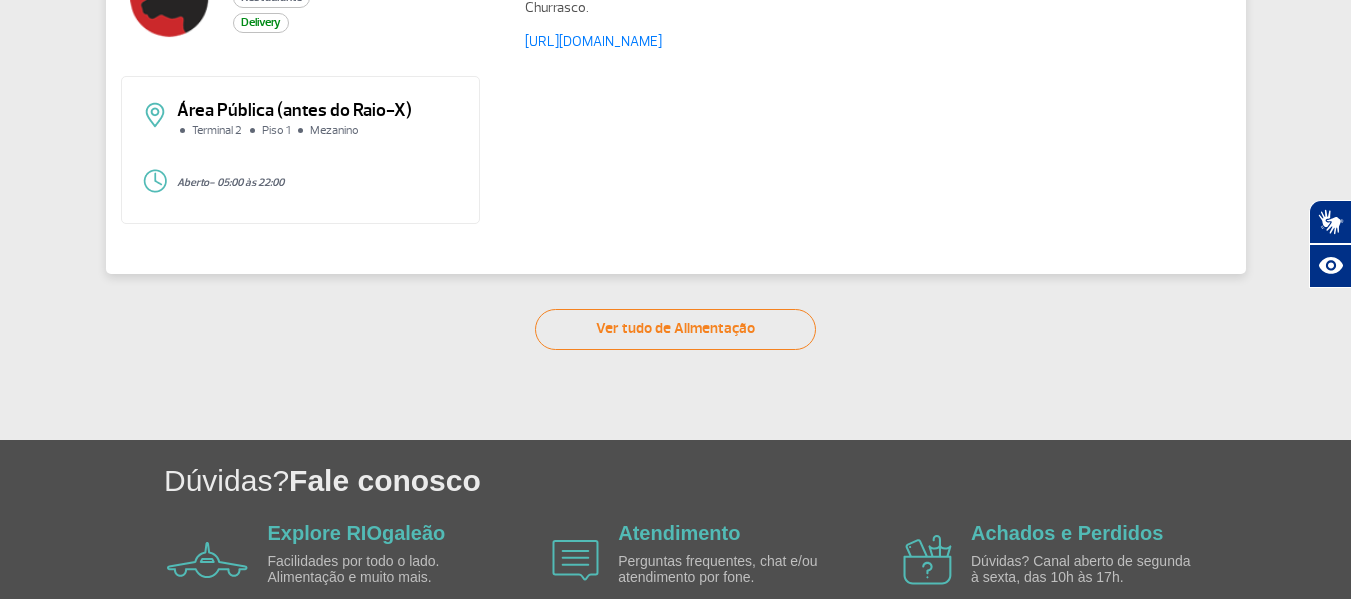 scroll, scrollTop: 9, scrollLeft: 0, axis: vertical 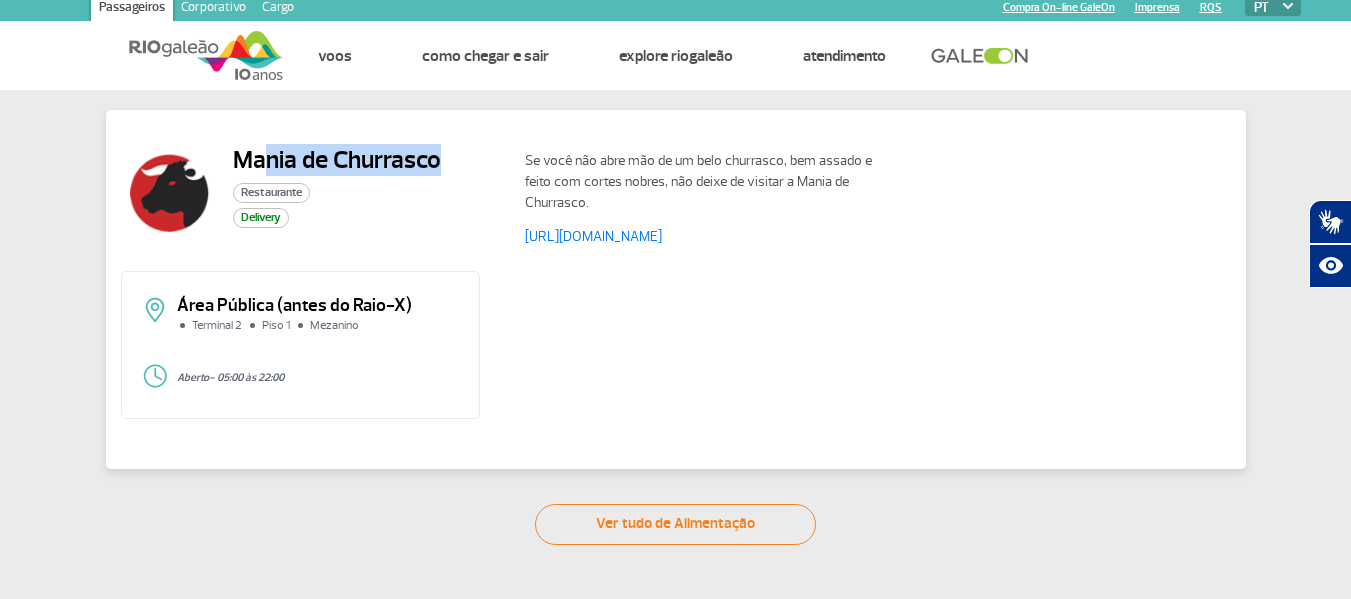 drag, startPoint x: 343, startPoint y: 143, endPoint x: 440, endPoint y: 147, distance: 97.082436 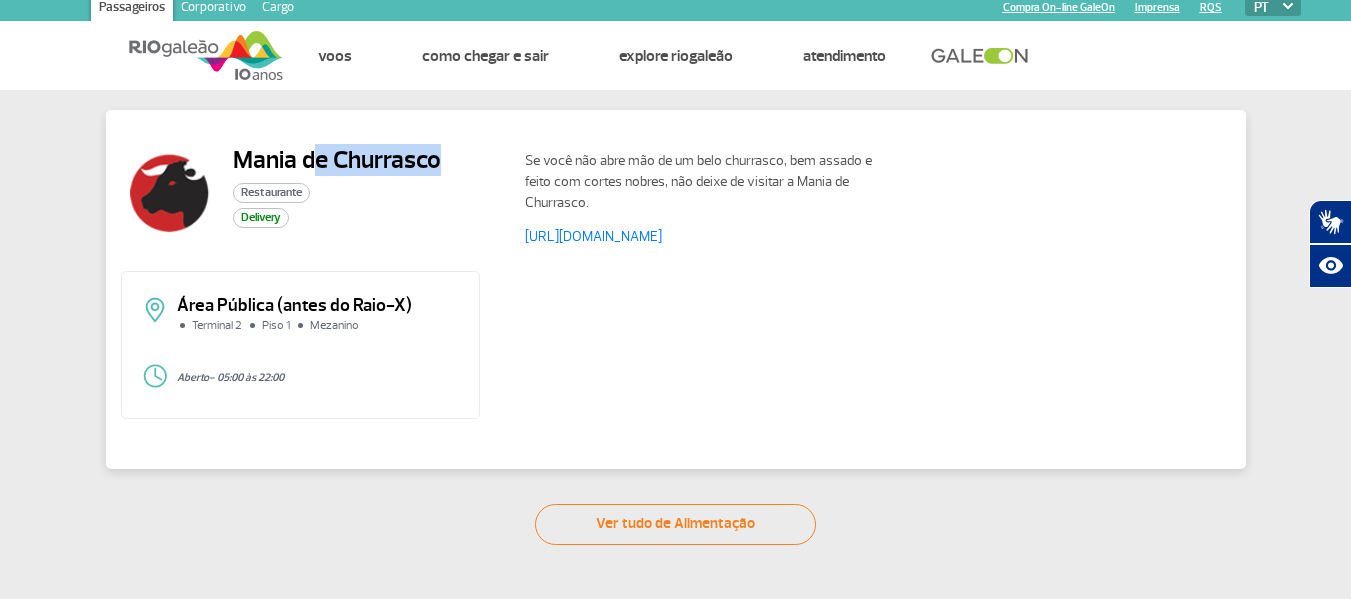 drag, startPoint x: 488, startPoint y: 150, endPoint x: 508, endPoint y: 152, distance: 20.09975 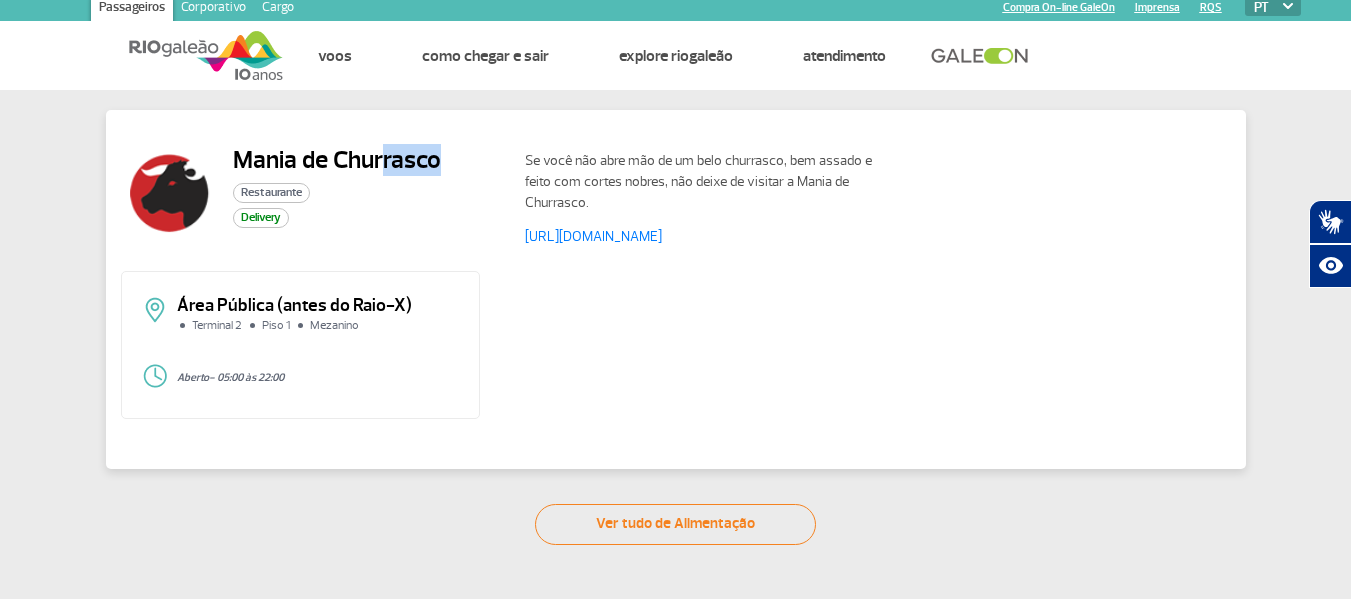 drag, startPoint x: 377, startPoint y: 174, endPoint x: 464, endPoint y: 169, distance: 87.14356 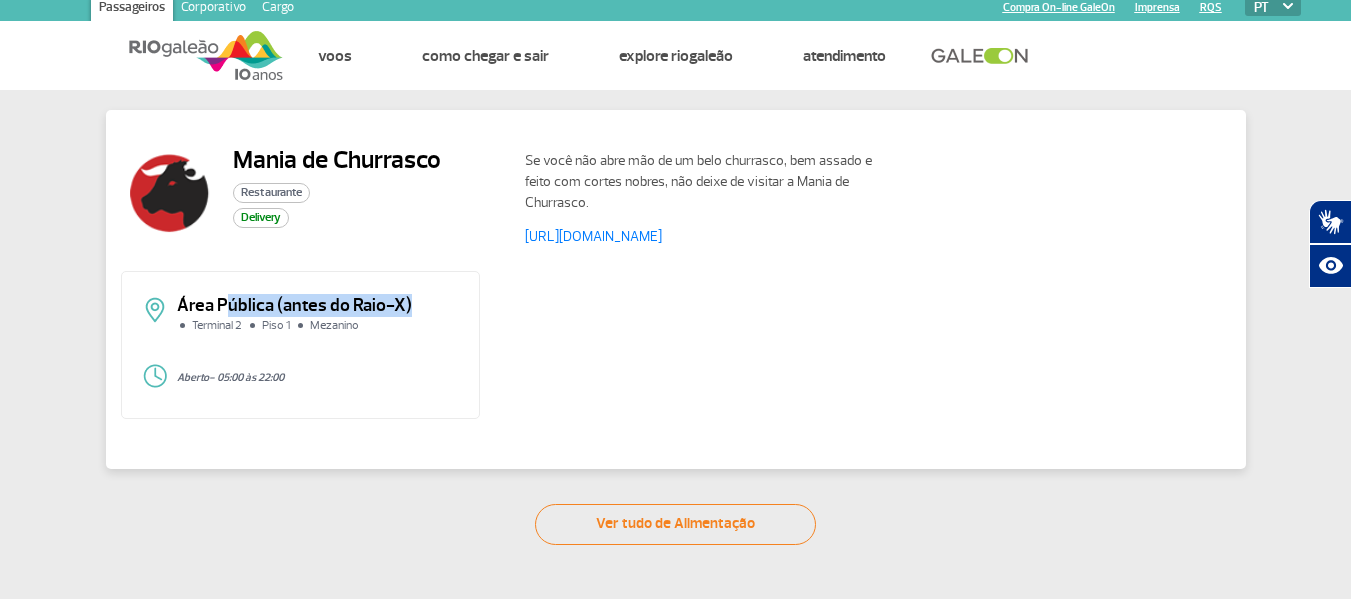 drag, startPoint x: 223, startPoint y: 306, endPoint x: 439, endPoint y: 291, distance: 216.5202 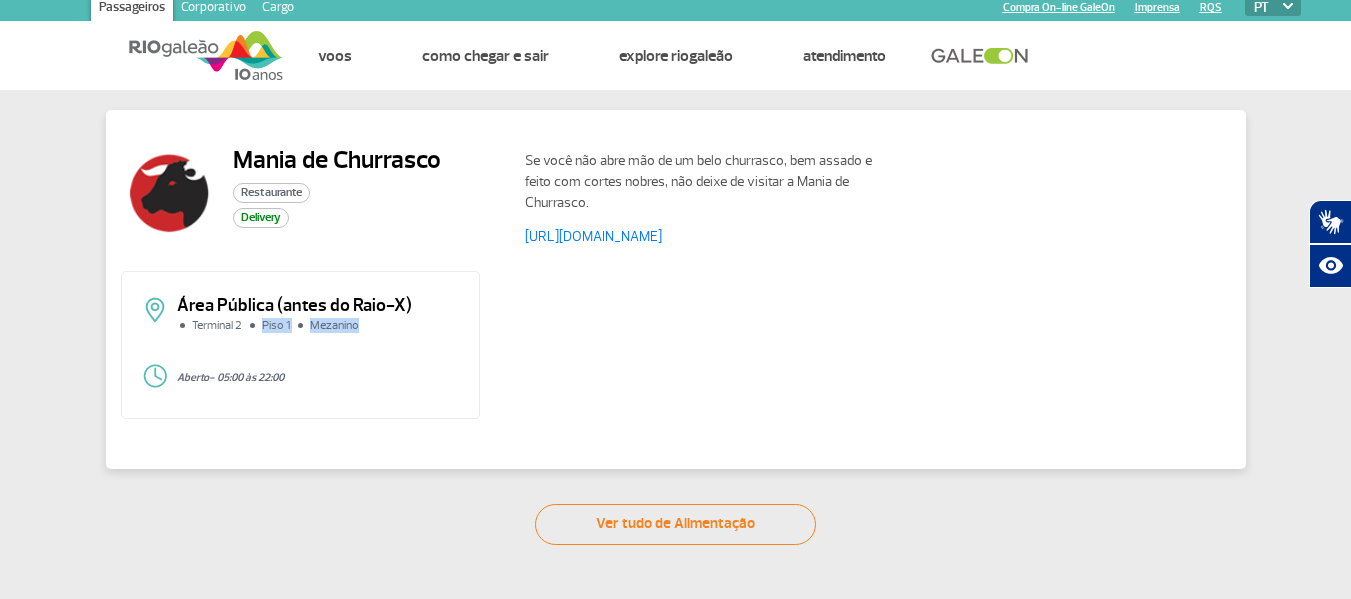 click on "Terminal 2 Piso 1 Mezanino" 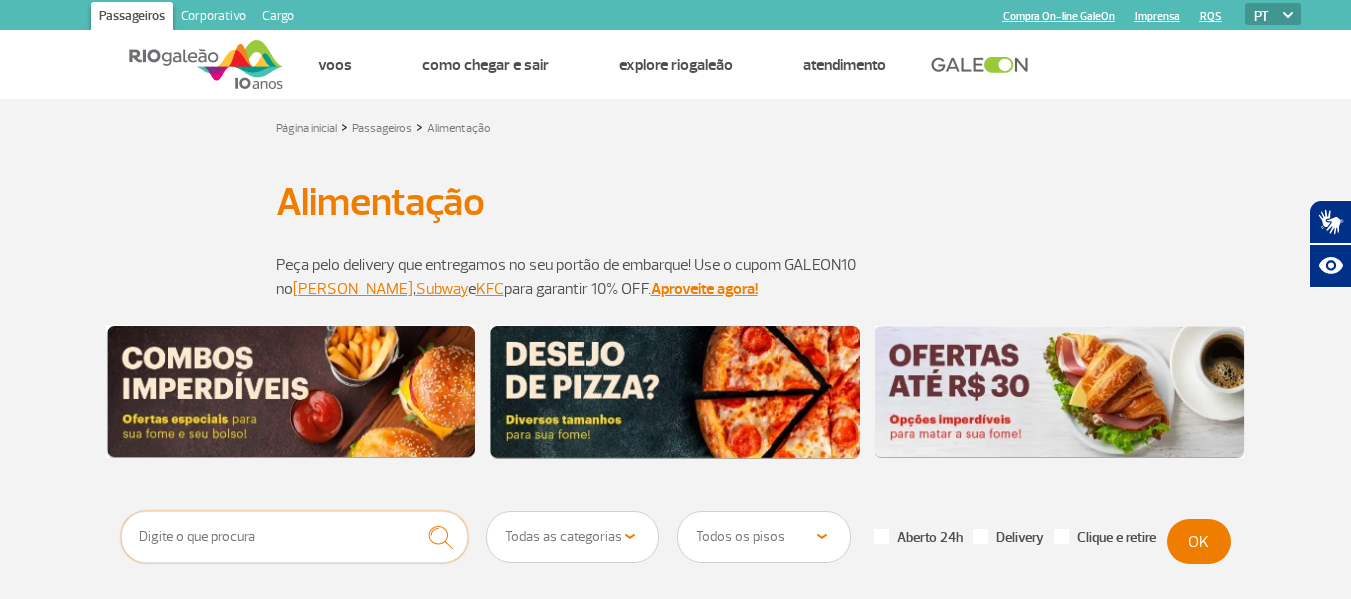 click at bounding box center (295, 537) 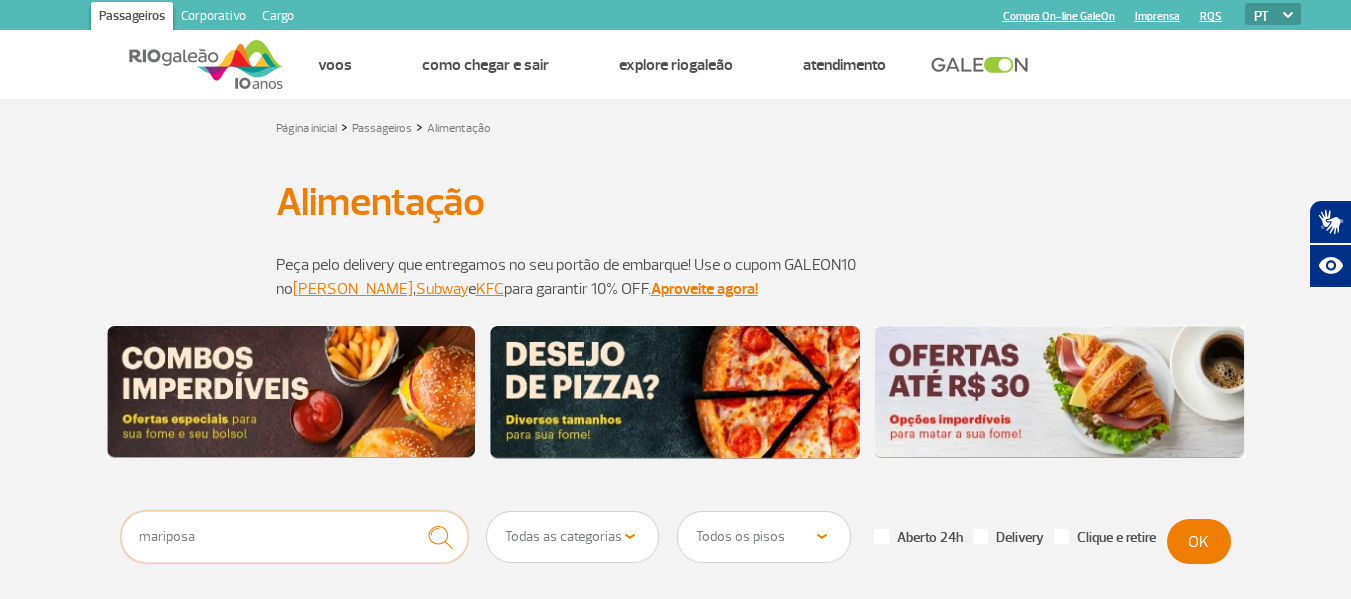 type on "mariposa" 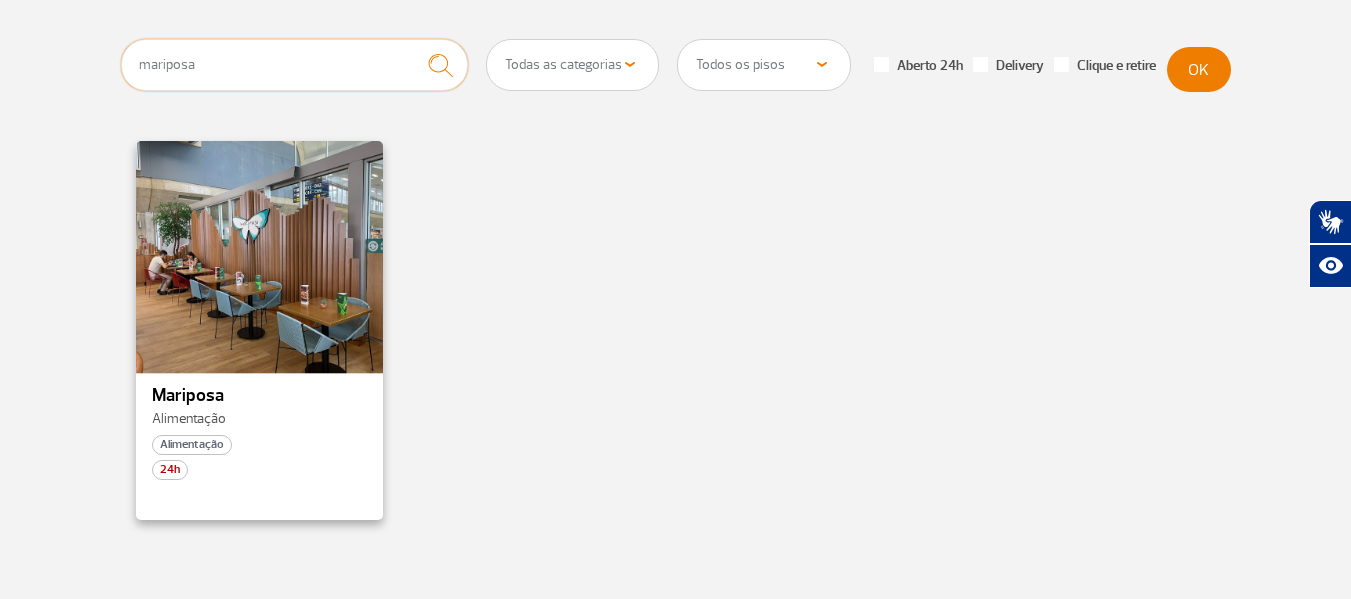 scroll, scrollTop: 500, scrollLeft: 0, axis: vertical 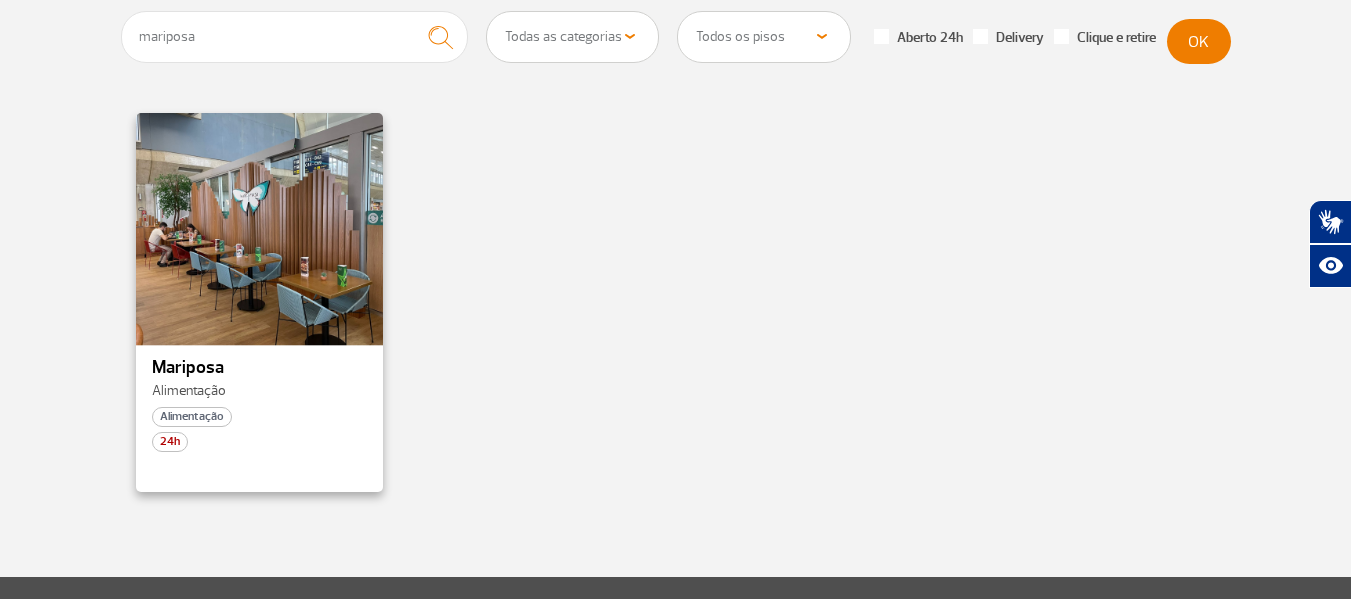 click at bounding box center (259, 227) 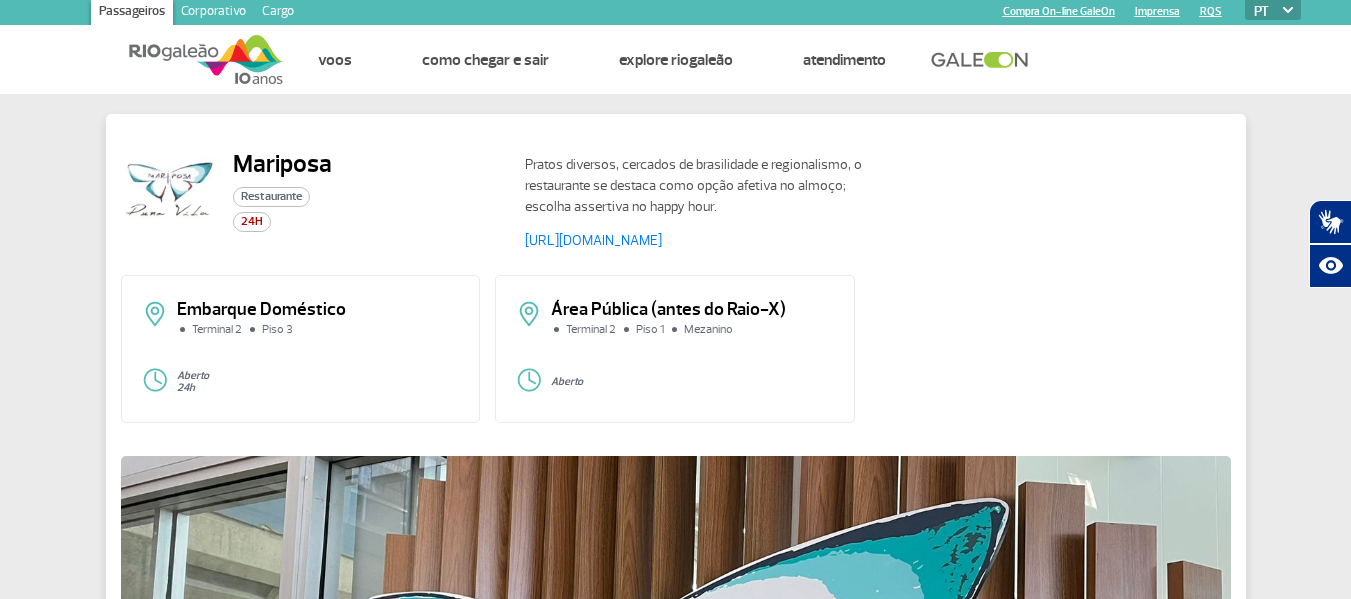 scroll, scrollTop: 0, scrollLeft: 0, axis: both 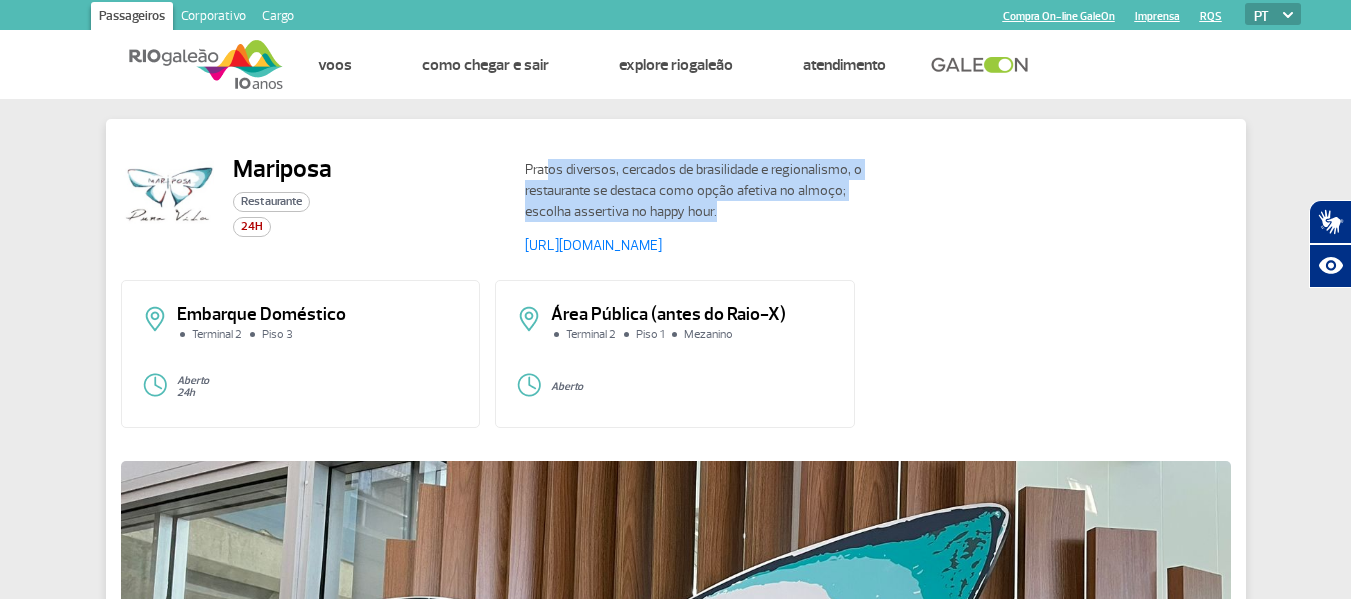 drag, startPoint x: 551, startPoint y: 159, endPoint x: 778, endPoint y: 224, distance: 236.12285 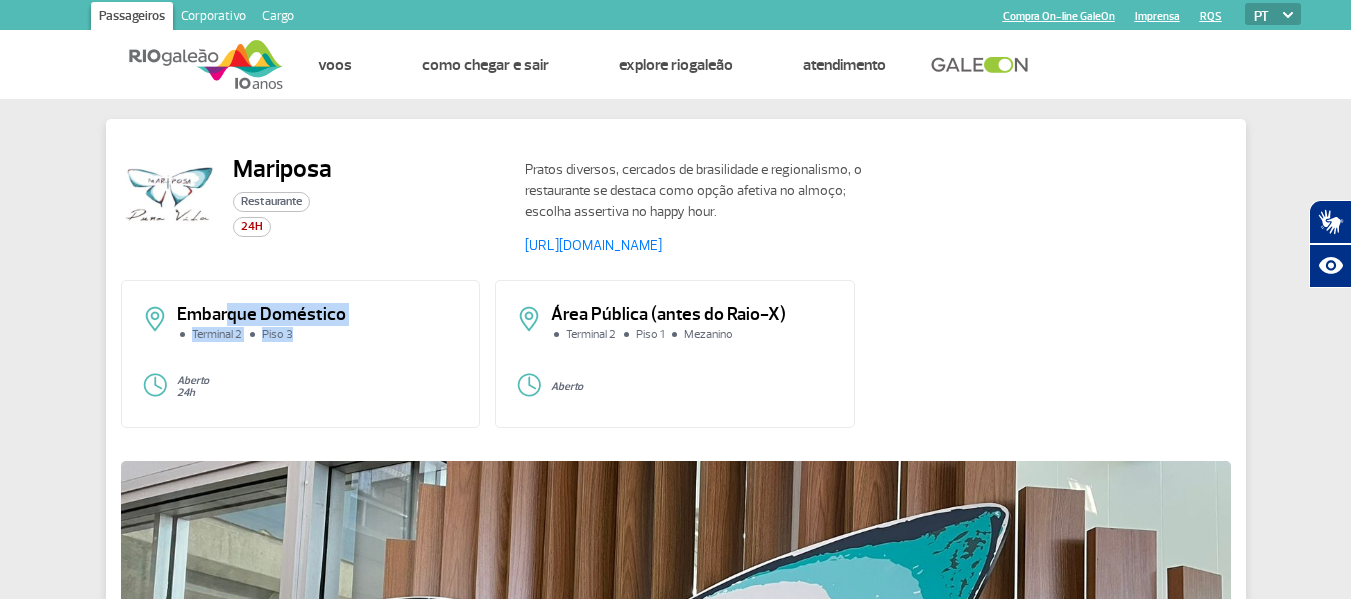 drag, startPoint x: 229, startPoint y: 325, endPoint x: 339, endPoint y: 334, distance: 110.36757 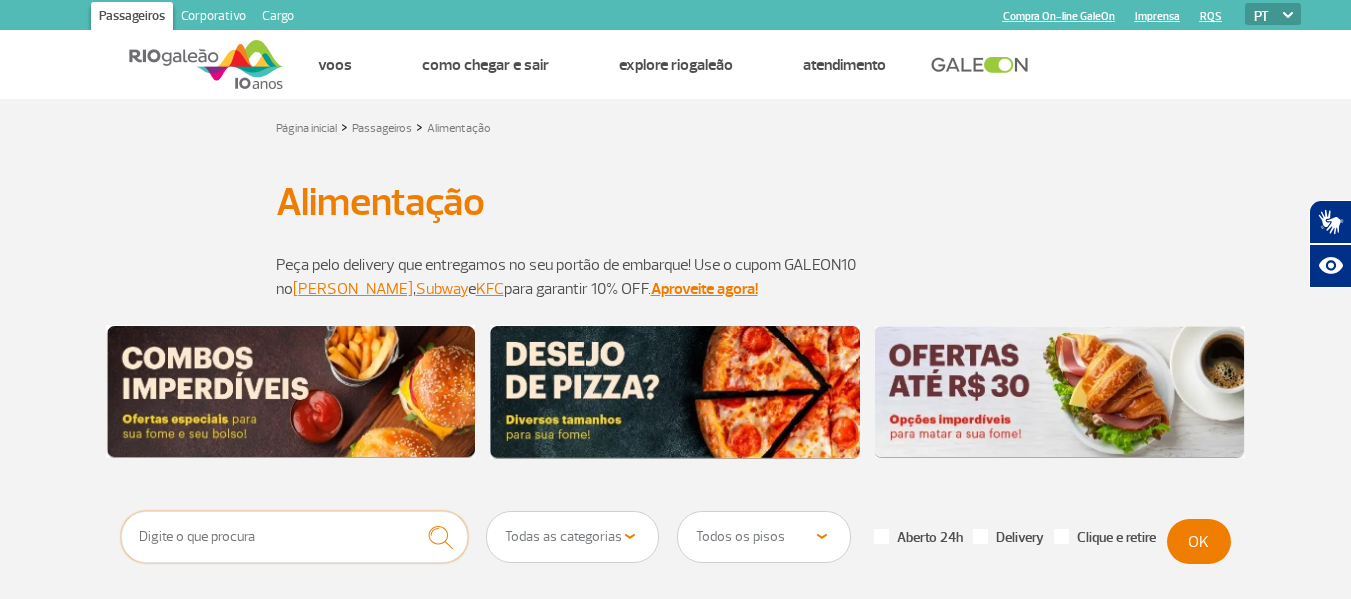 click at bounding box center (295, 537) 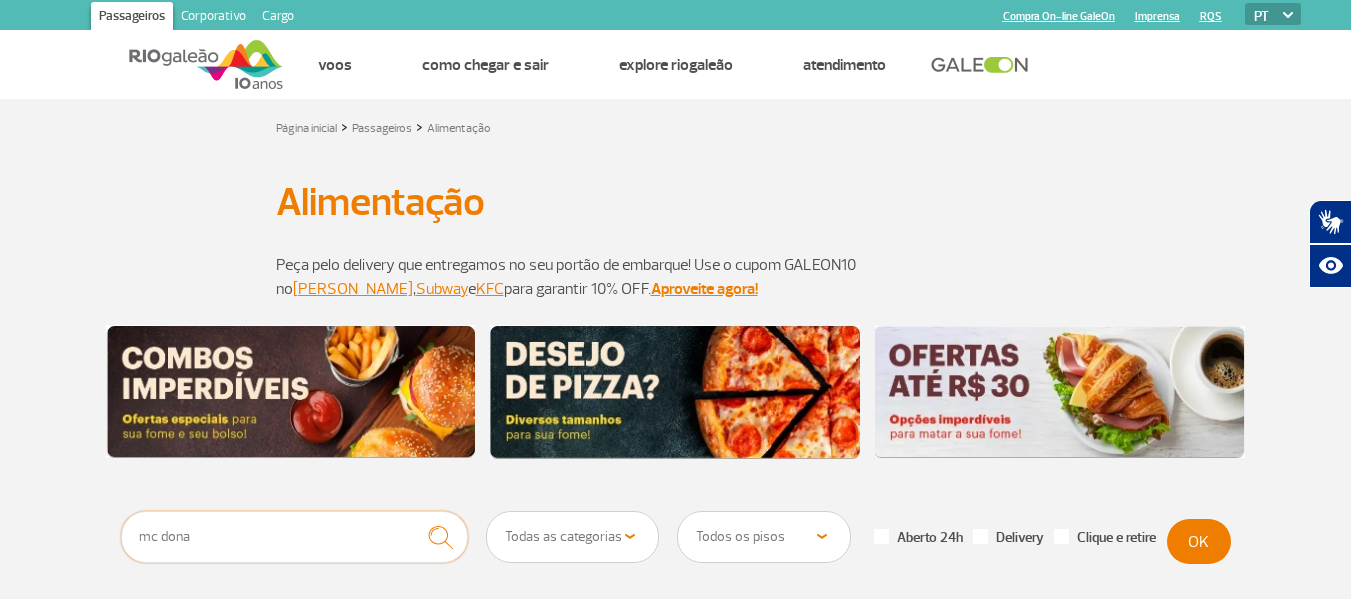type on "mc dona" 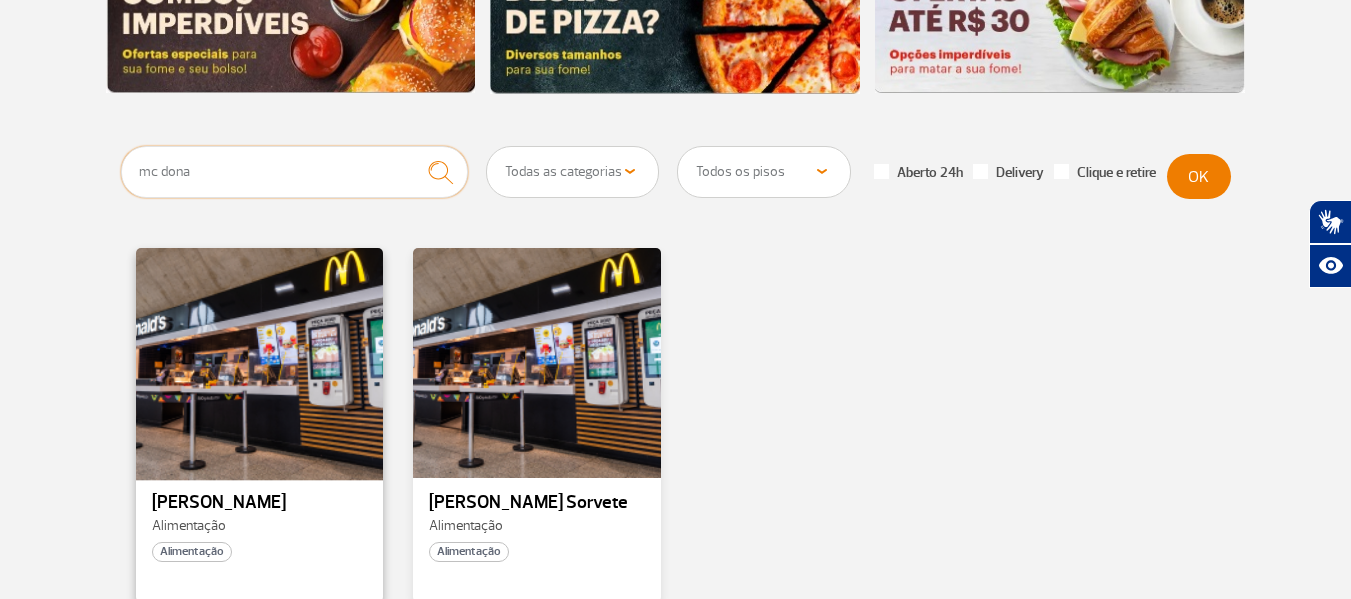 scroll, scrollTop: 400, scrollLeft: 0, axis: vertical 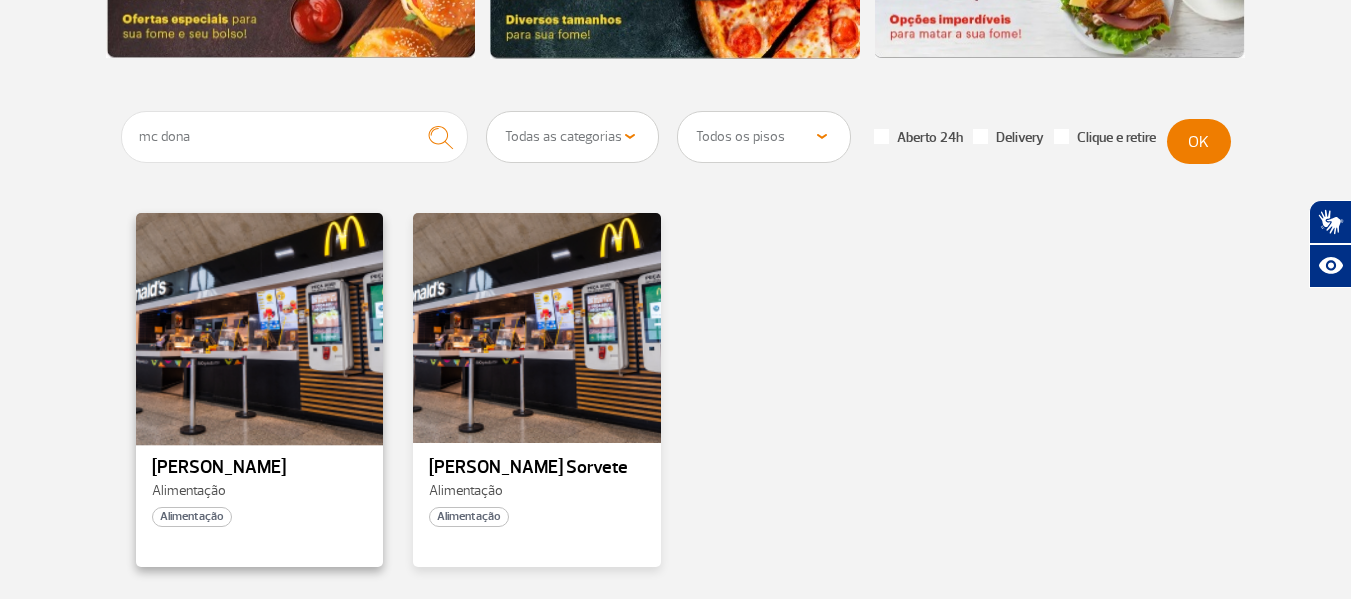 click at bounding box center (259, 327) 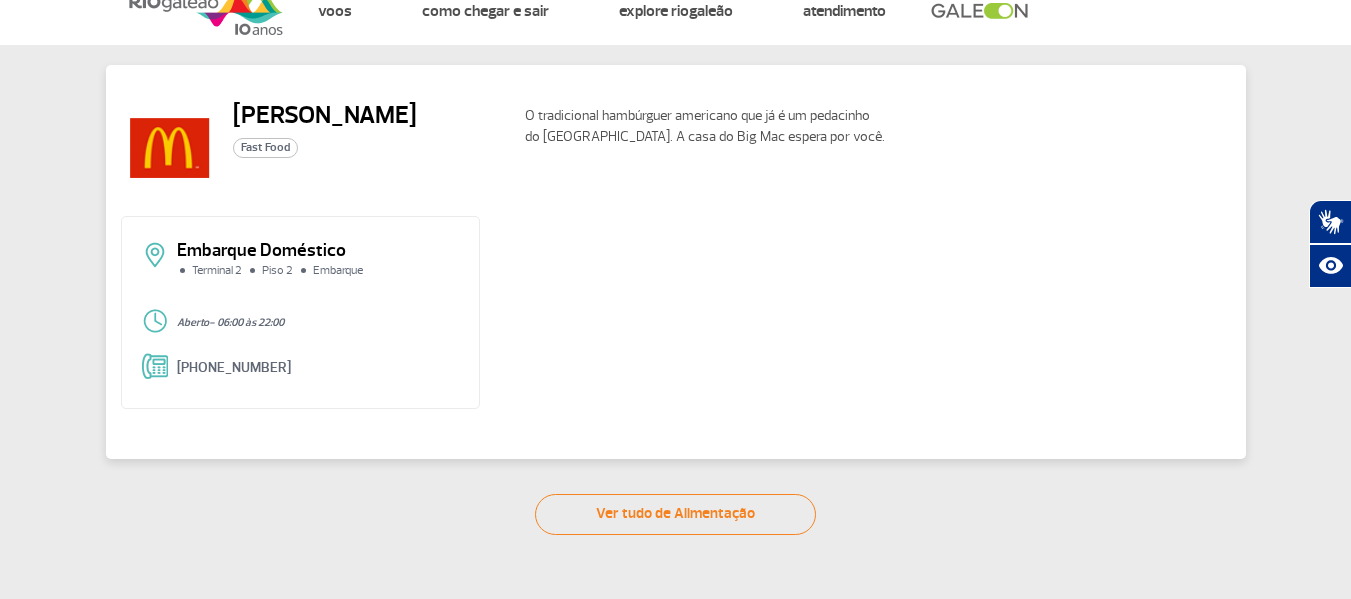 scroll, scrollTop: 44, scrollLeft: 0, axis: vertical 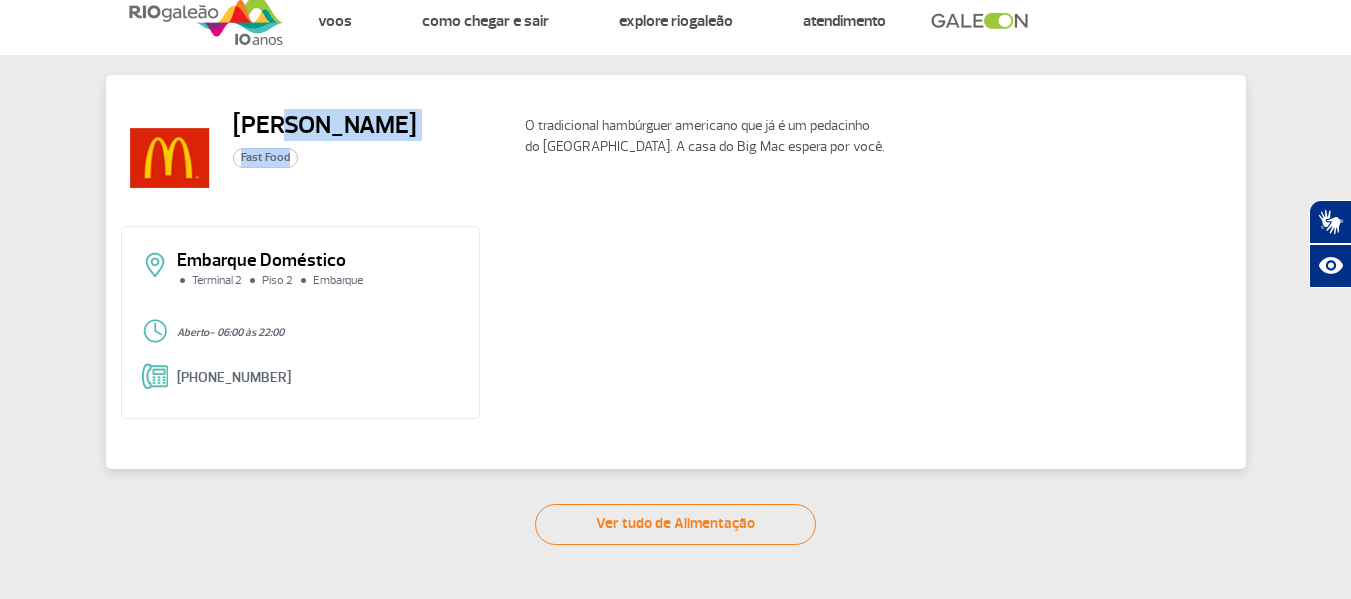 drag, startPoint x: 294, startPoint y: 130, endPoint x: 346, endPoint y: 176, distance: 69.426216 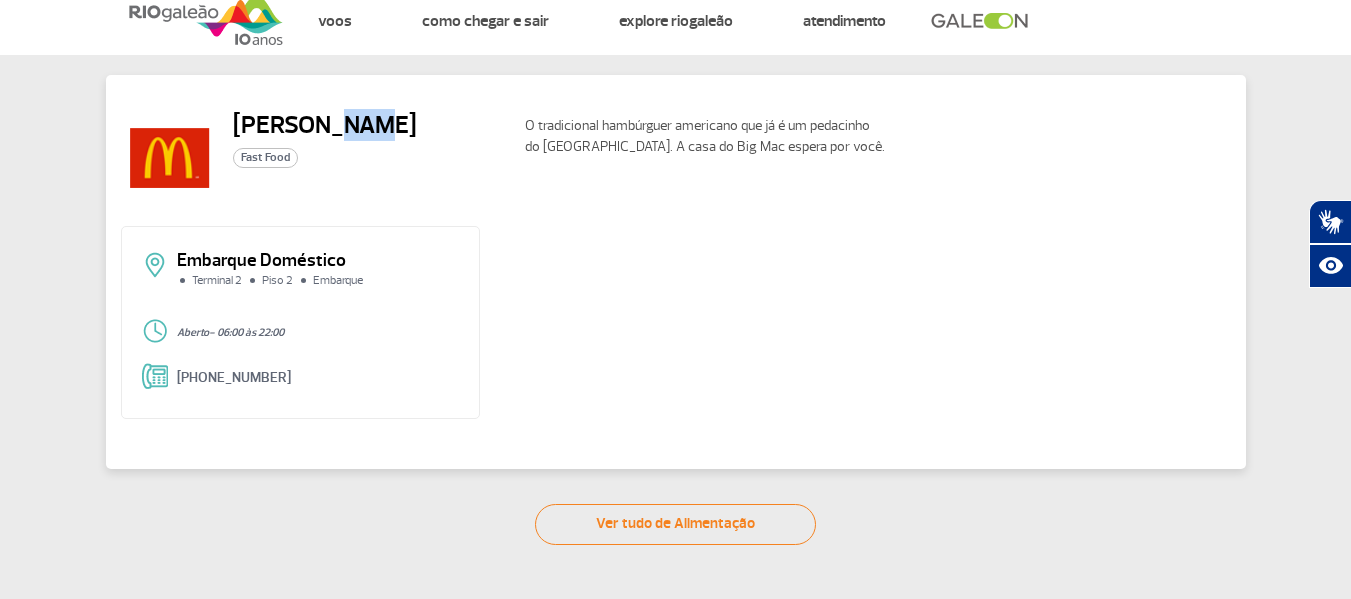 drag, startPoint x: 335, startPoint y: 104, endPoint x: 369, endPoint y: 140, distance: 49.517673 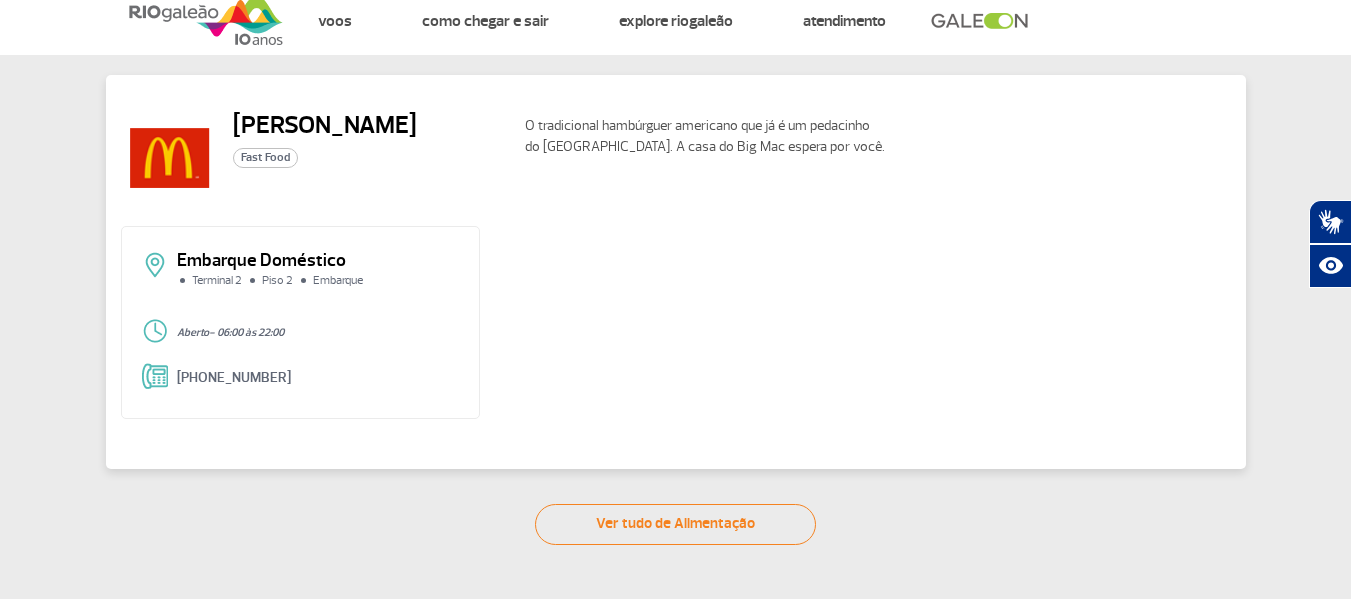 click on "[PERSON_NAME] Fast Food" 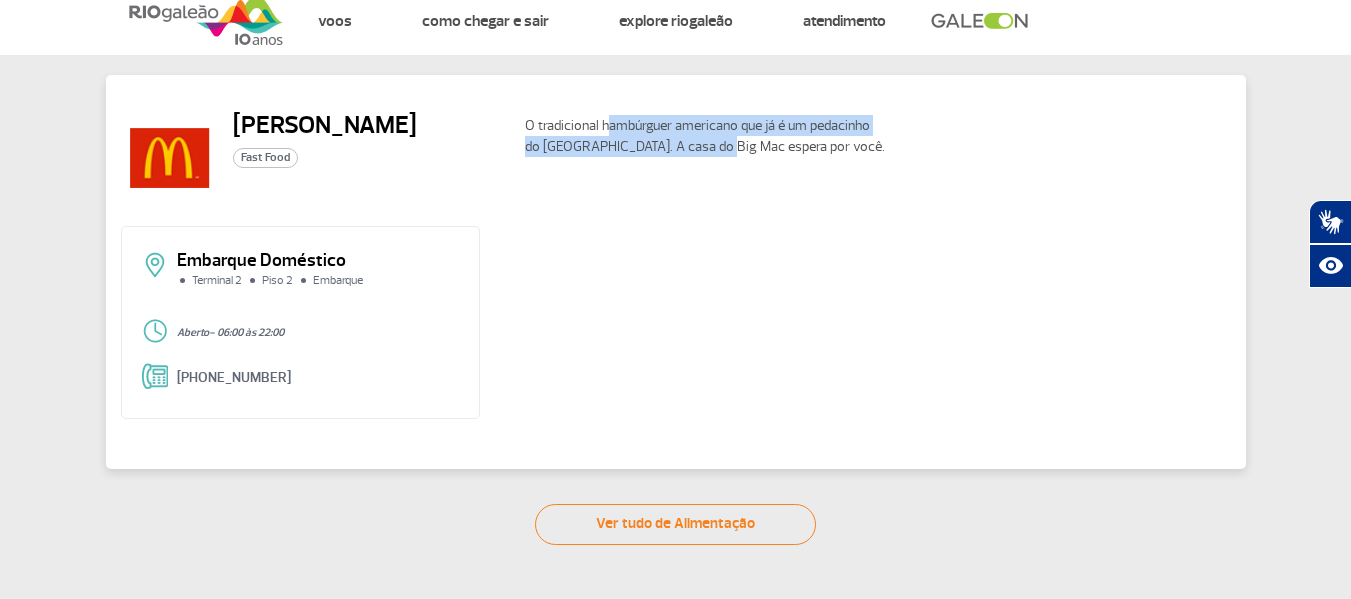 drag, startPoint x: 650, startPoint y: 124, endPoint x: 748, endPoint y: 161, distance: 104.75209 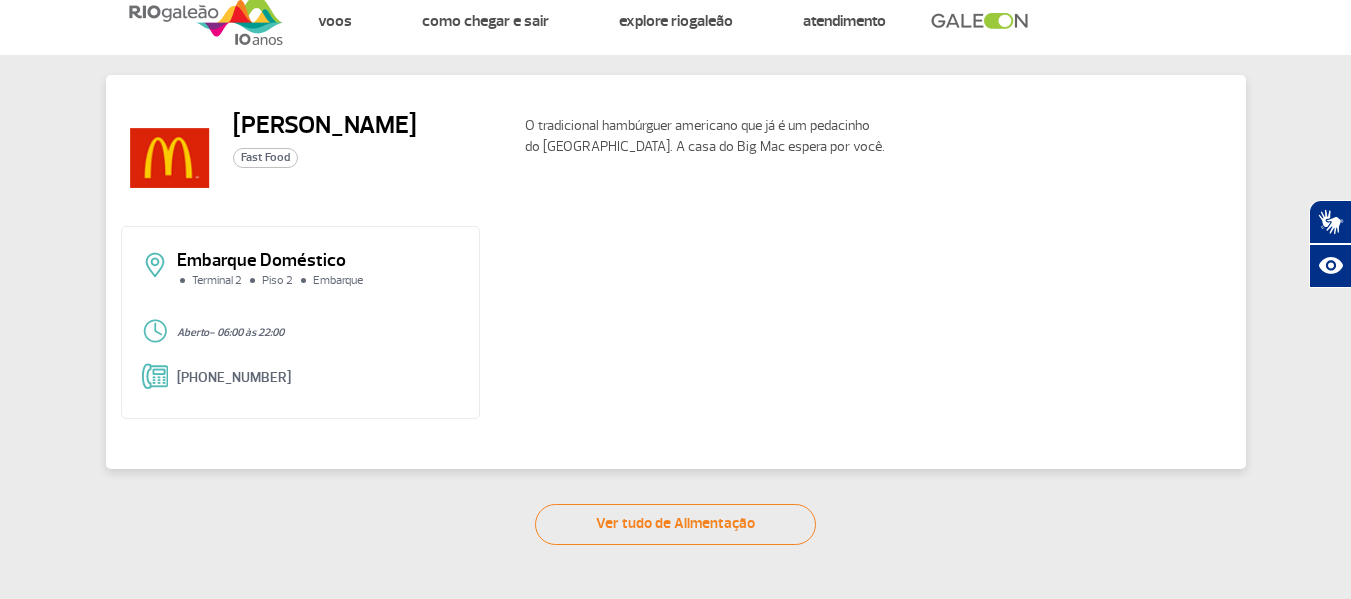 click on "O tradicional hambúrguer americano que já é um pedacinho do [GEOGRAPHIC_DATA]. A casa do Big Mac espera por você." 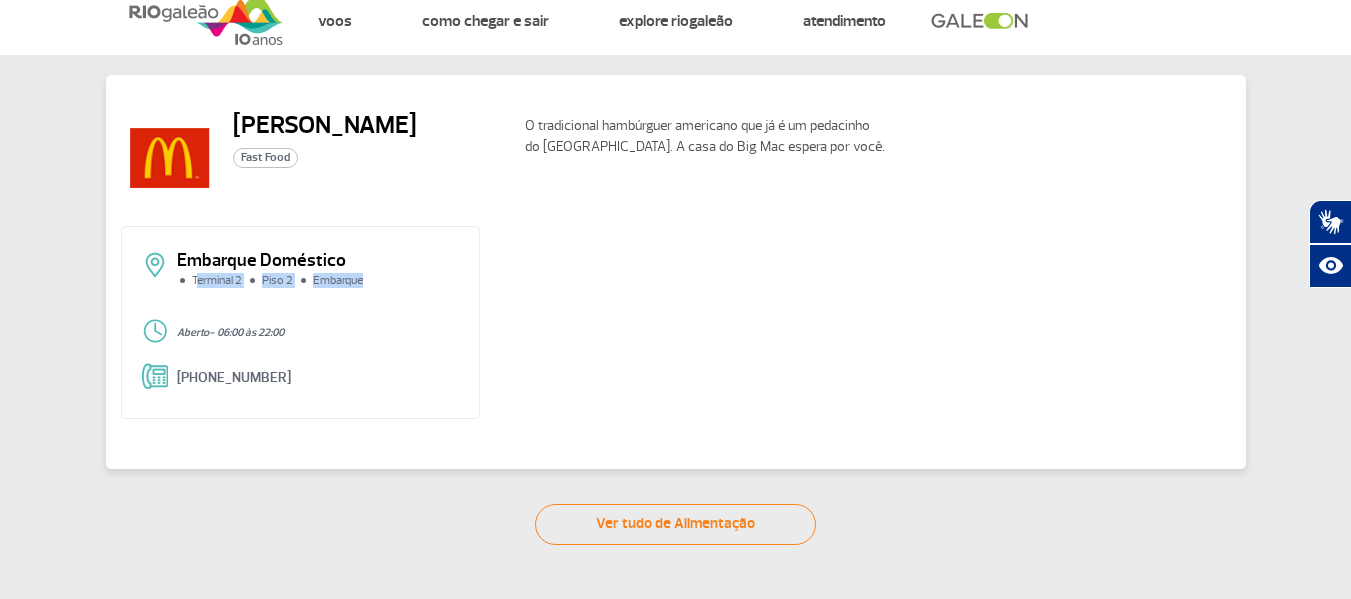 click on "Embarque Doméstico Terminal 2 Piso 2 Embarque" 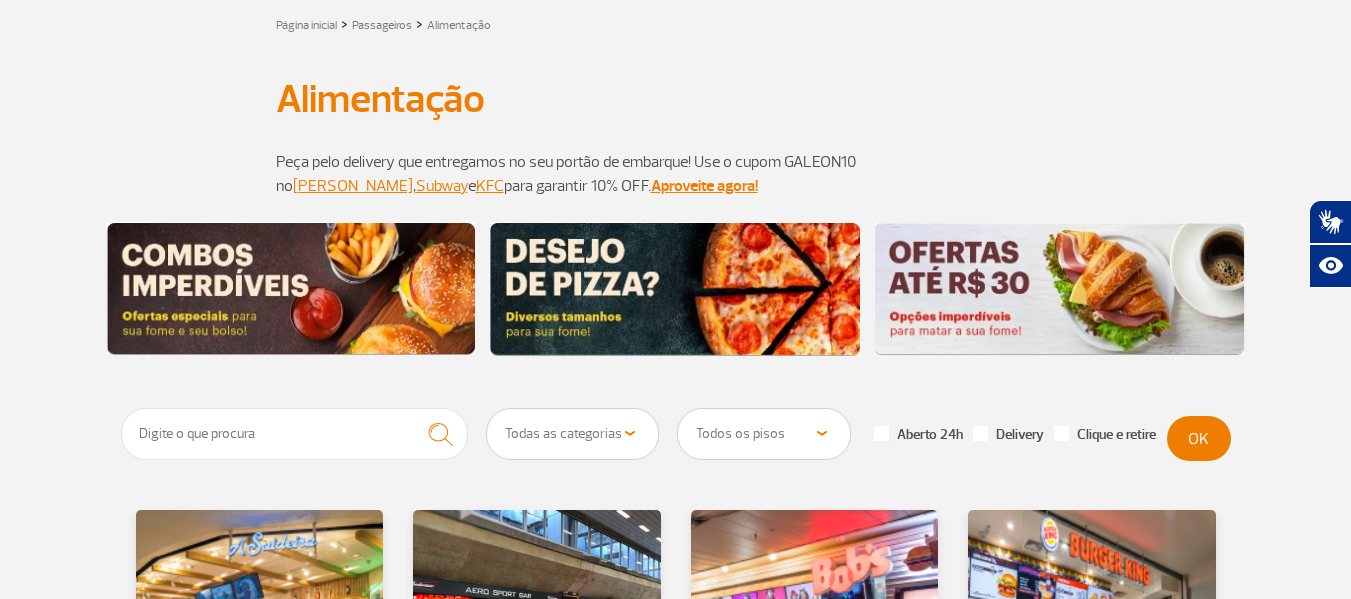 scroll, scrollTop: 200, scrollLeft: 0, axis: vertical 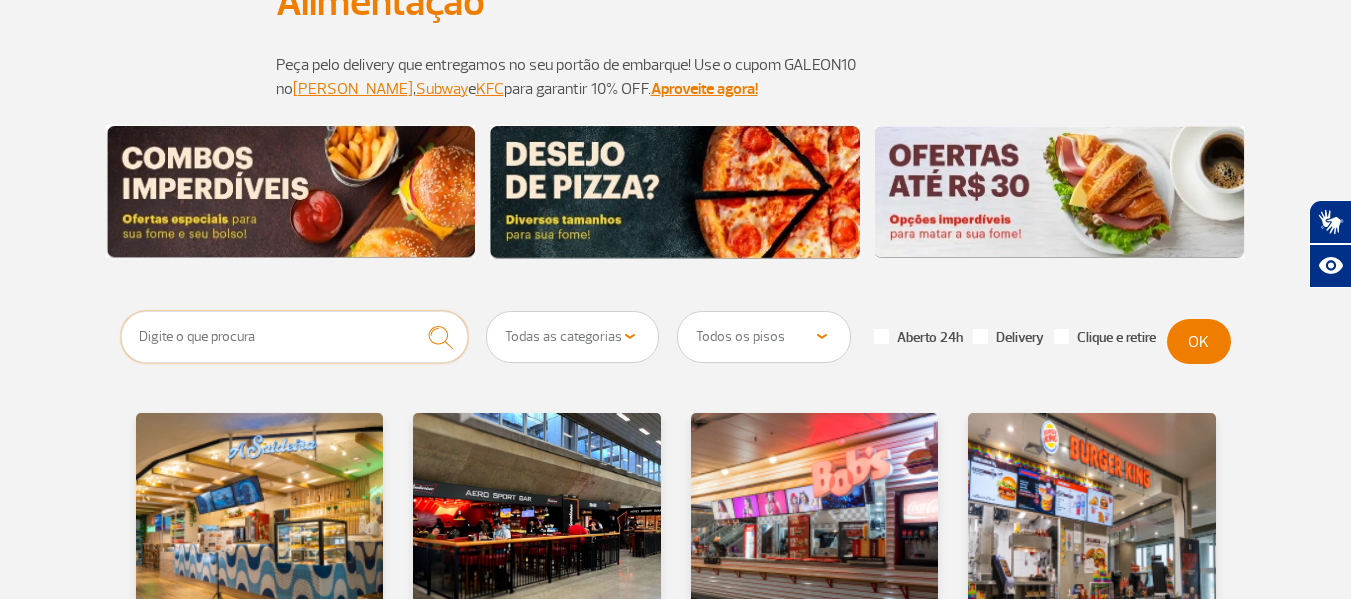 click at bounding box center [295, 337] 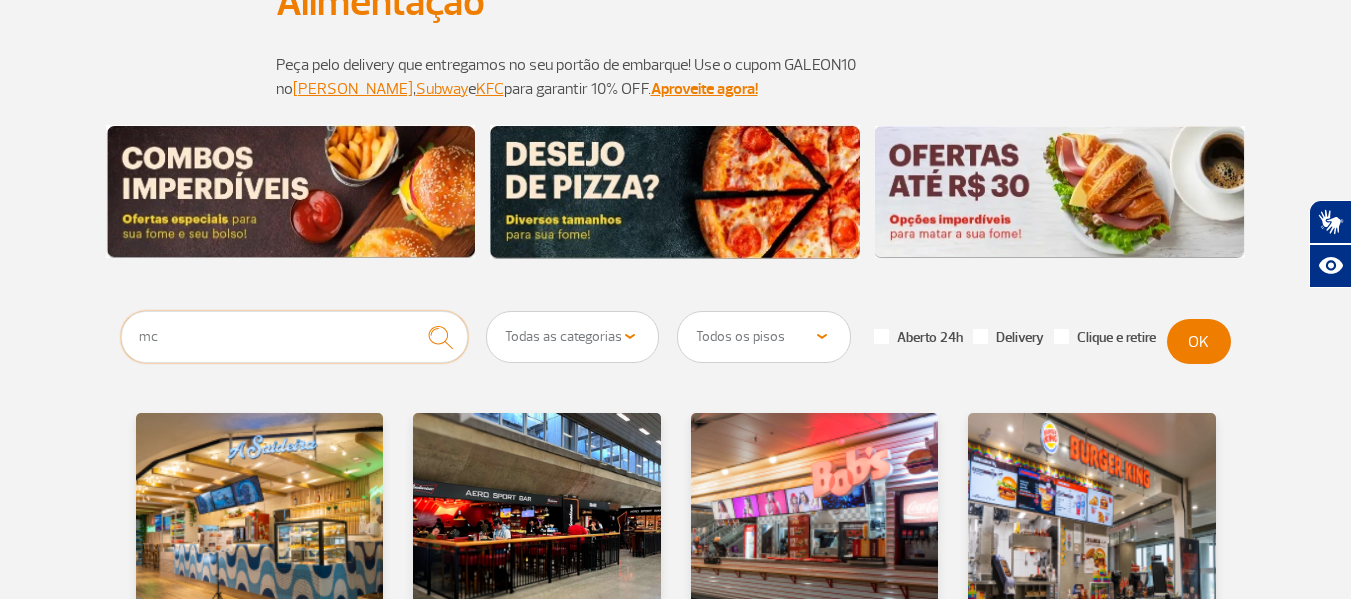 type on "mc" 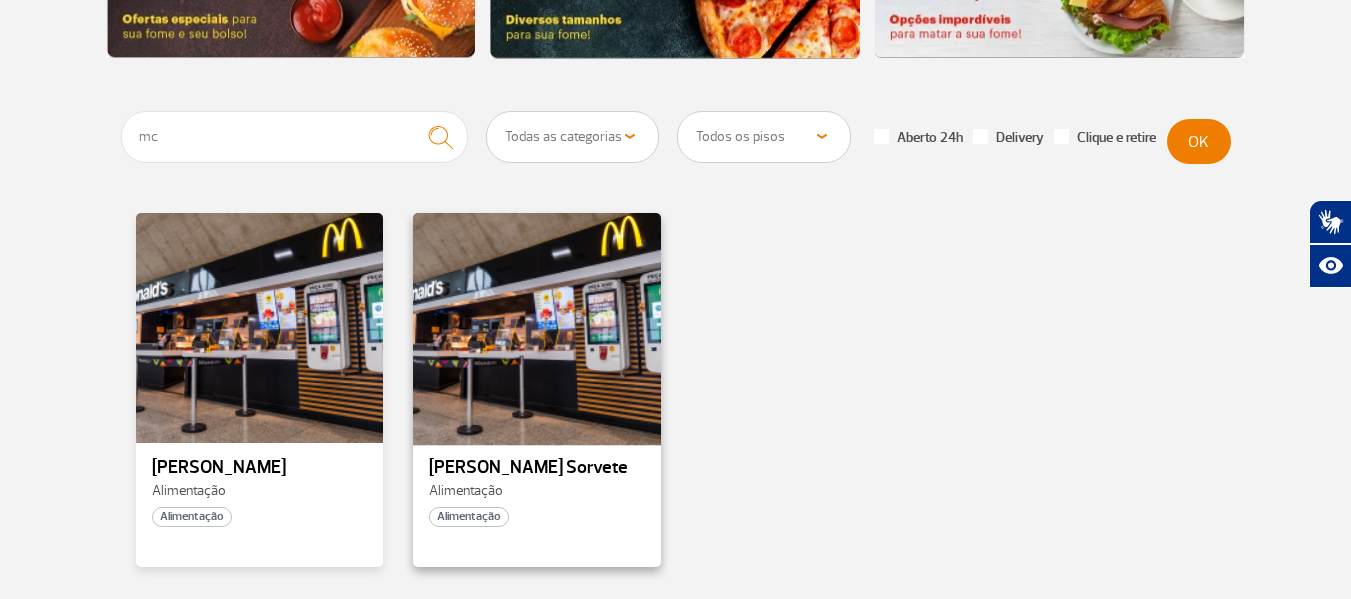 click at bounding box center [537, 327] 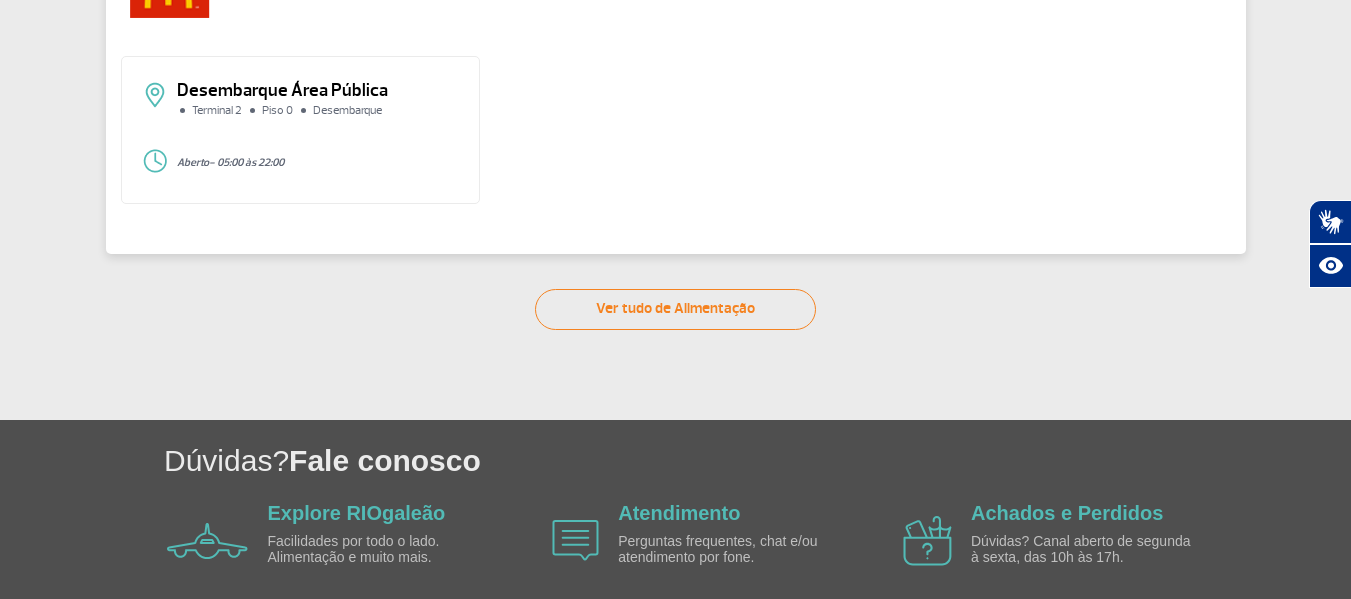 scroll, scrollTop: 99, scrollLeft: 0, axis: vertical 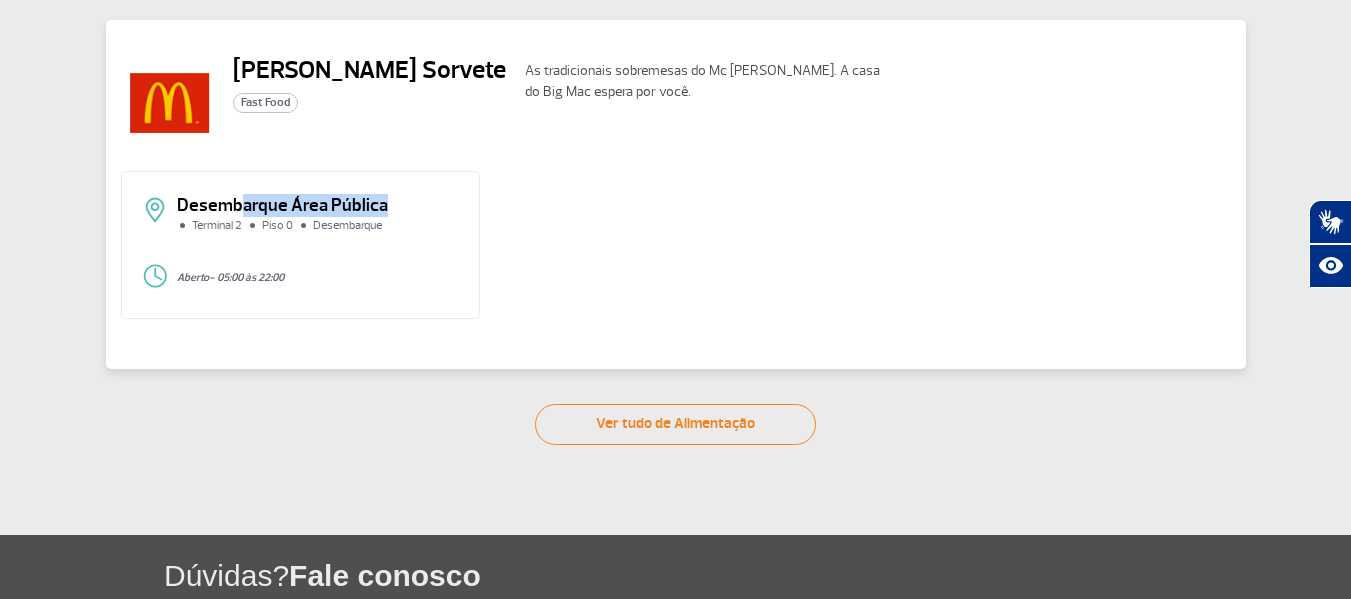 drag, startPoint x: 349, startPoint y: 198, endPoint x: 415, endPoint y: 196, distance: 66.0303 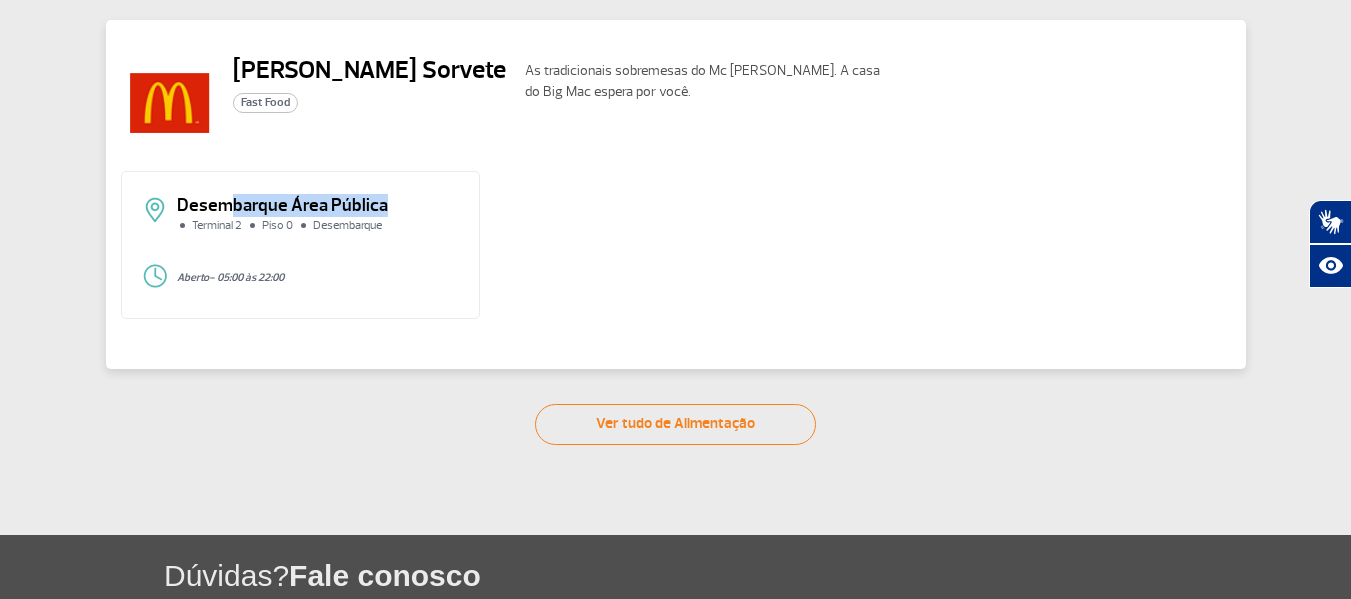 drag, startPoint x: 224, startPoint y: 203, endPoint x: 452, endPoint y: 222, distance: 228.7903 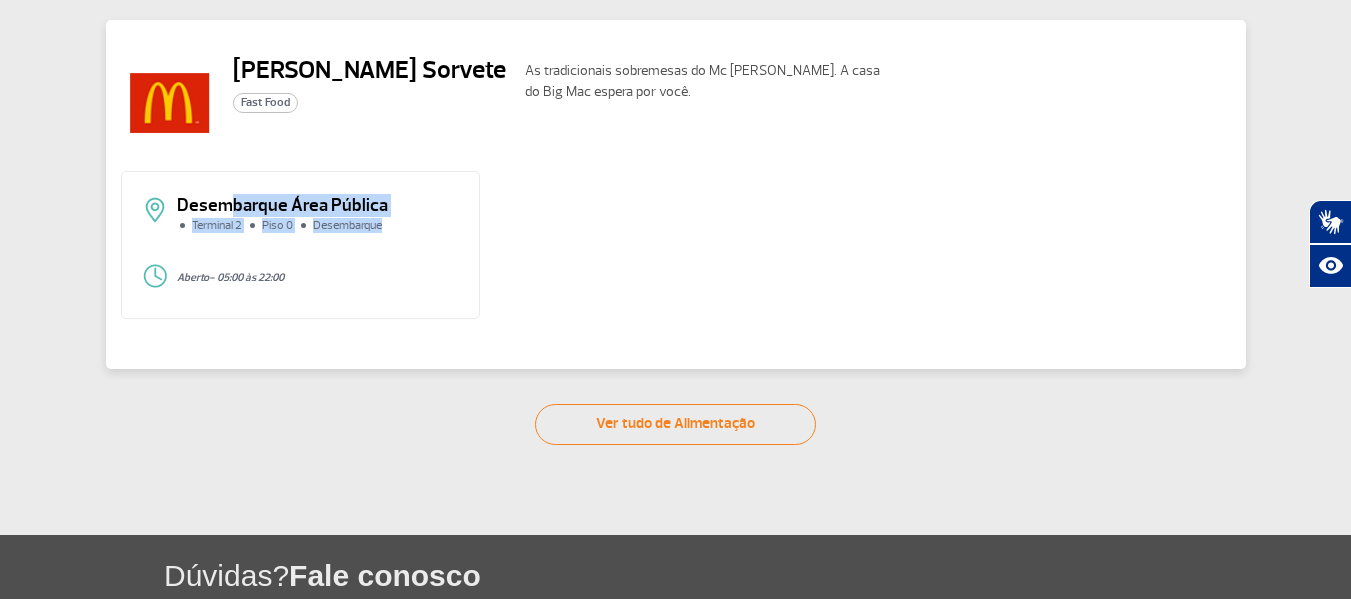 click on "Terminal 2 Piso 0 Desembarque" 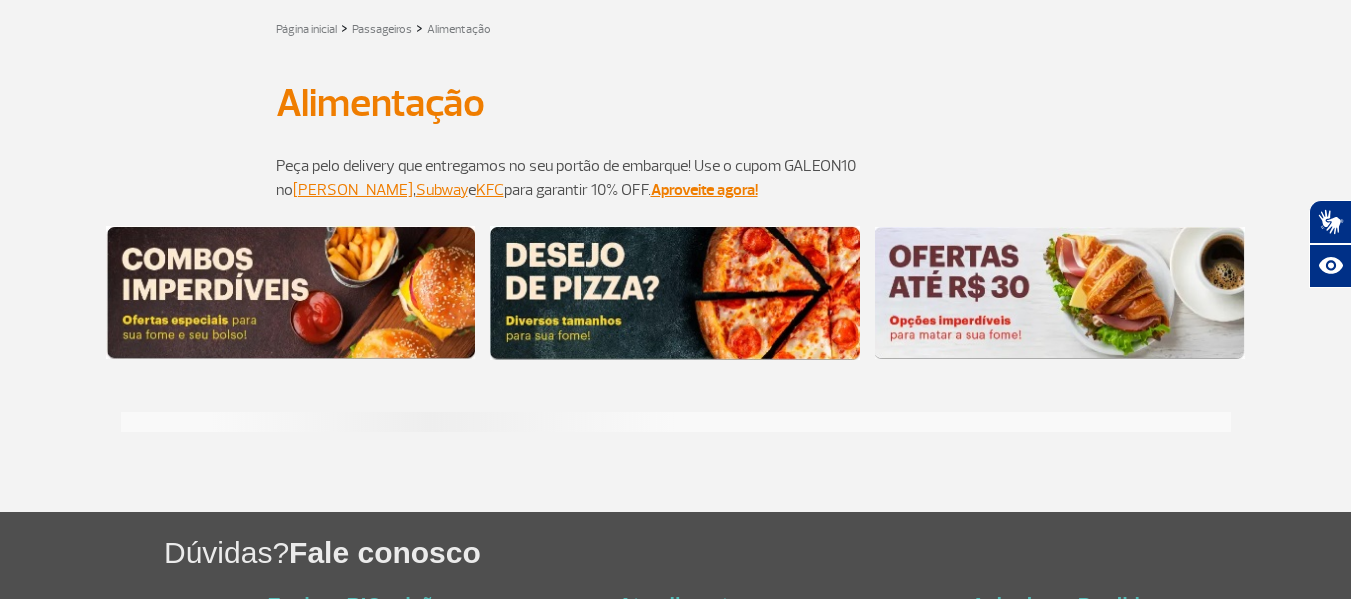 scroll, scrollTop: 0, scrollLeft: 0, axis: both 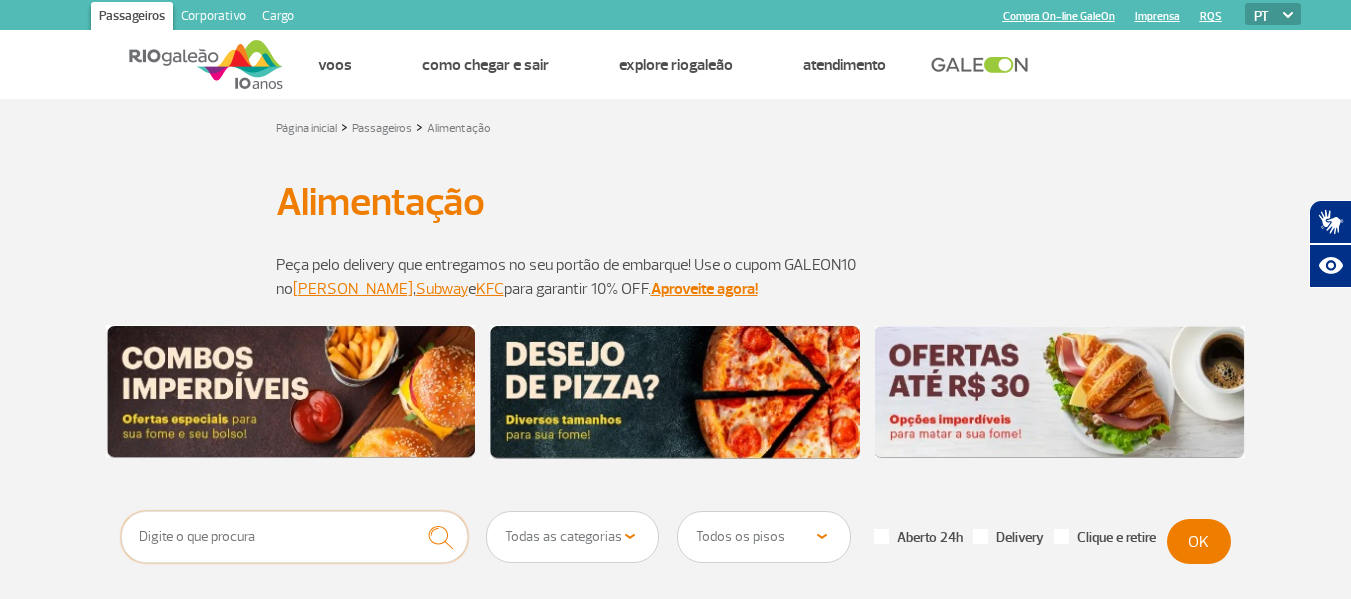 click at bounding box center [295, 537] 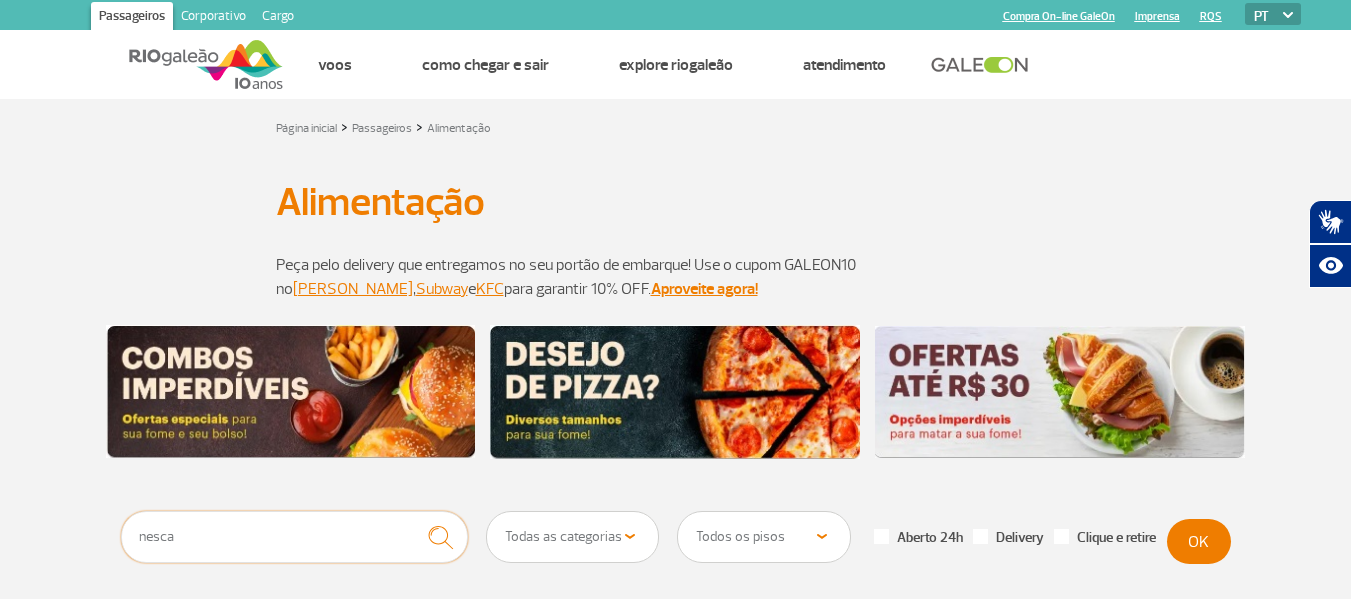 type on "nesca" 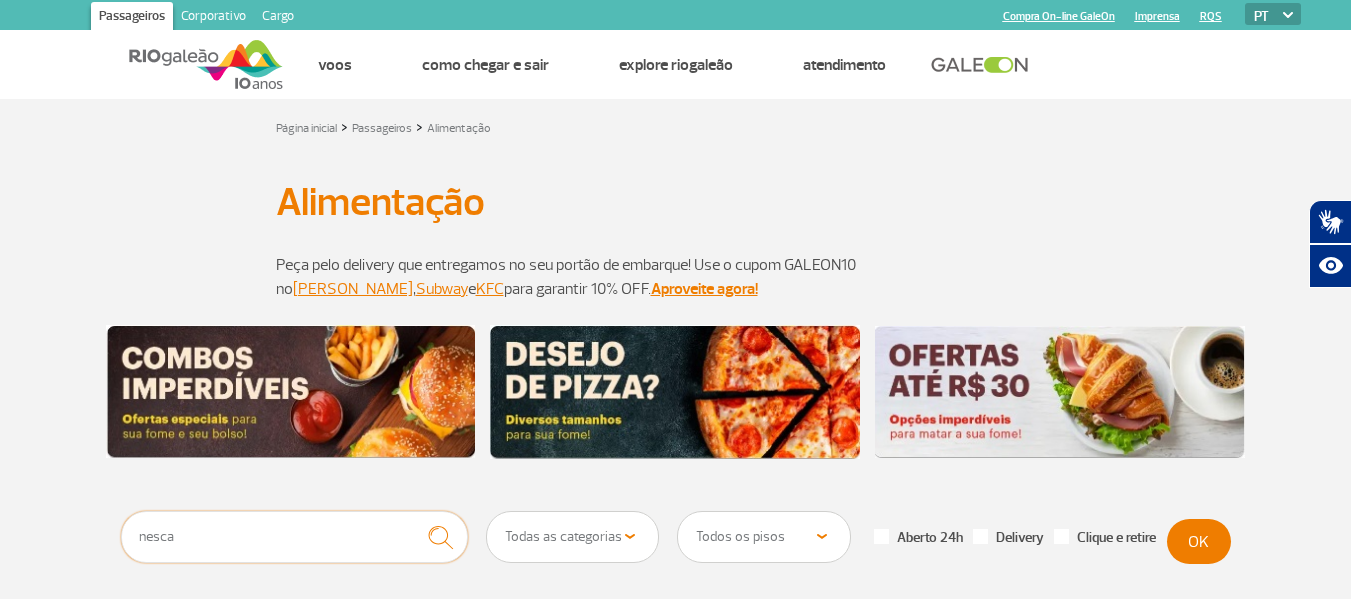 scroll, scrollTop: 400, scrollLeft: 0, axis: vertical 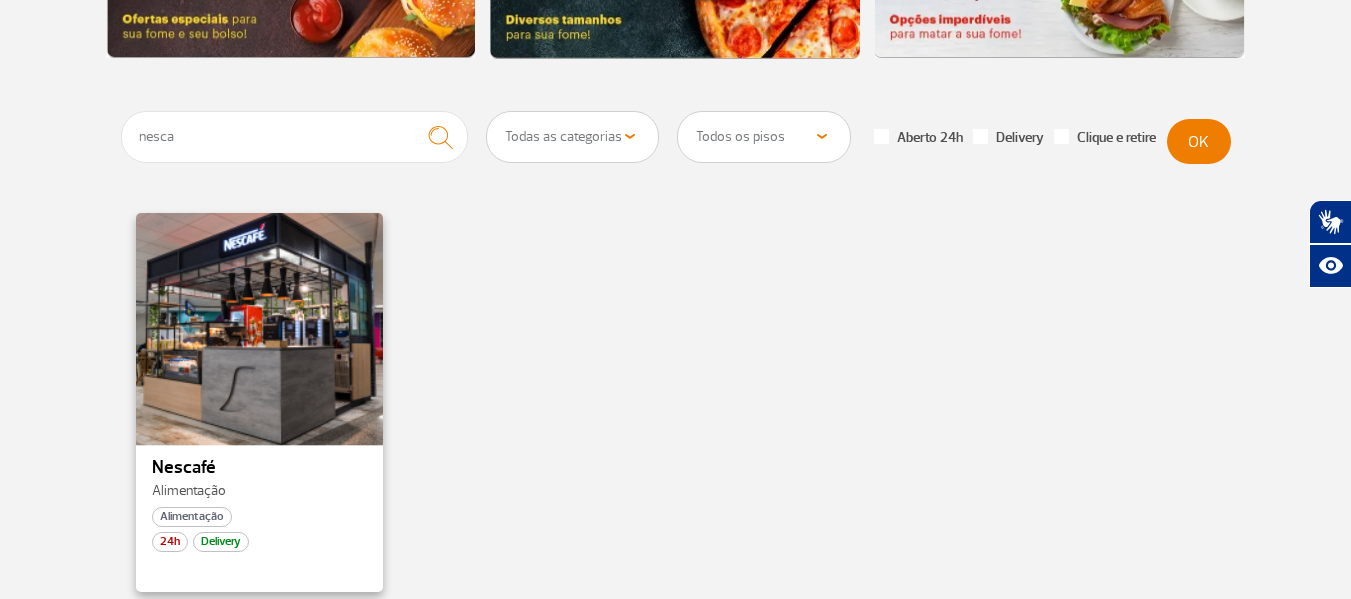 click at bounding box center [259, 327] 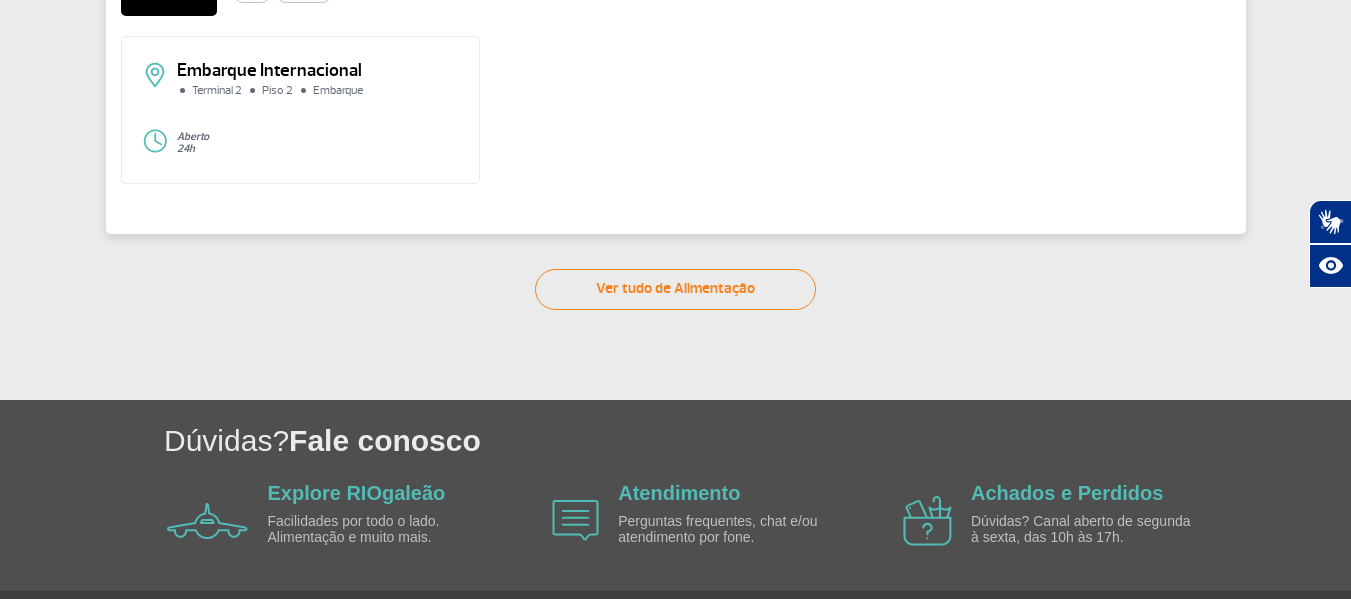 scroll, scrollTop: 186, scrollLeft: 0, axis: vertical 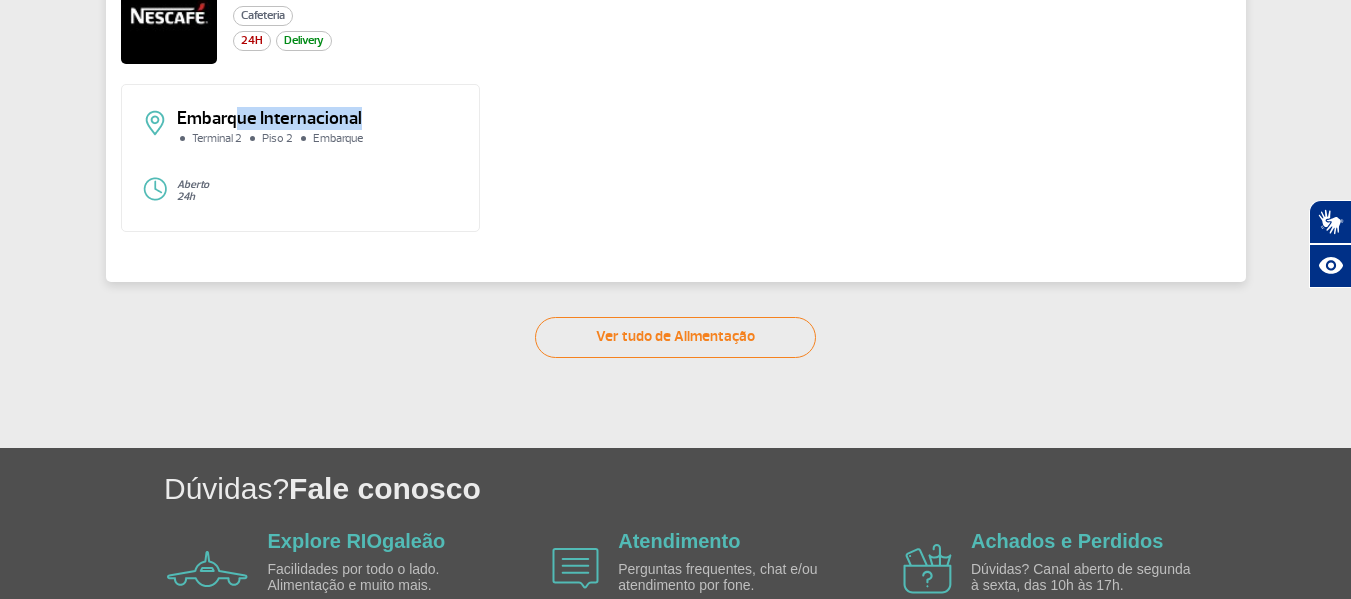 drag, startPoint x: 242, startPoint y: 109, endPoint x: 428, endPoint y: 133, distance: 187.54199 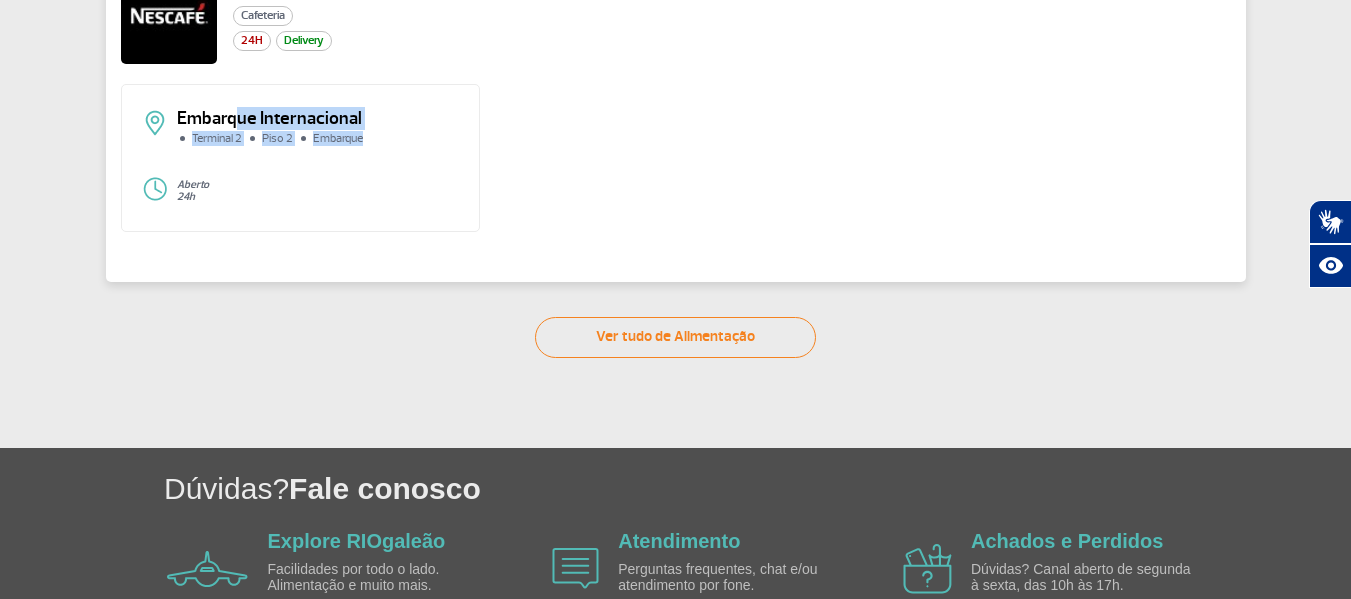 click on "Terminal 2 Piso 2 Embarque" 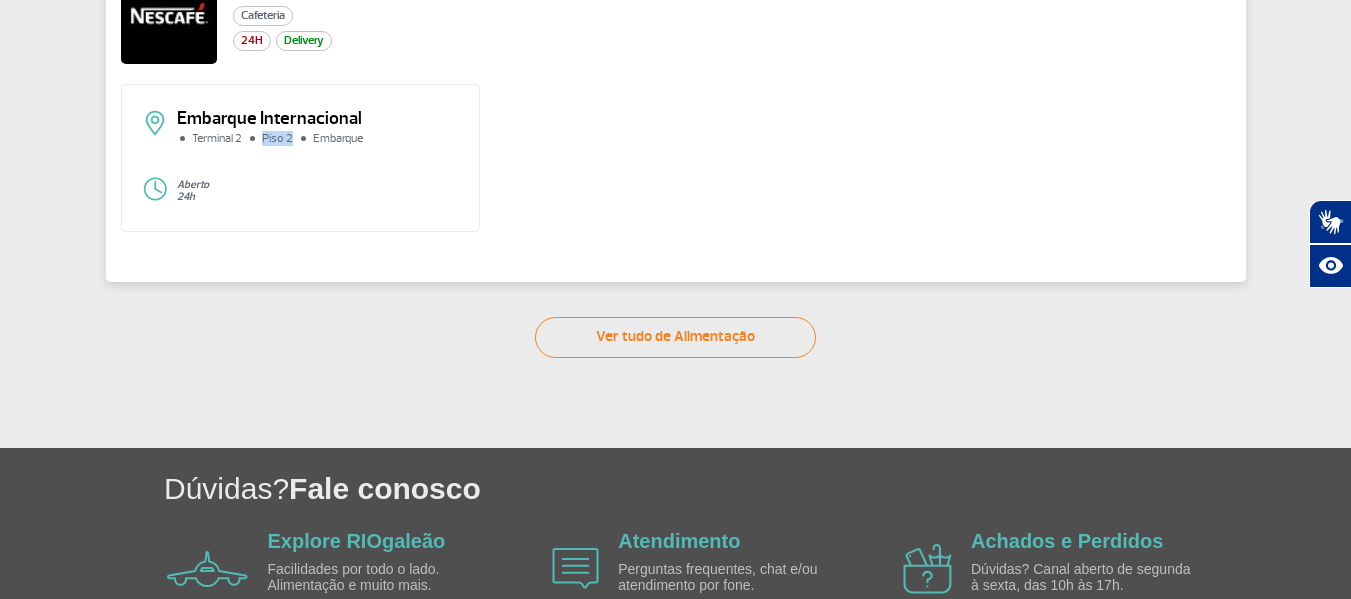 drag, startPoint x: 254, startPoint y: 140, endPoint x: 418, endPoint y: 138, distance: 164.01219 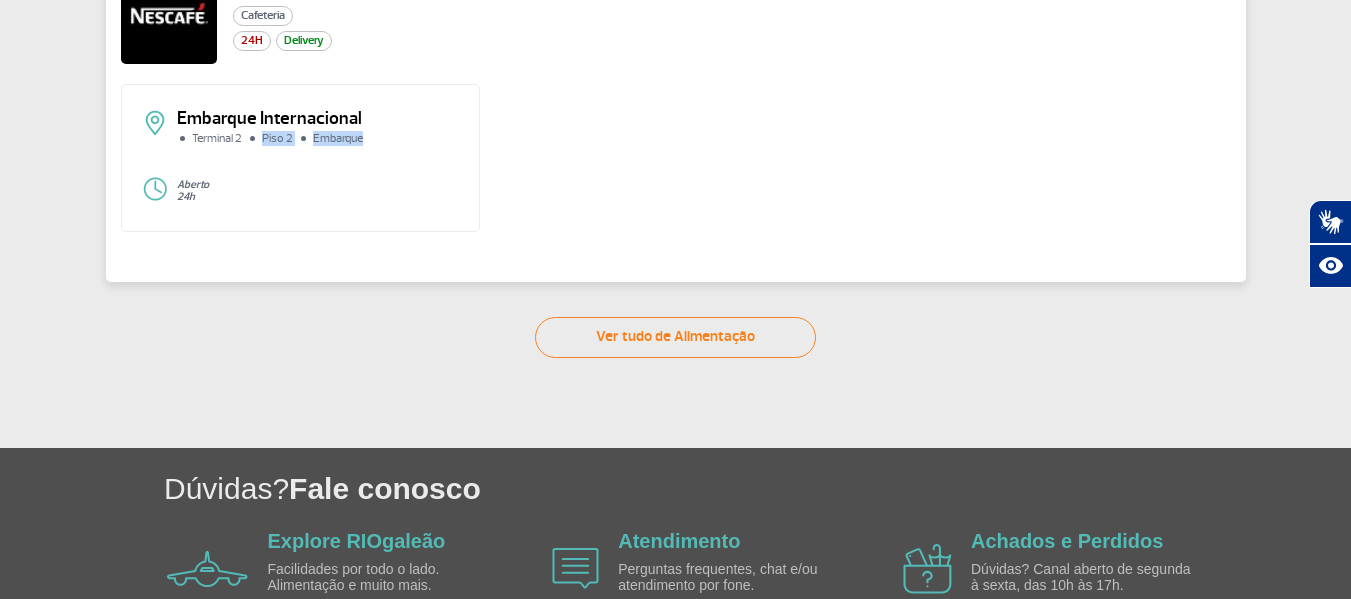 click on "Terminal 2 Piso 2 Embarque" 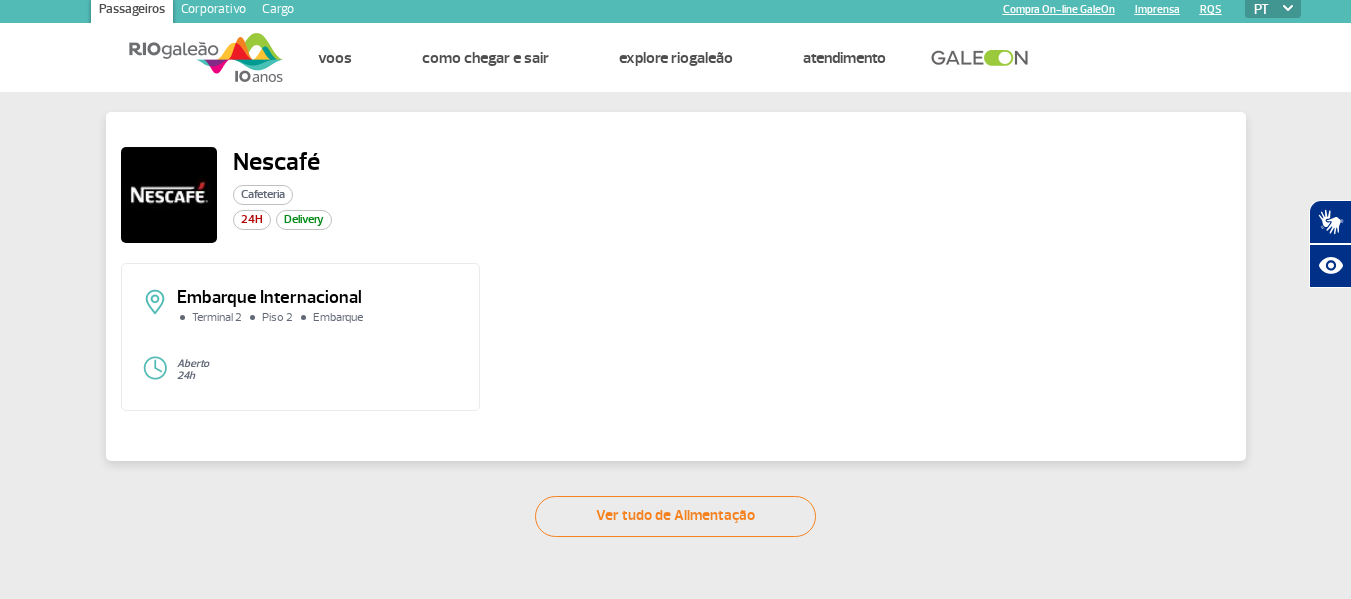 scroll, scrollTop: 0, scrollLeft: 0, axis: both 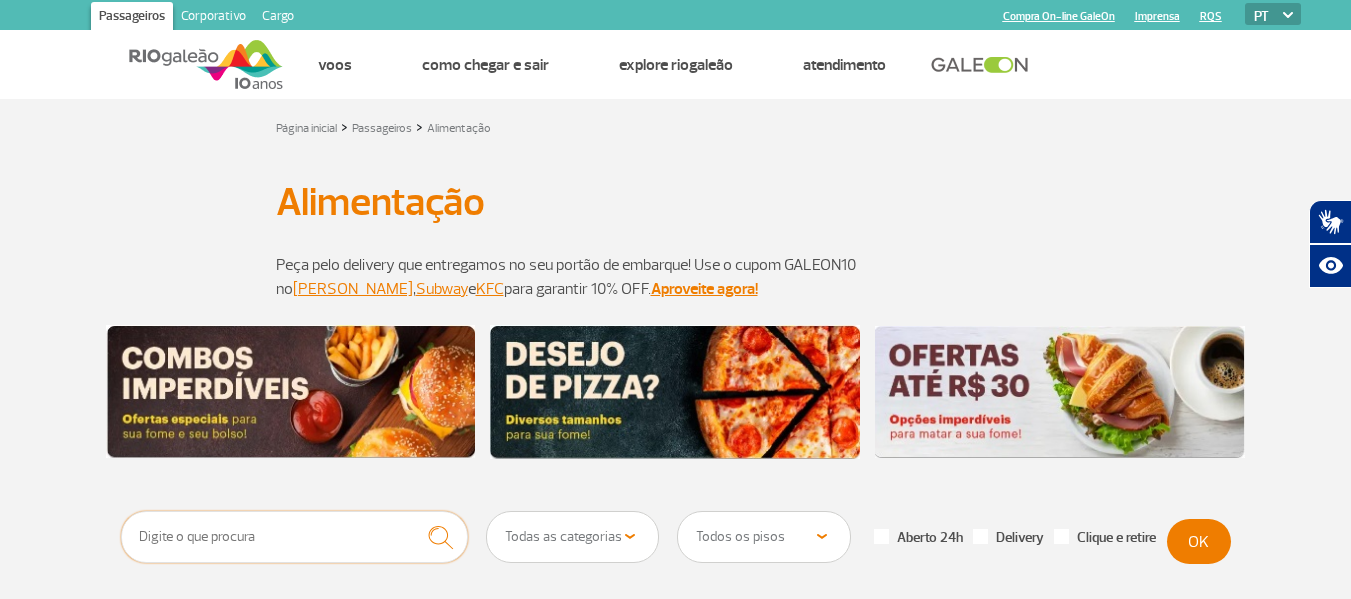 click at bounding box center (295, 537) 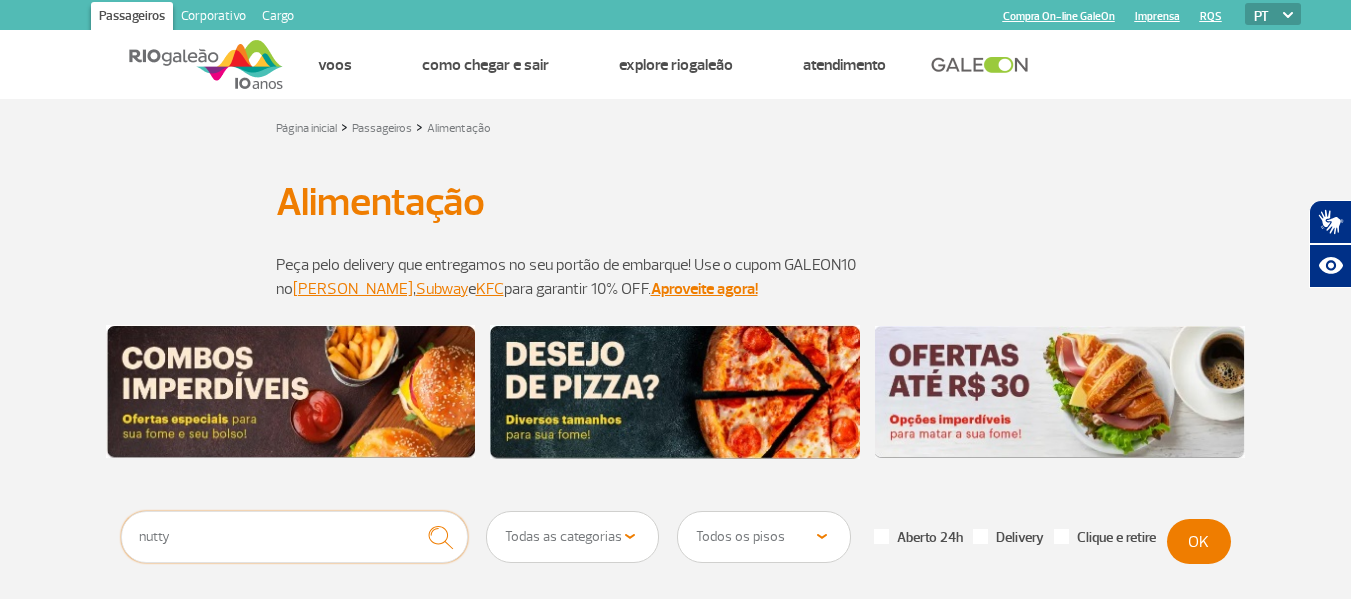 type on "nutty" 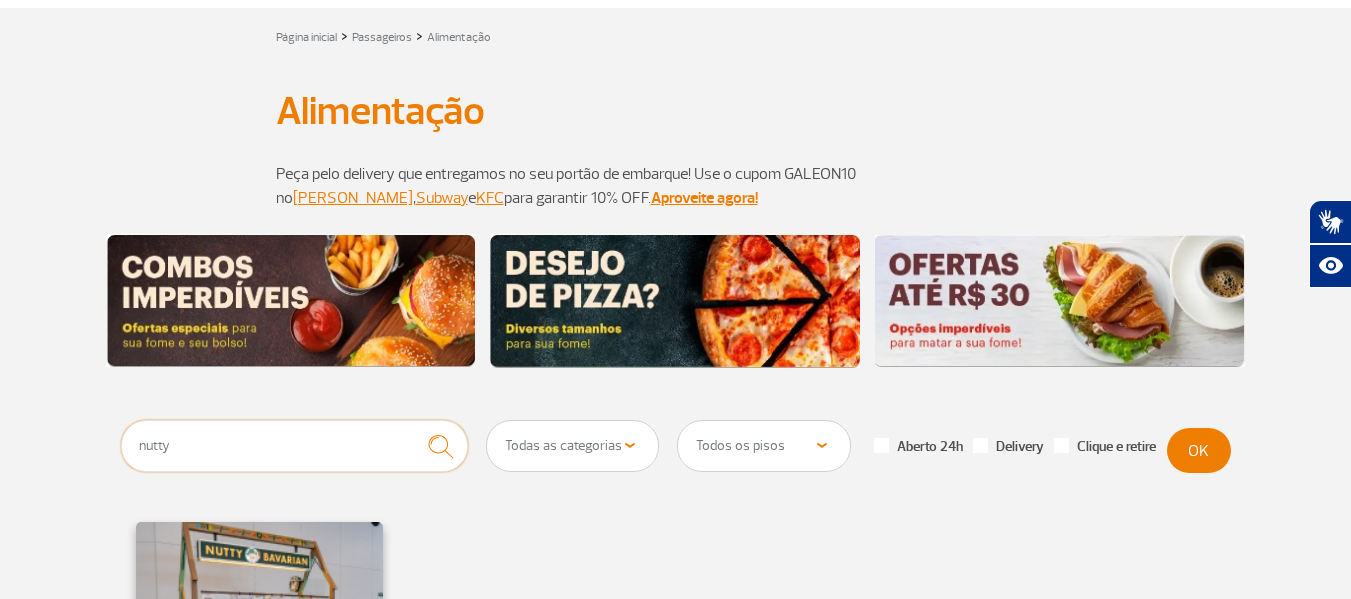 scroll, scrollTop: 300, scrollLeft: 0, axis: vertical 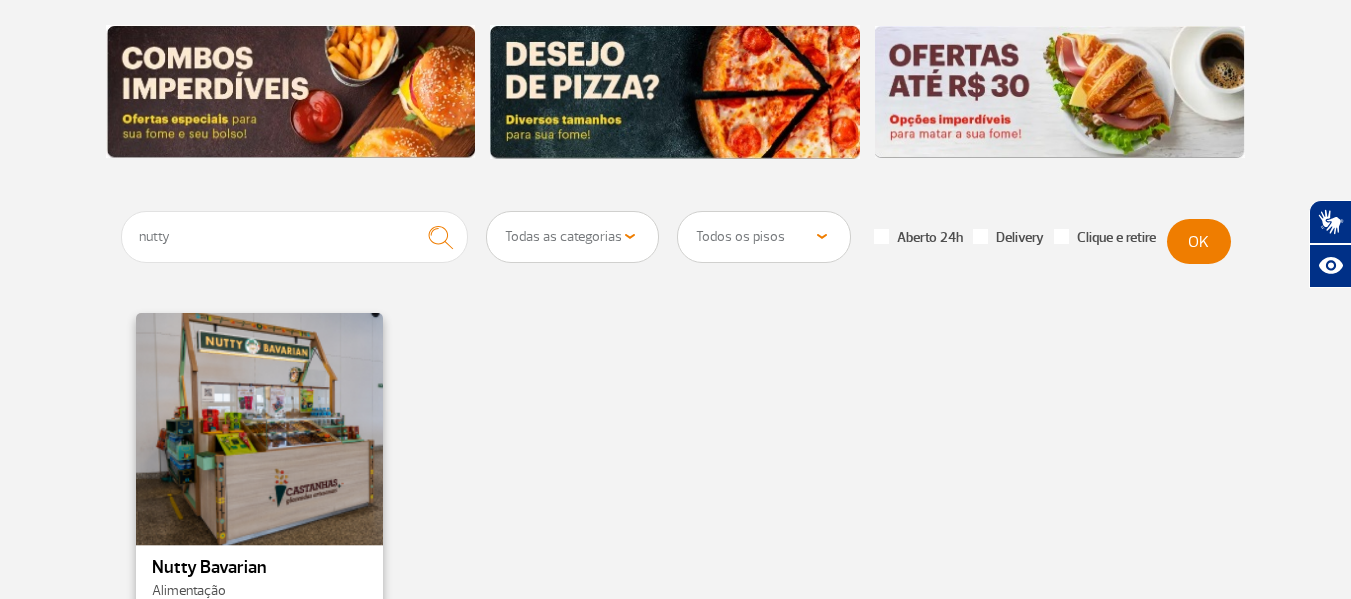 click at bounding box center (259, 427) 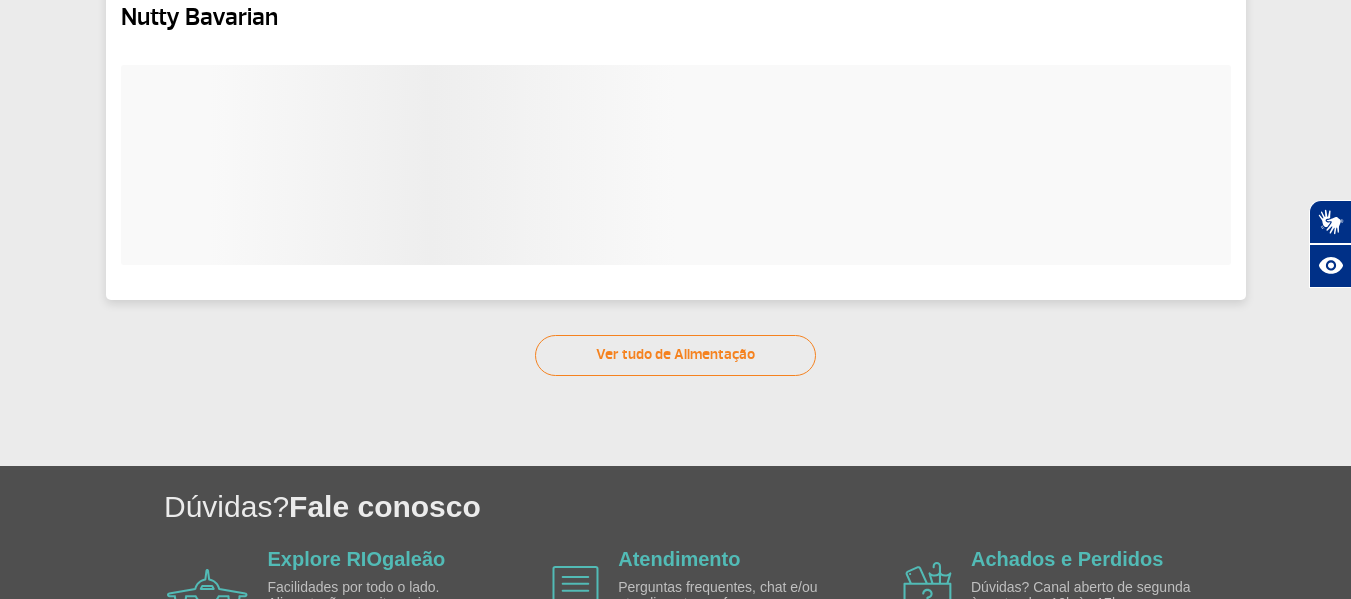 scroll, scrollTop: 0, scrollLeft: 0, axis: both 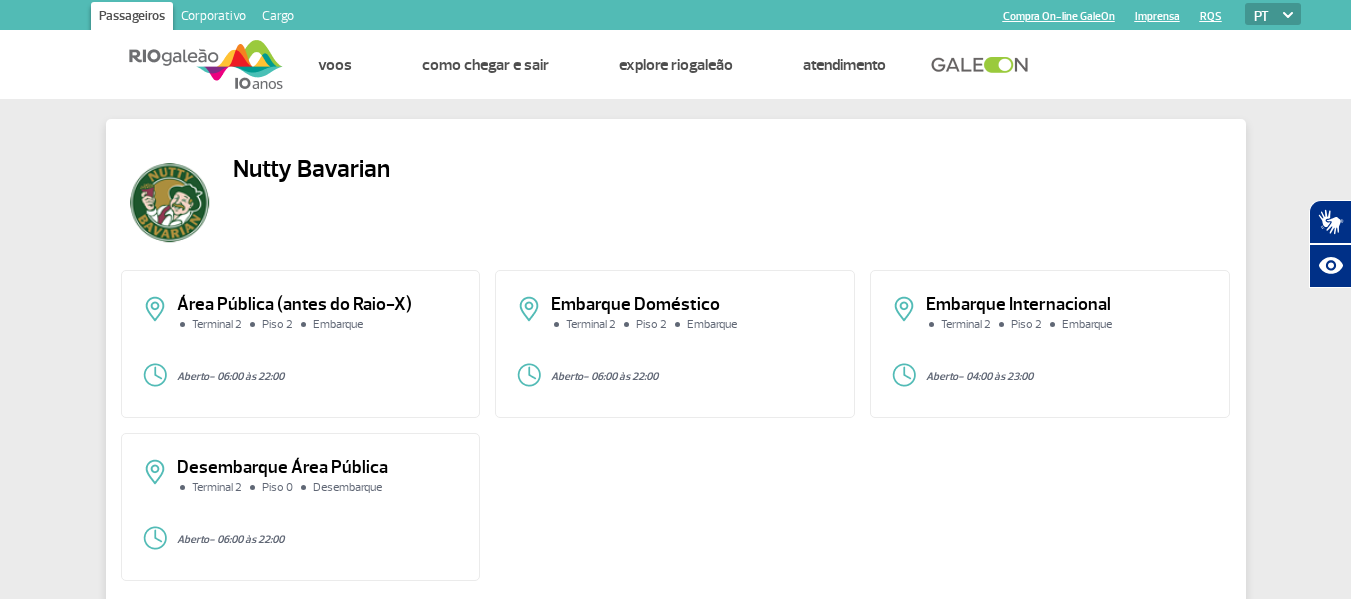 click on "Área Pública (antes do Raio-X)" 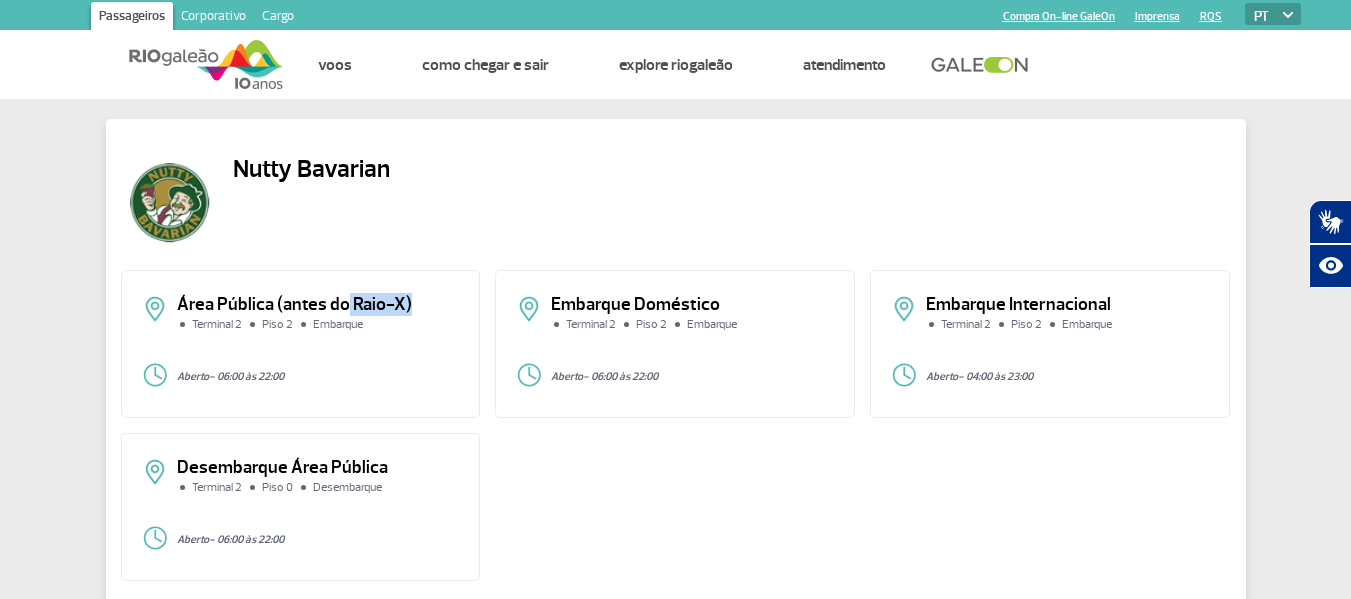 drag, startPoint x: 342, startPoint y: 303, endPoint x: 421, endPoint y: 304, distance: 79.00633 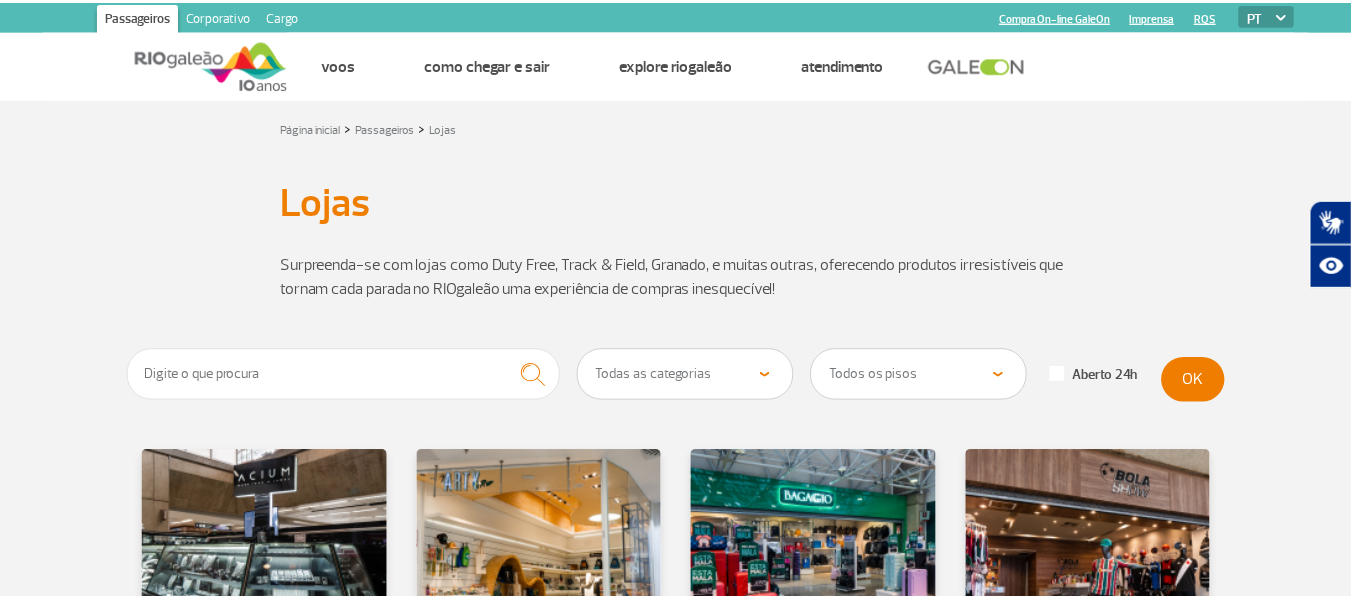 scroll, scrollTop: 0, scrollLeft: 0, axis: both 